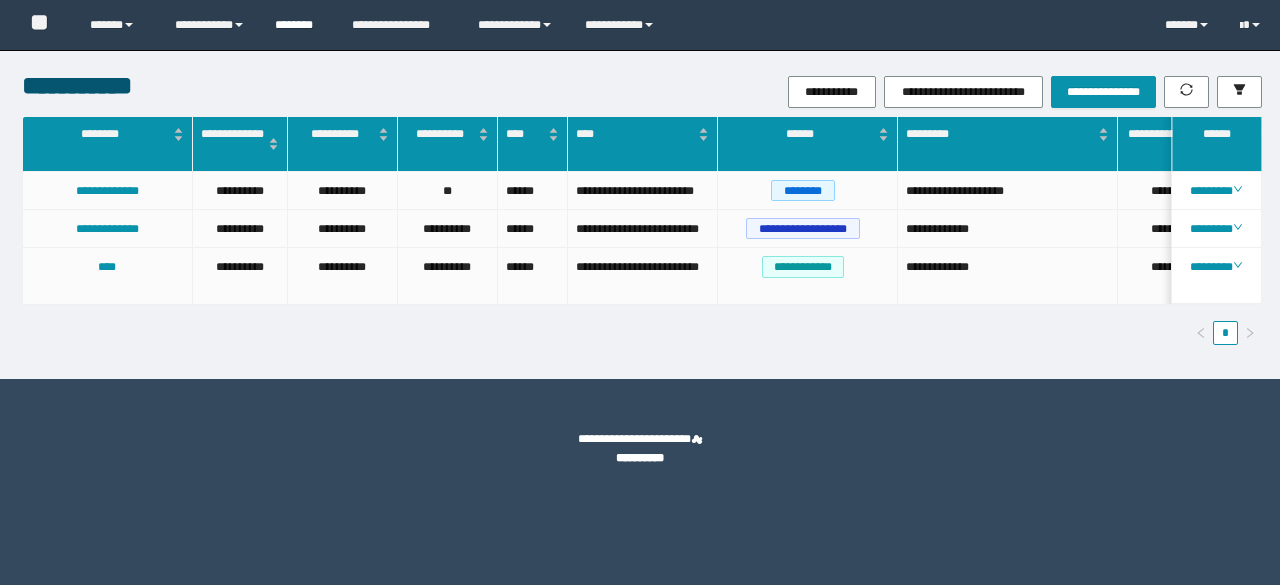 scroll, scrollTop: 0, scrollLeft: 0, axis: both 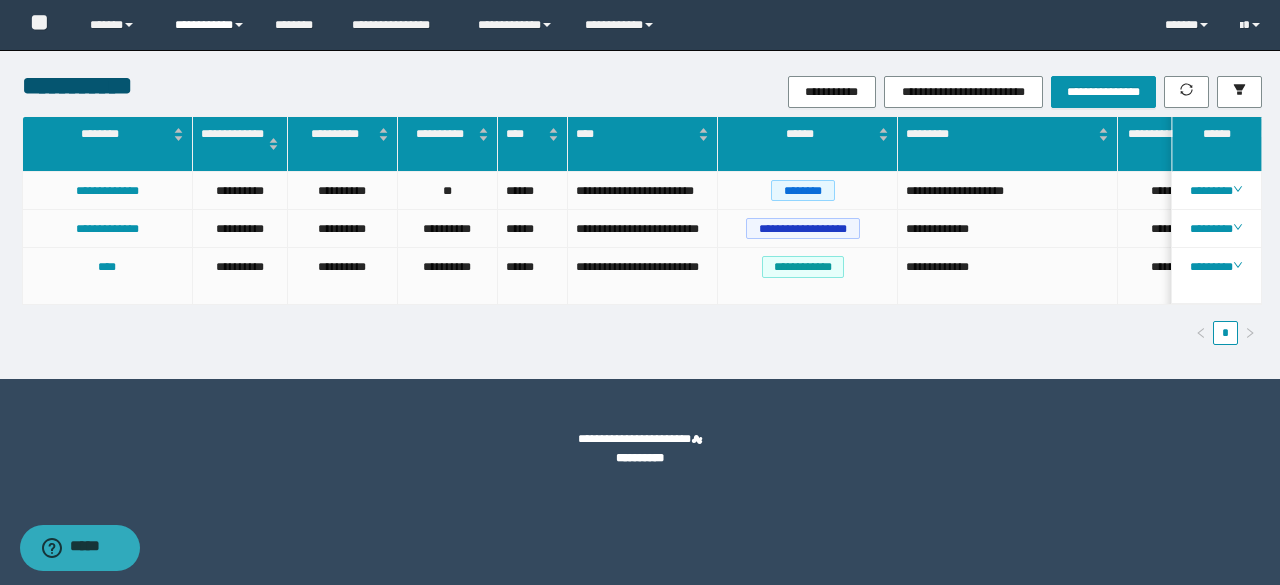 click on "**********" at bounding box center [210, 25] 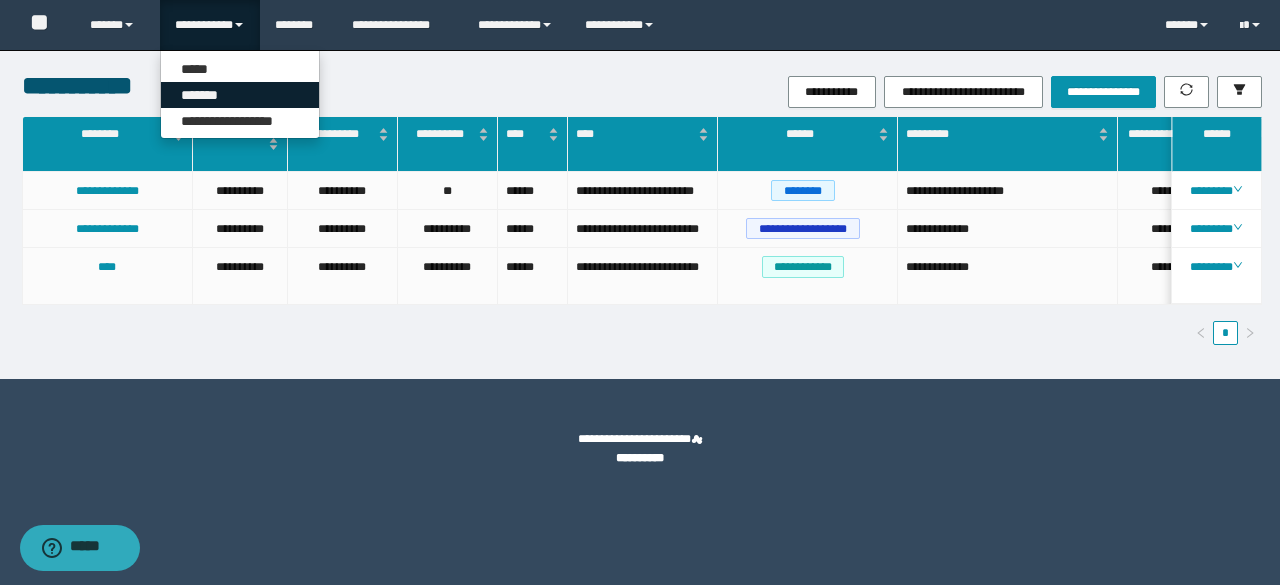 click on "*******" at bounding box center [240, 95] 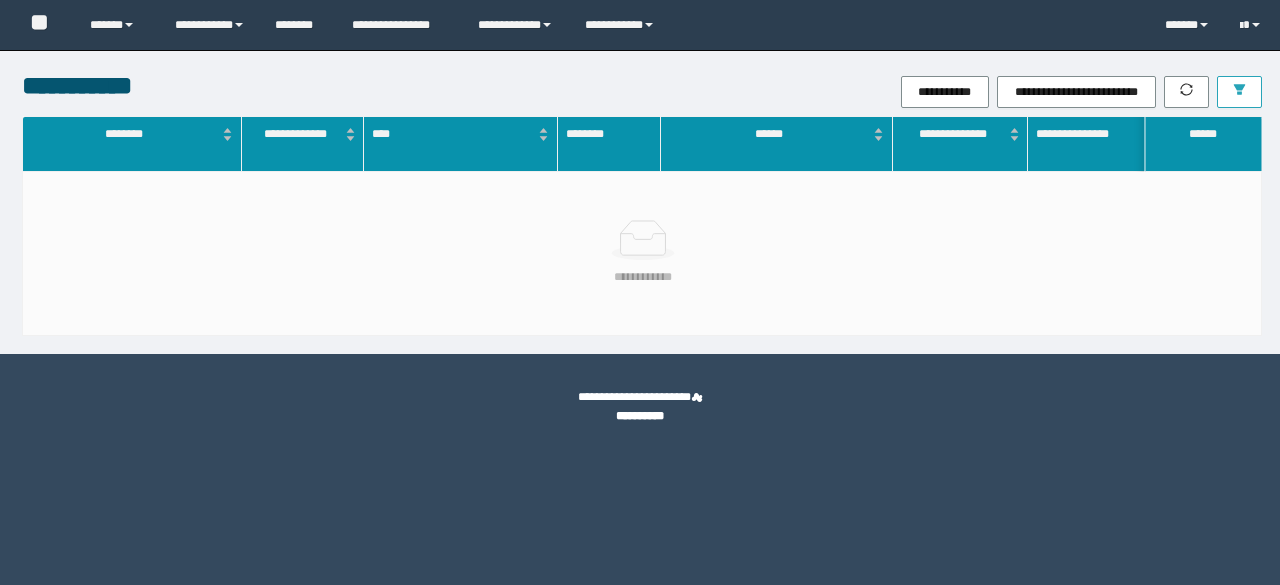 scroll, scrollTop: 0, scrollLeft: 0, axis: both 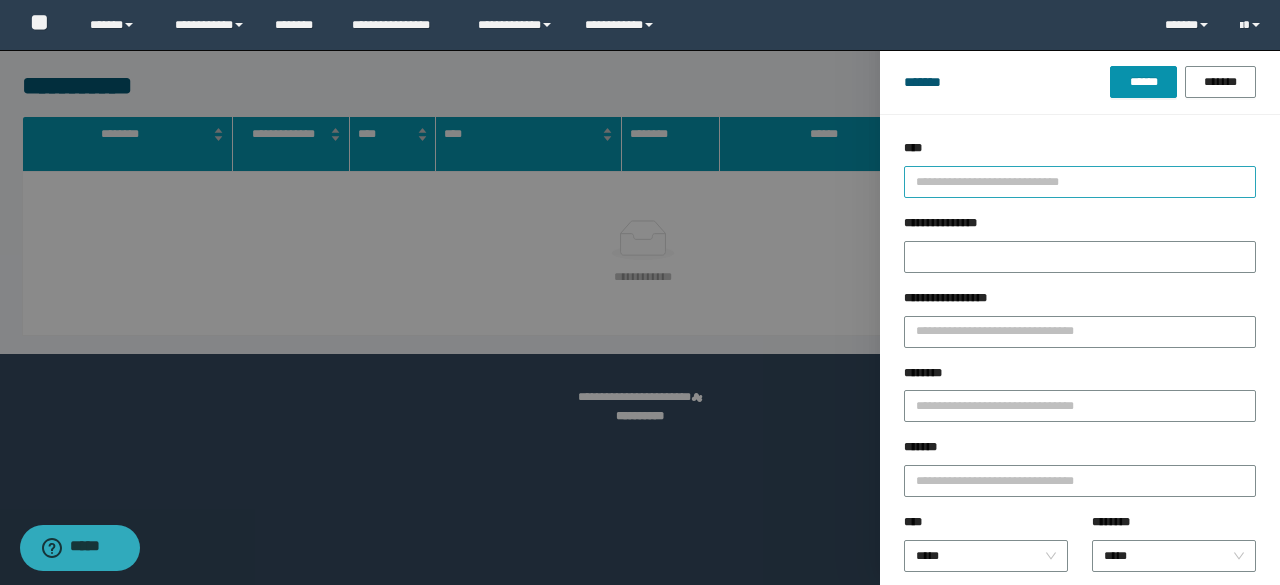 click at bounding box center (1071, 181) 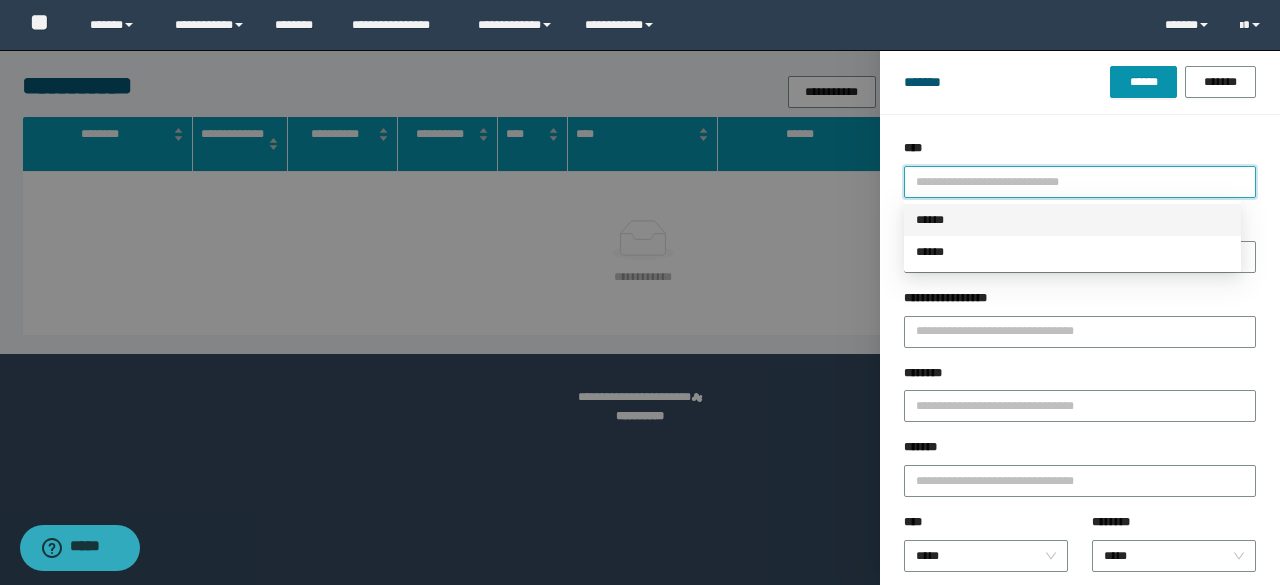 click on "******" at bounding box center (1072, 220) 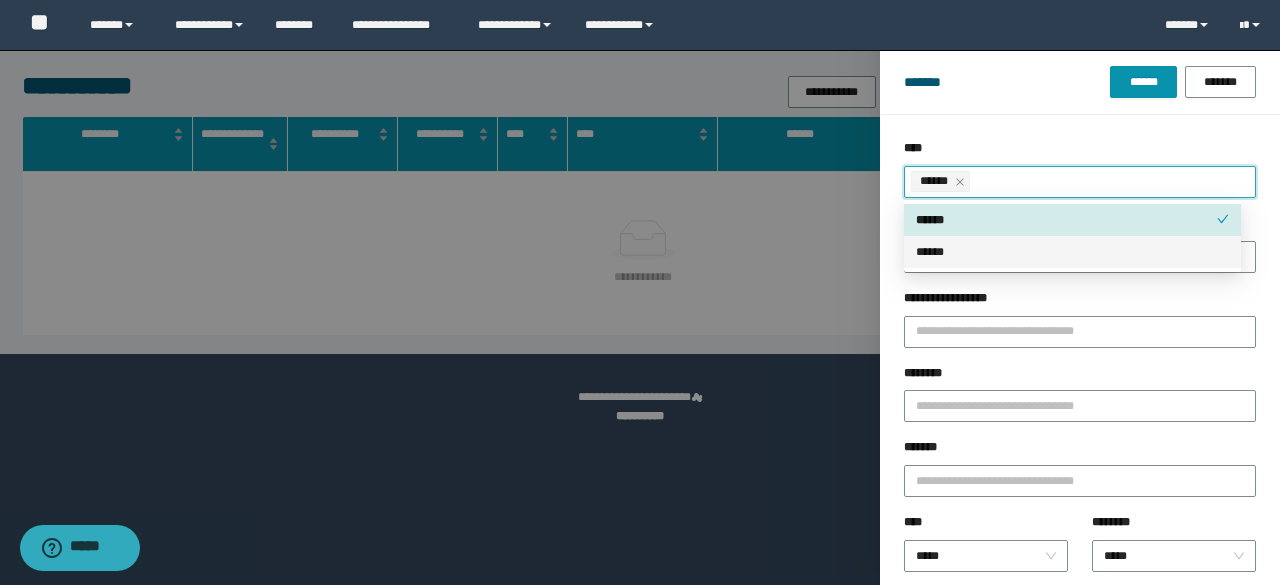 click on "********" at bounding box center [1080, 377] 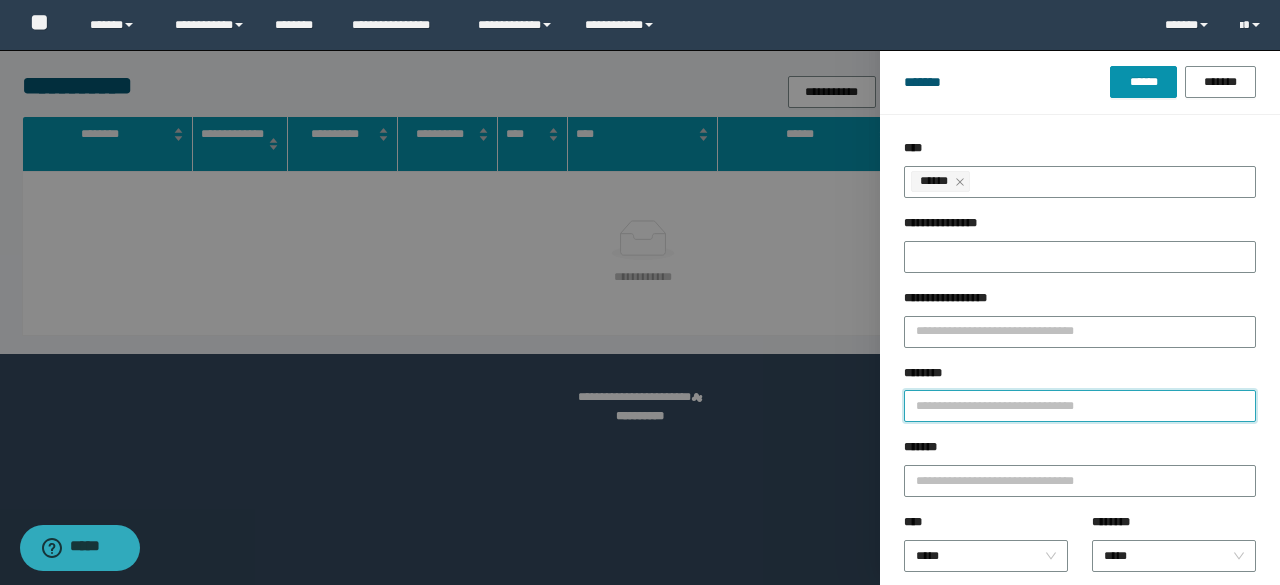 click on "********" at bounding box center [1080, 406] 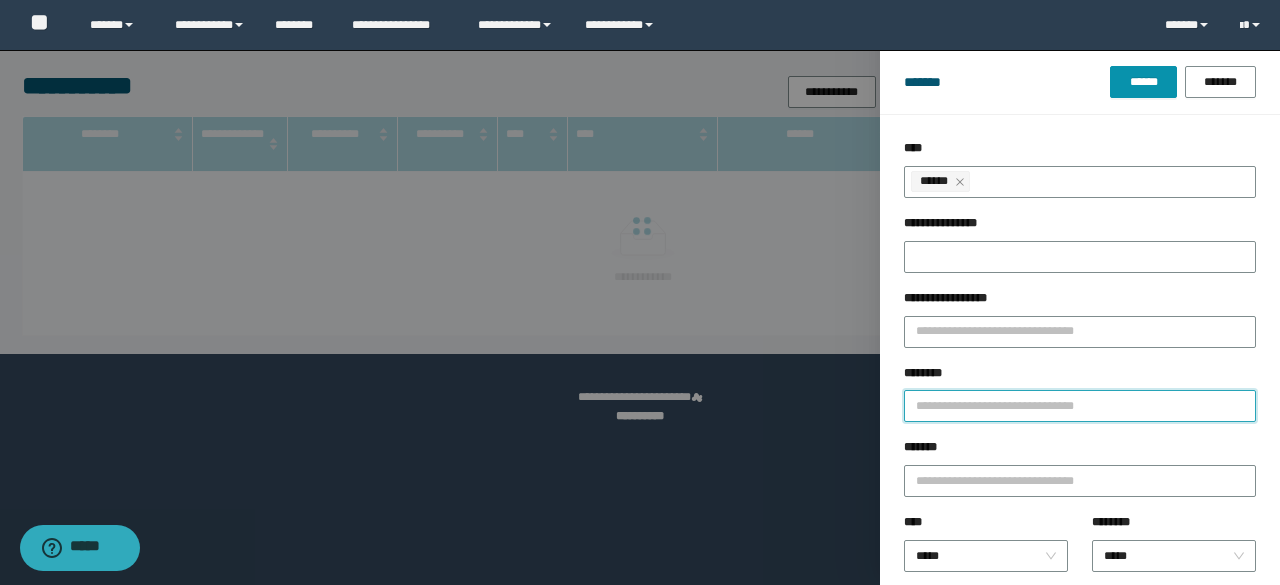 paste on "********" 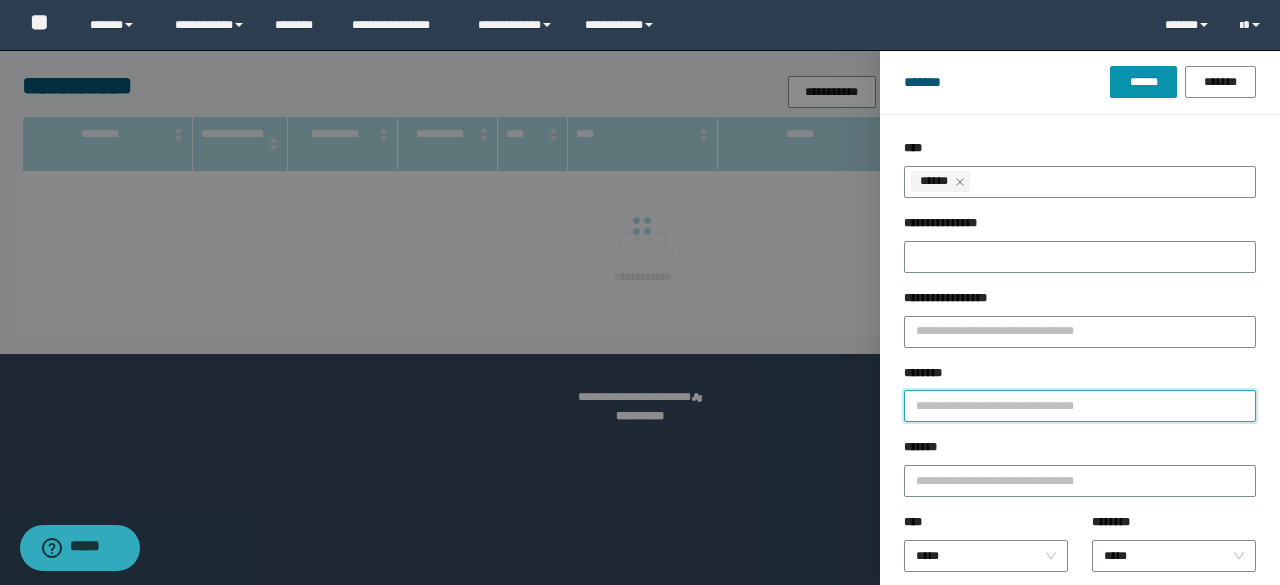 type on "********" 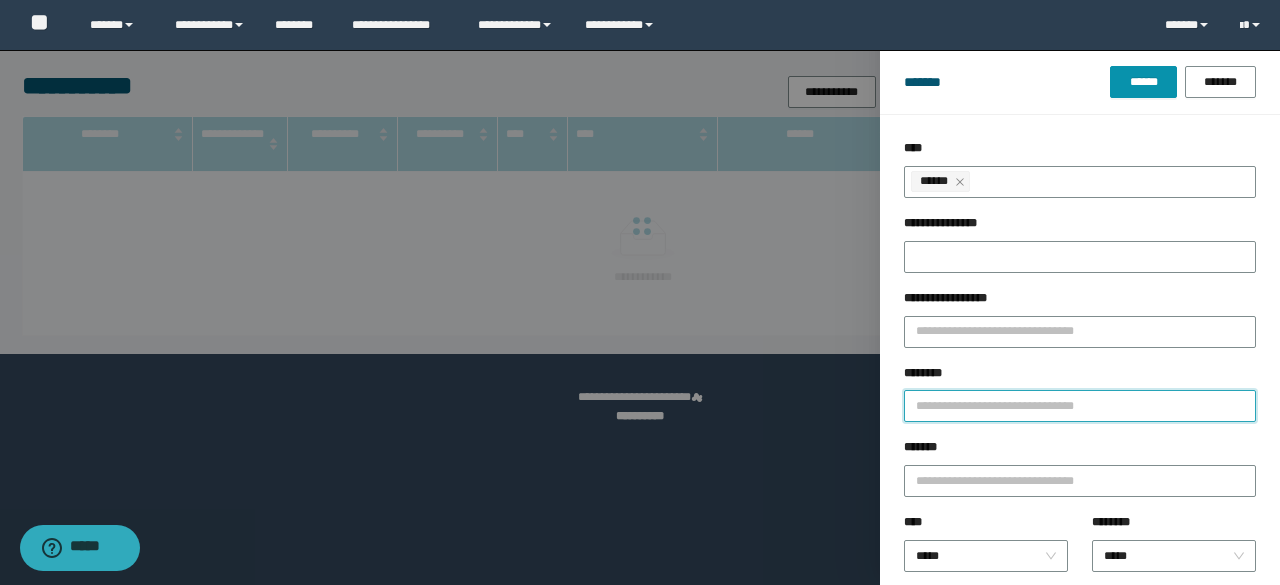 type 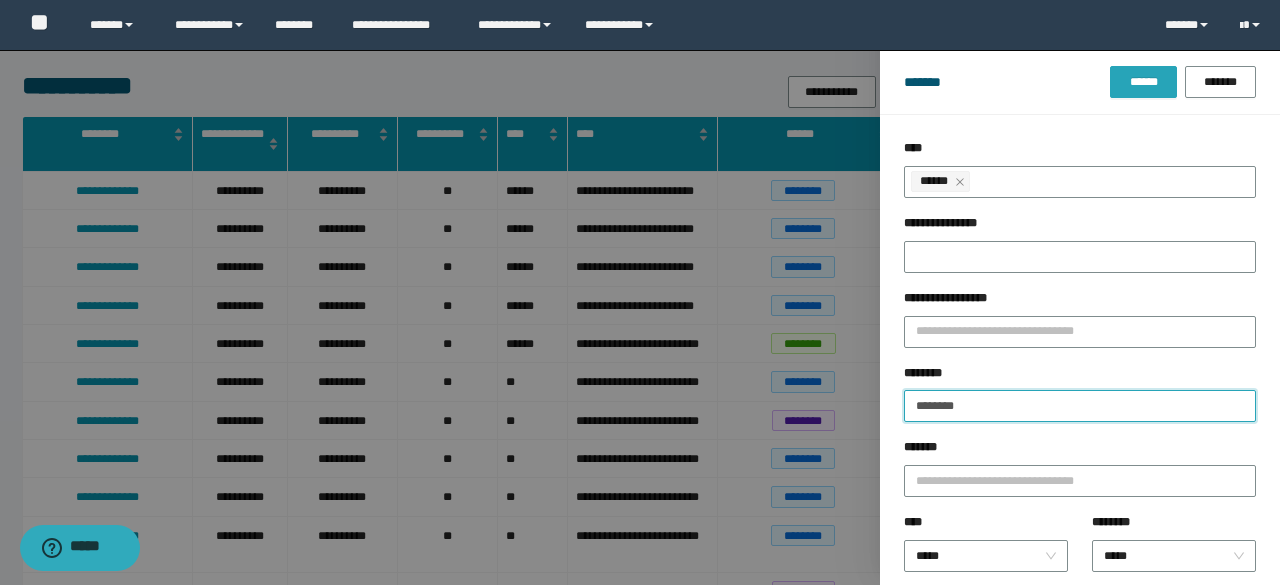 type on "********" 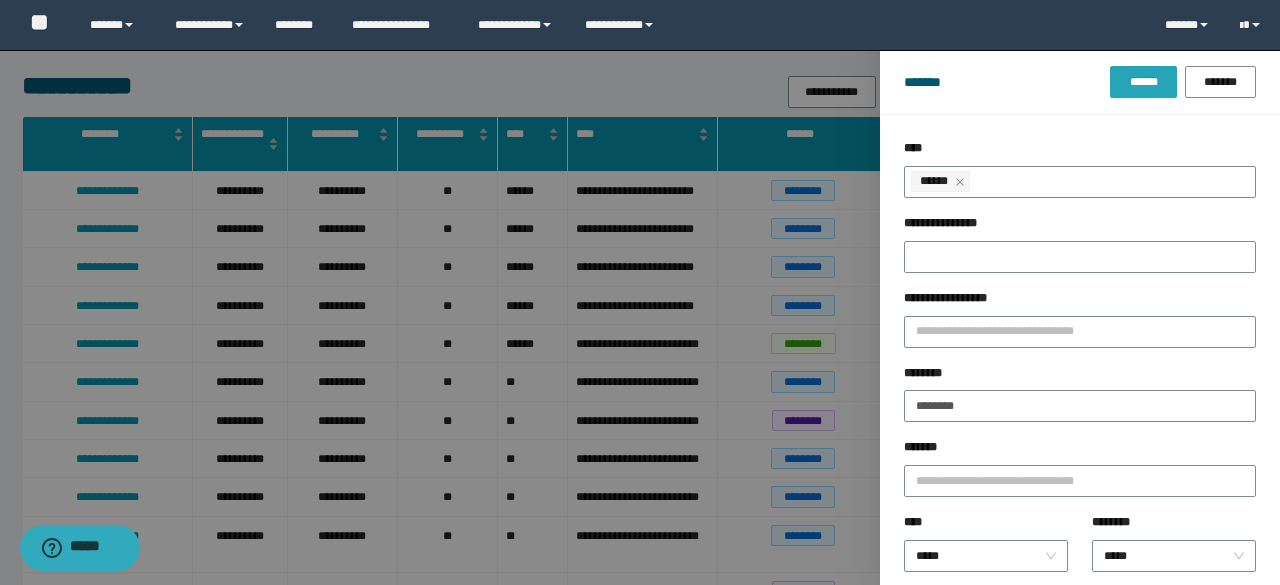 click on "******" at bounding box center [1143, 82] 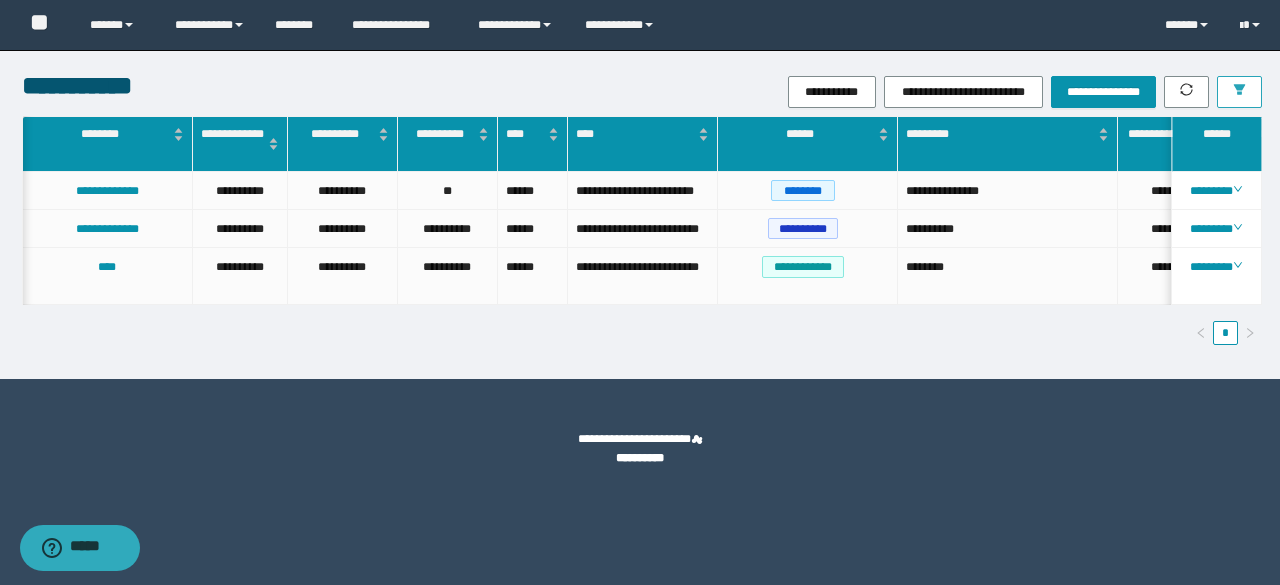 scroll, scrollTop: 0, scrollLeft: 434, axis: horizontal 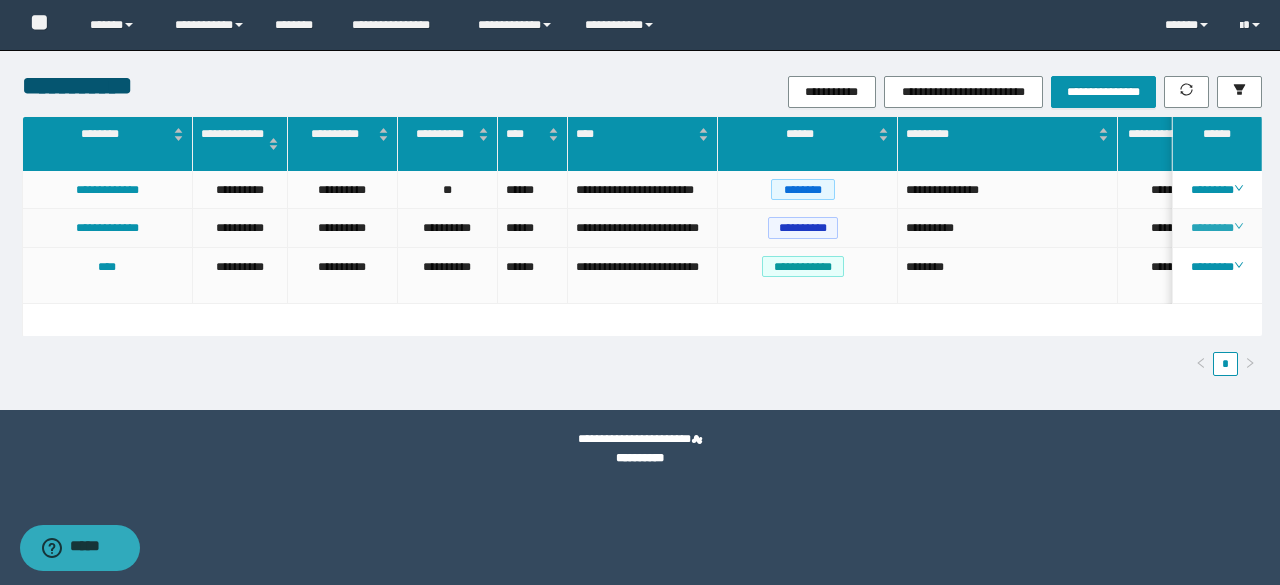 click on "********" at bounding box center [1216, 228] 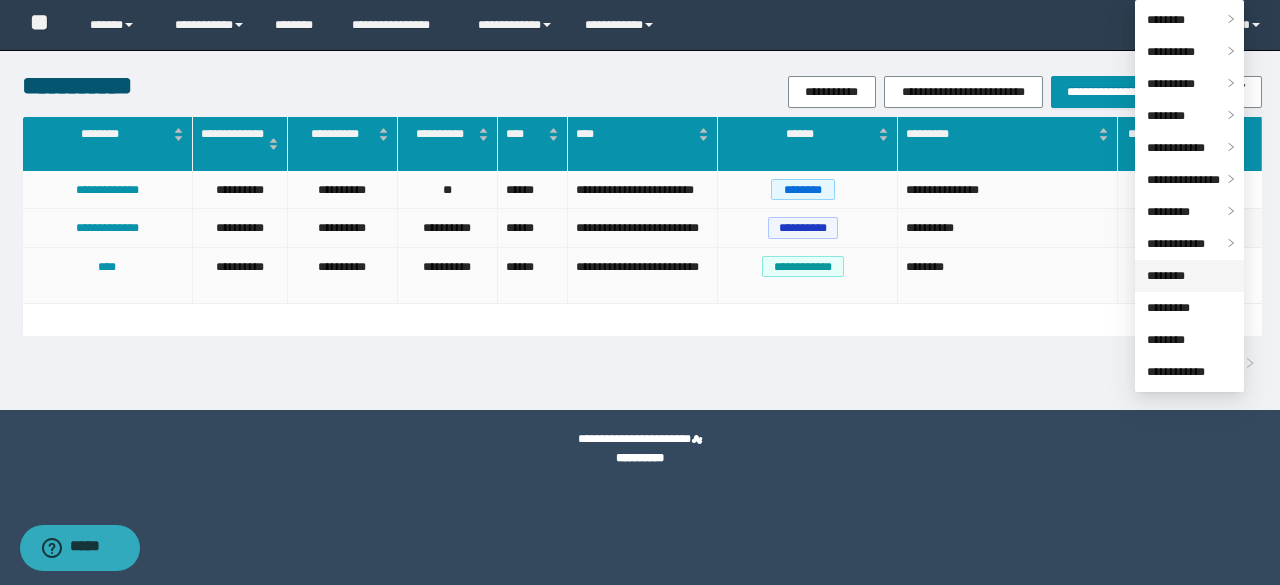 click on "********" at bounding box center [1166, 276] 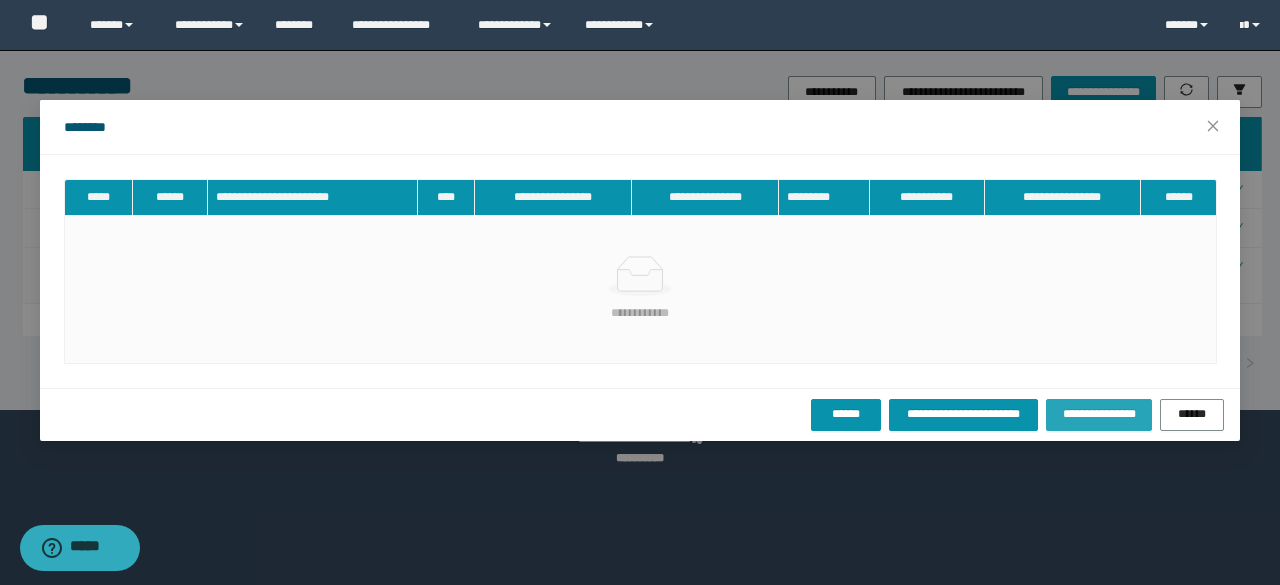 click on "**********" at bounding box center [1098, 414] 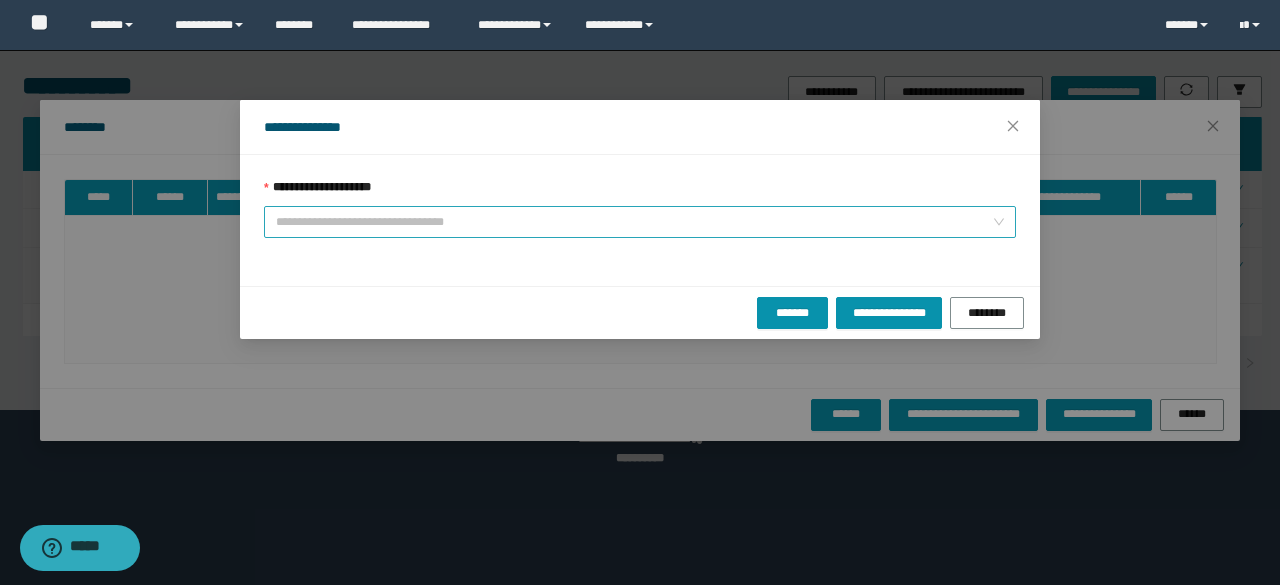 click on "**********" at bounding box center [634, 222] 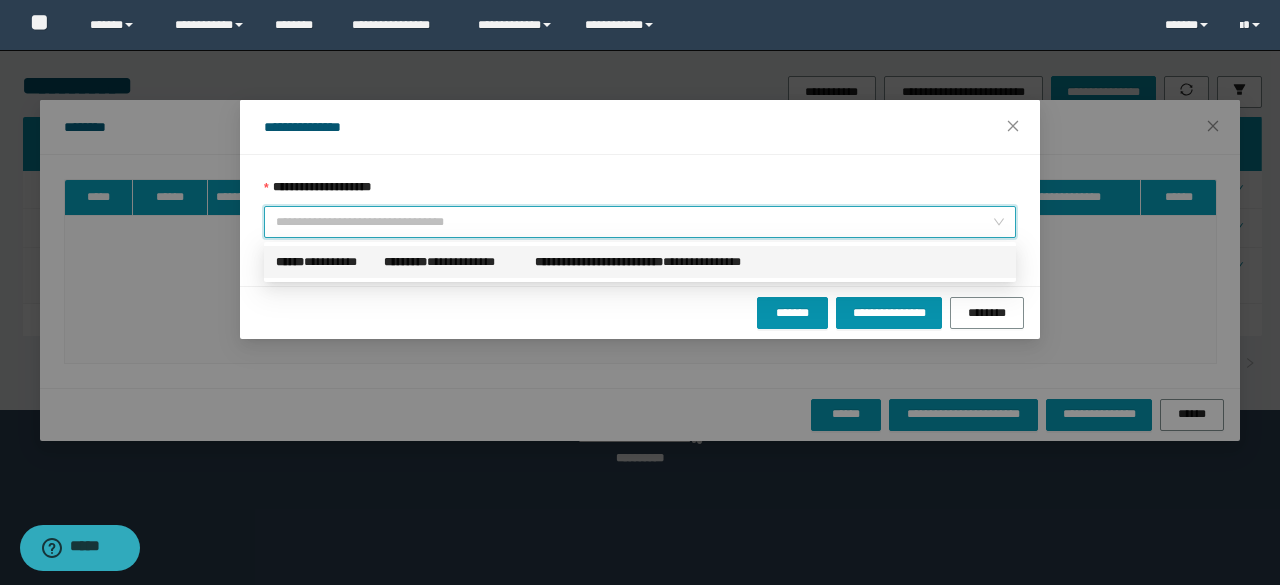 click on "**********" at bounding box center (326, 262) 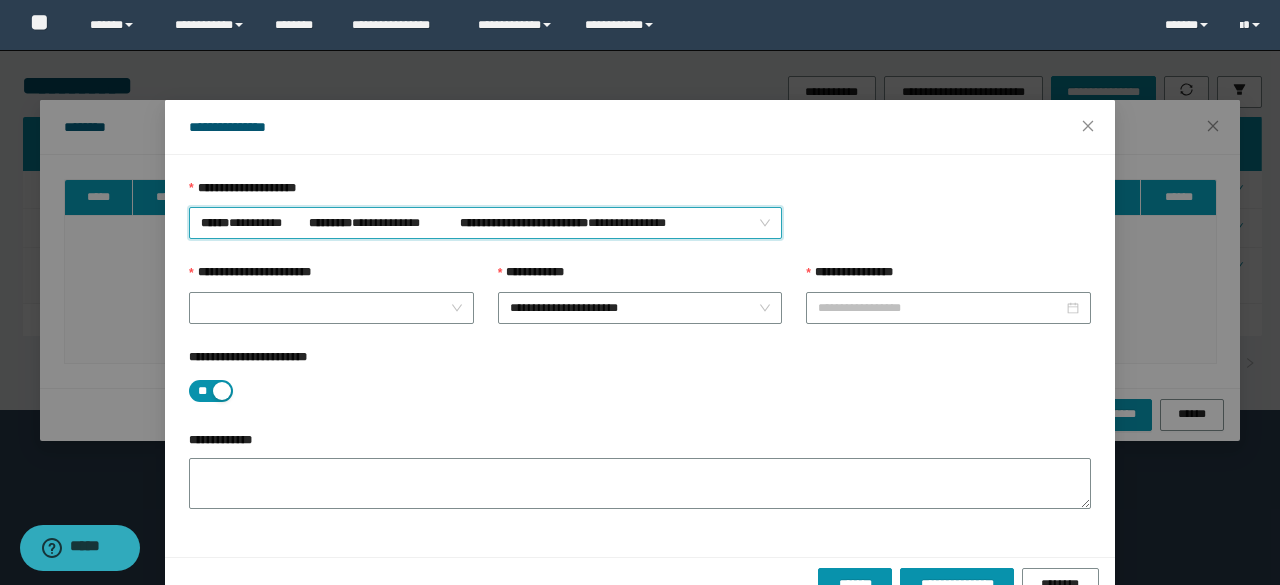 type on "**********" 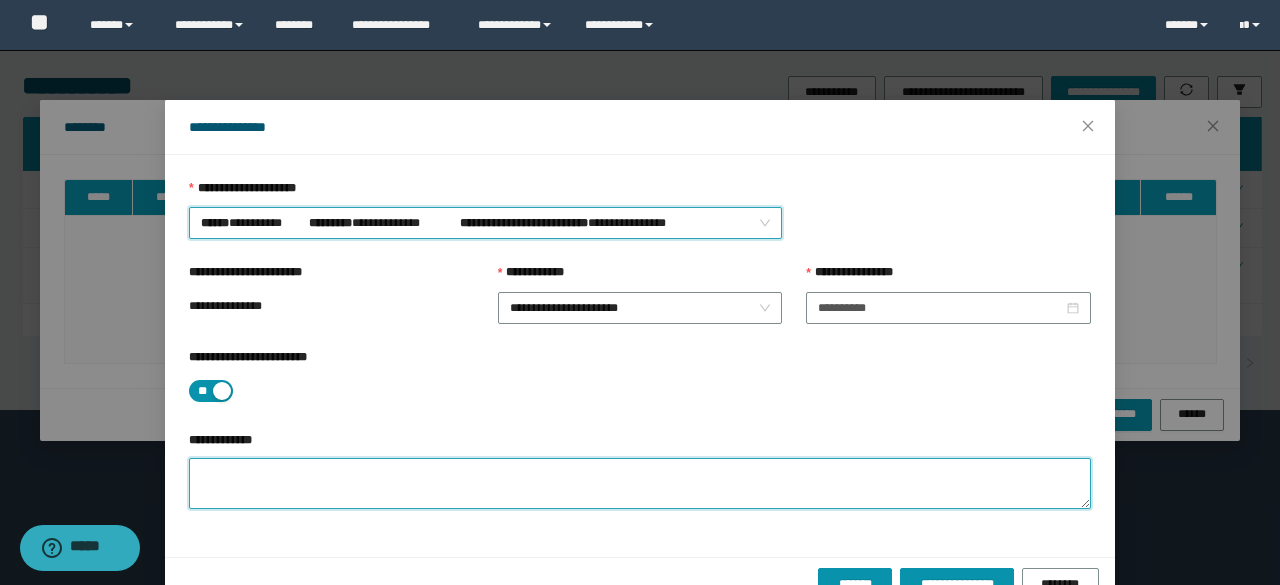 click on "**********" at bounding box center [640, 483] 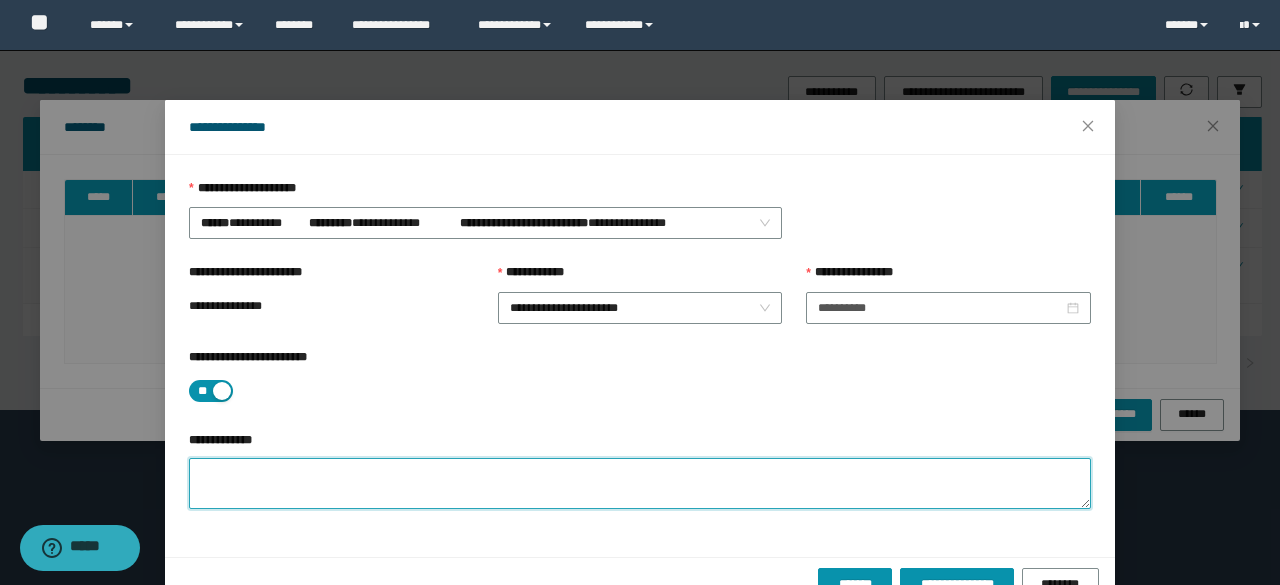 paste on "**********" 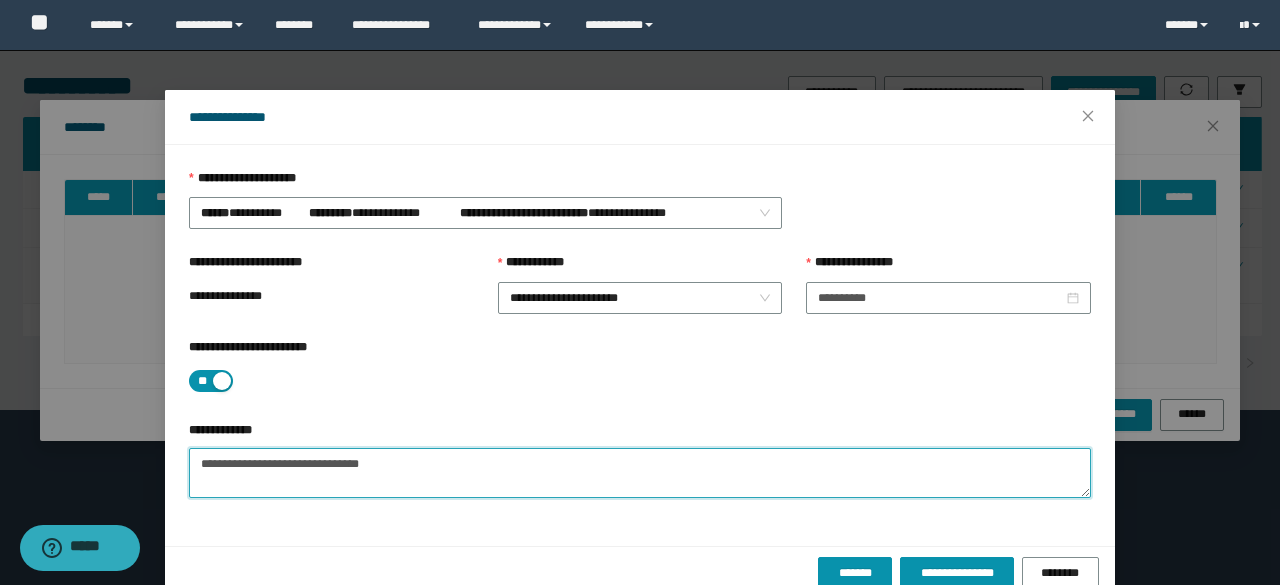 scroll, scrollTop: 44, scrollLeft: 0, axis: vertical 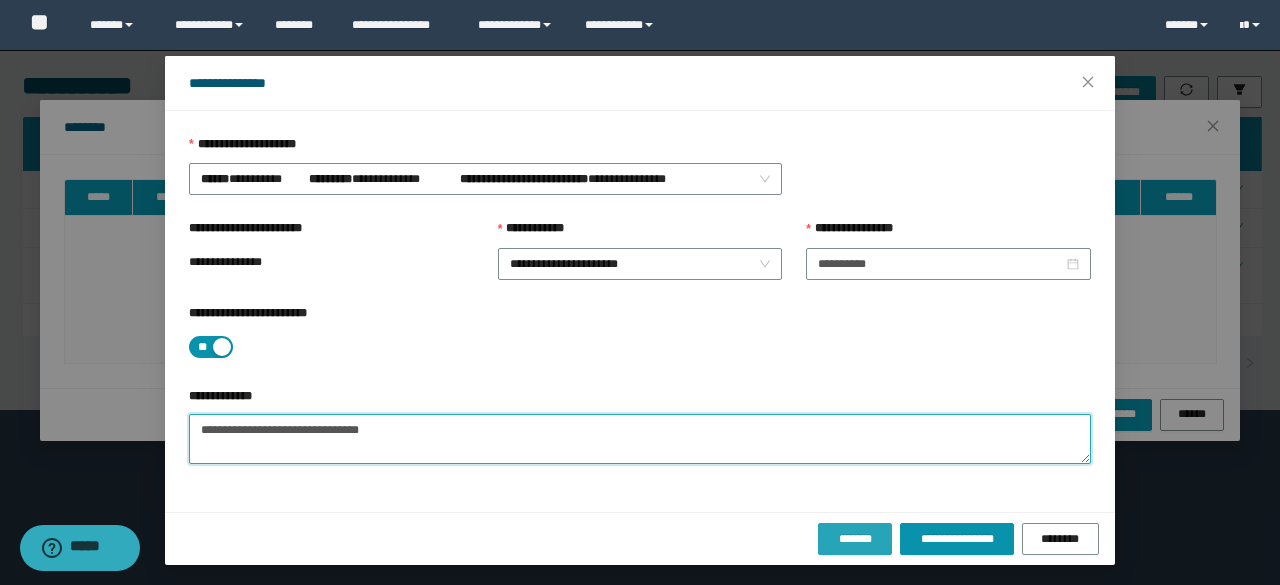 type on "**********" 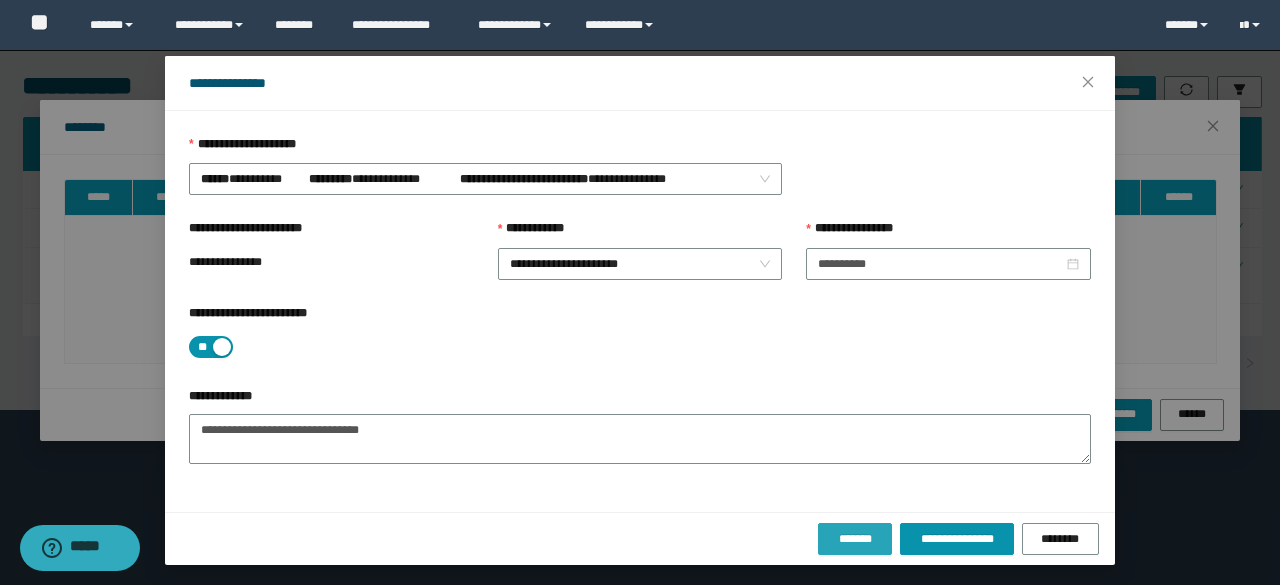 click on "*******" at bounding box center (855, 539) 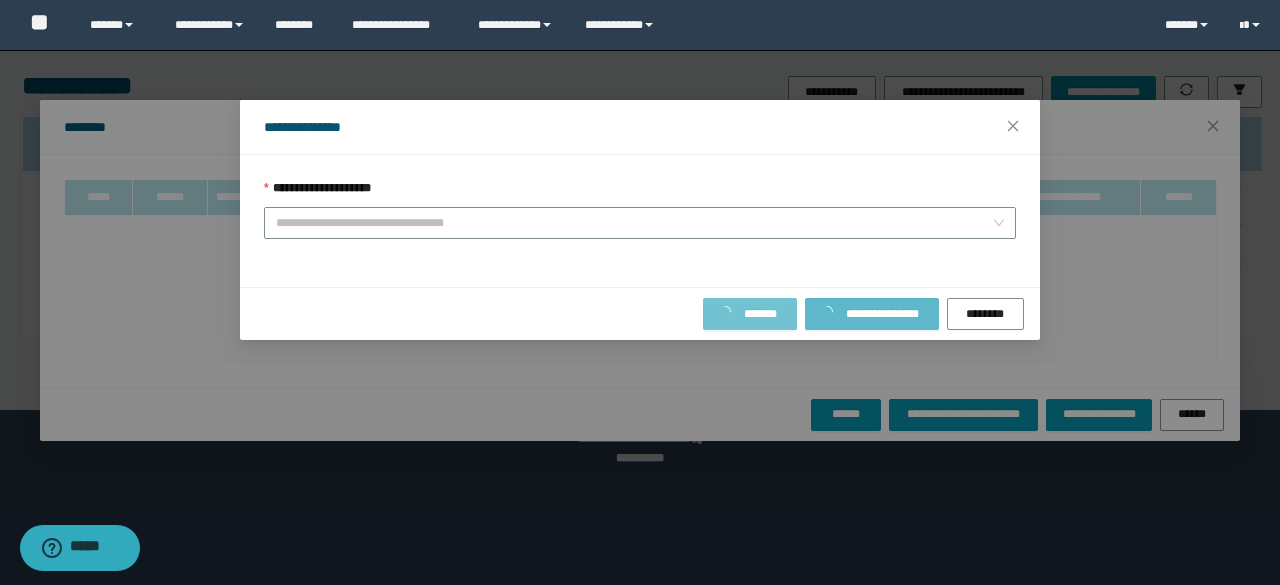 scroll, scrollTop: 0, scrollLeft: 0, axis: both 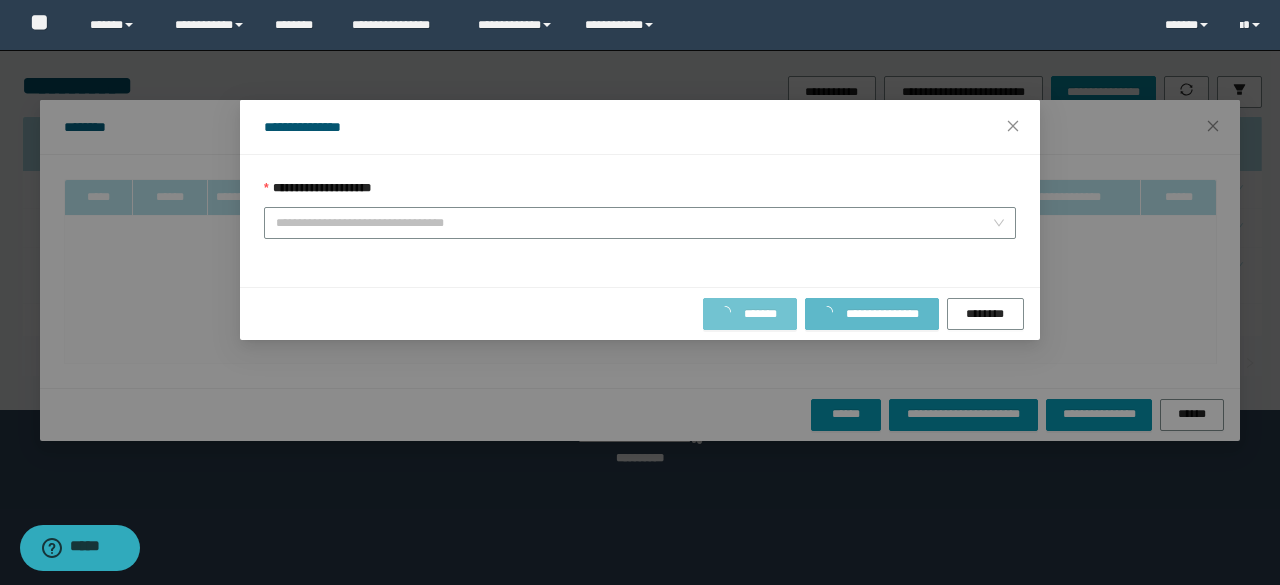type on "**********" 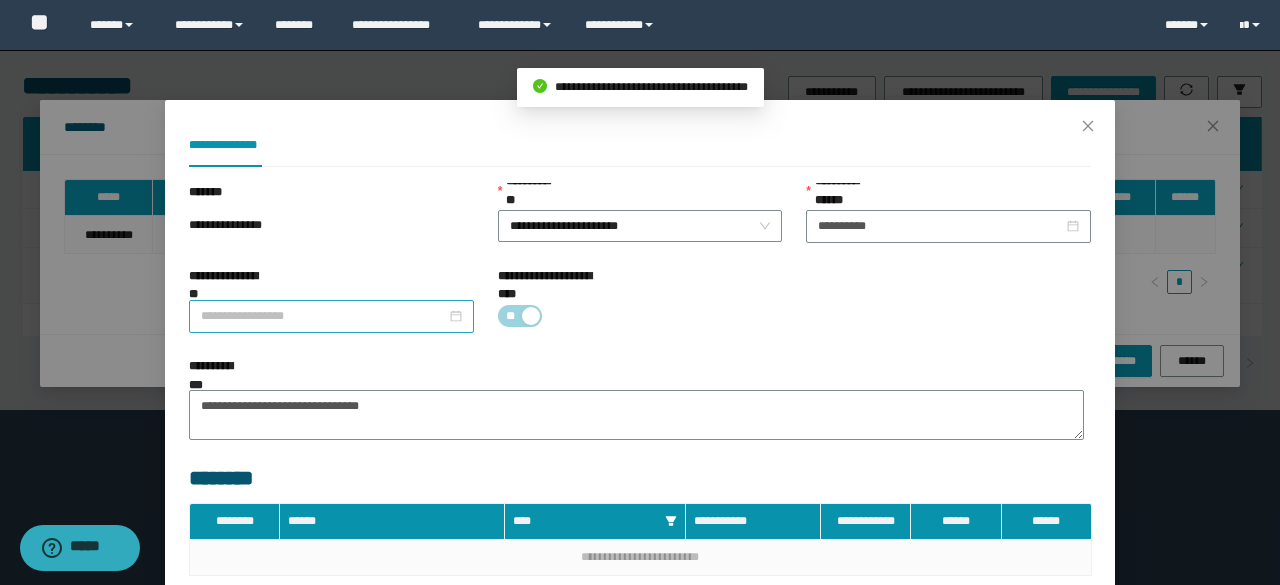 click on "**********" at bounding box center [323, 316] 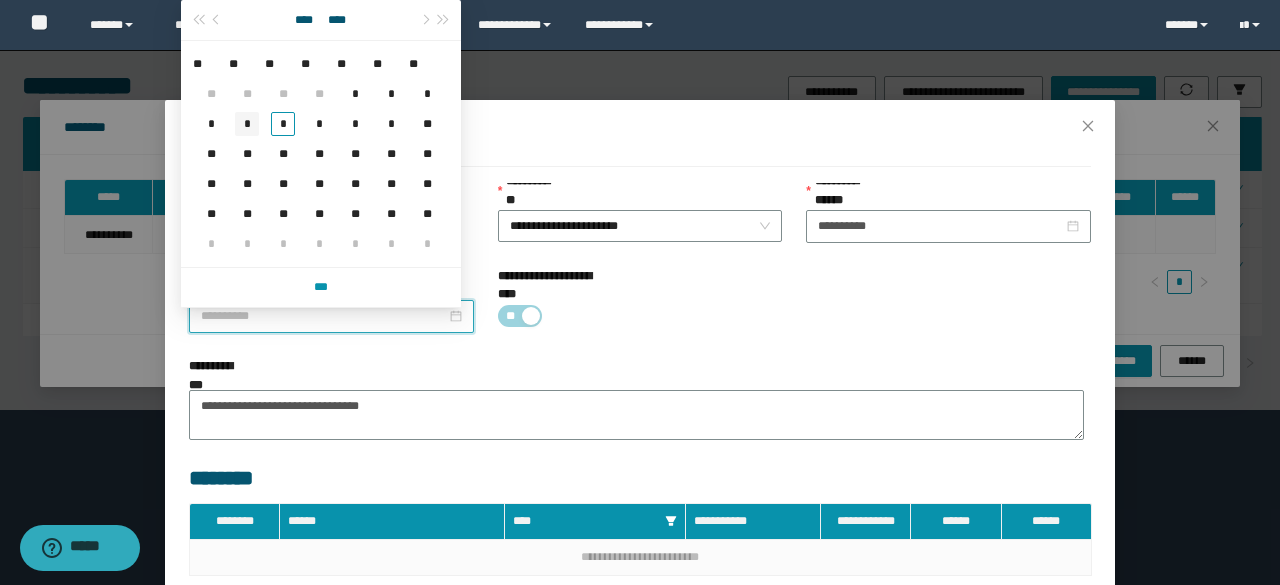 type on "**********" 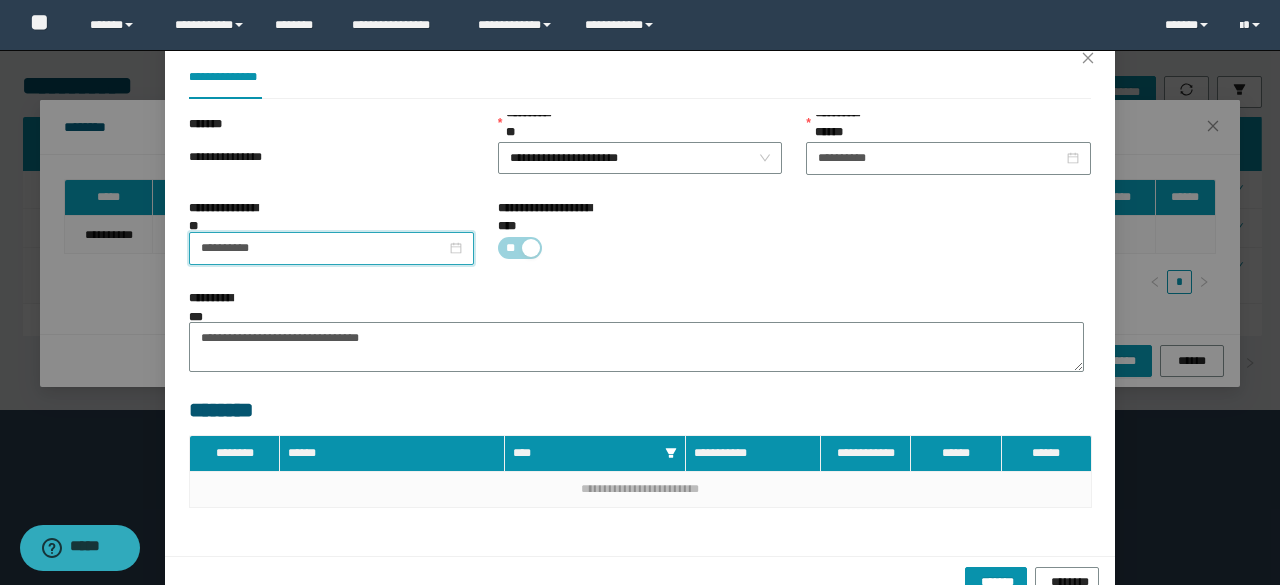 scroll, scrollTop: 100, scrollLeft: 0, axis: vertical 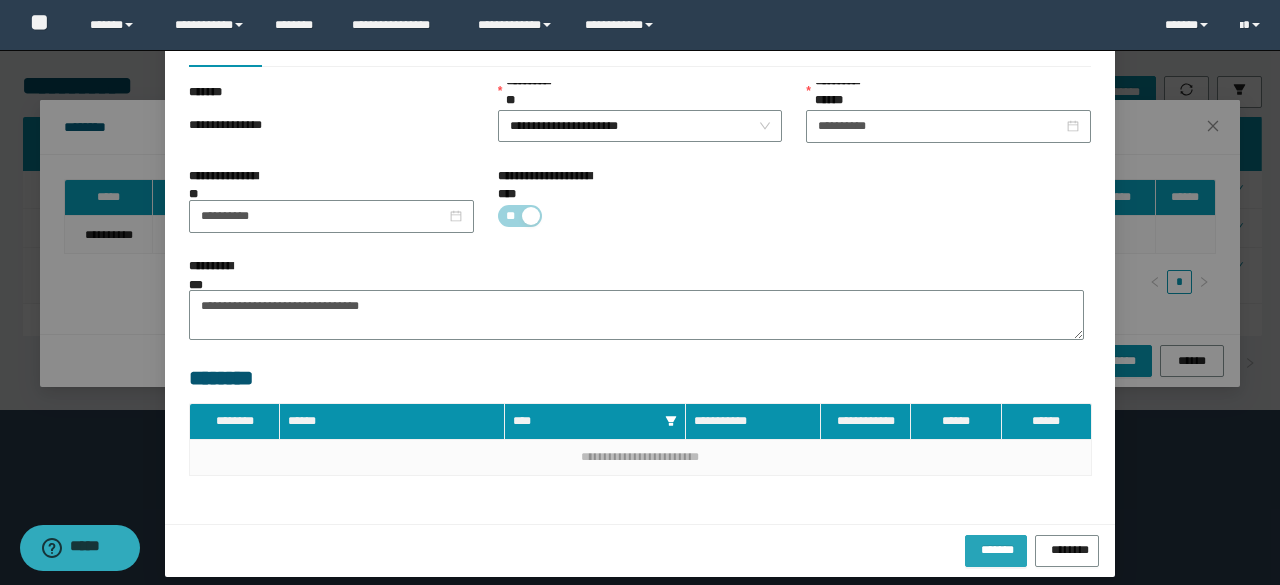 click on "*******" at bounding box center [996, 547] 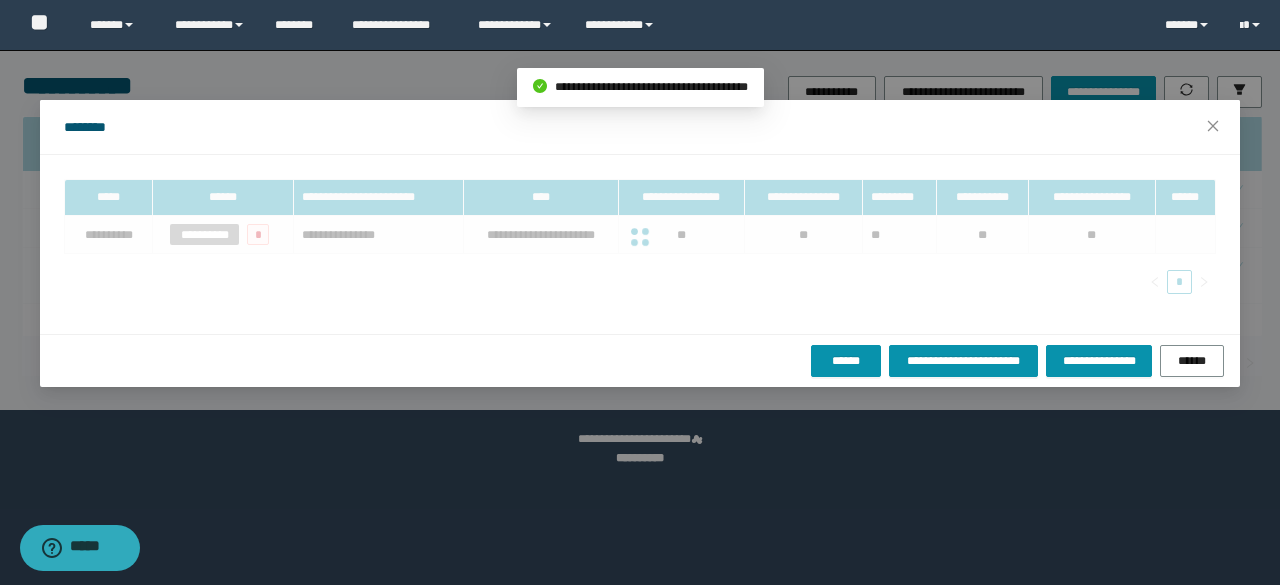 scroll, scrollTop: 0, scrollLeft: 0, axis: both 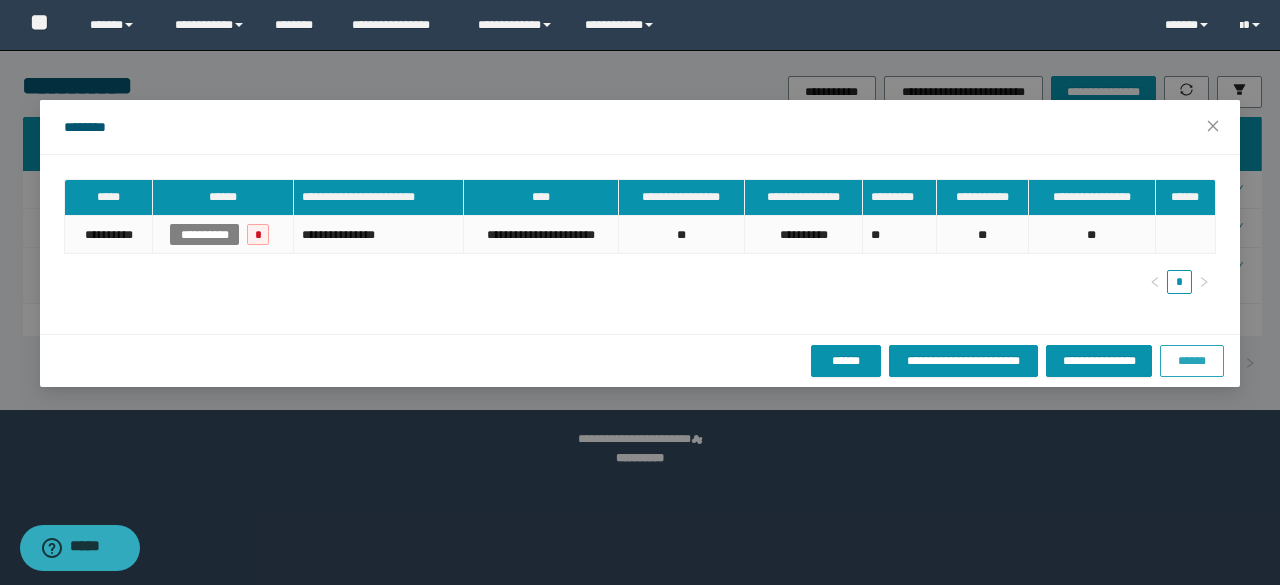 click on "******" at bounding box center (1192, 361) 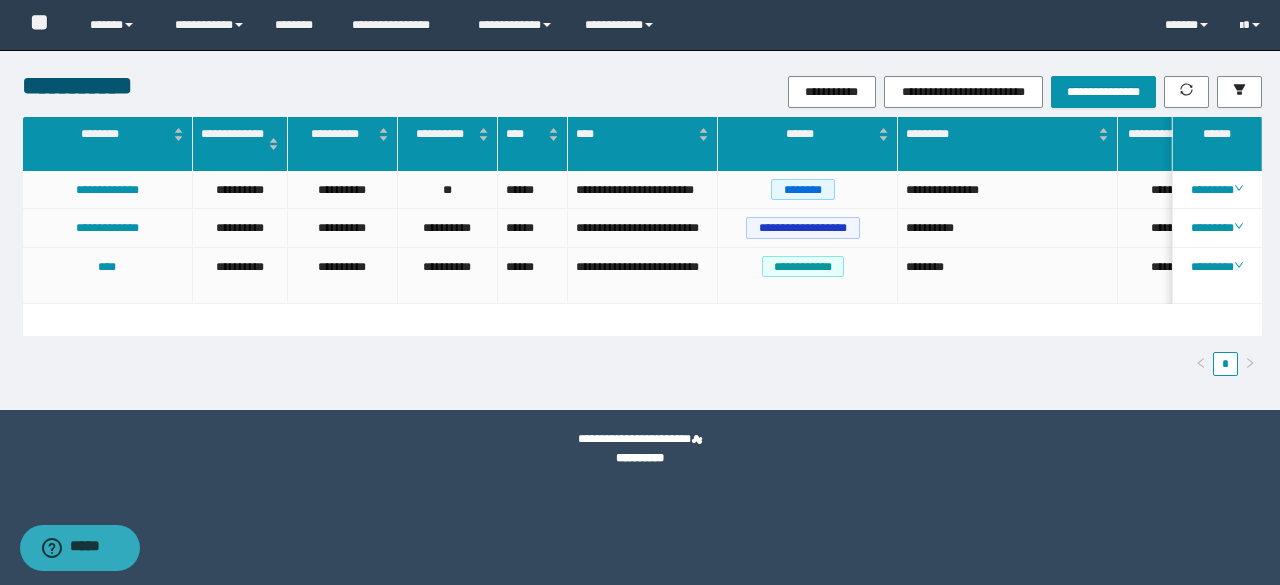 scroll, scrollTop: 0, scrollLeft: 99, axis: horizontal 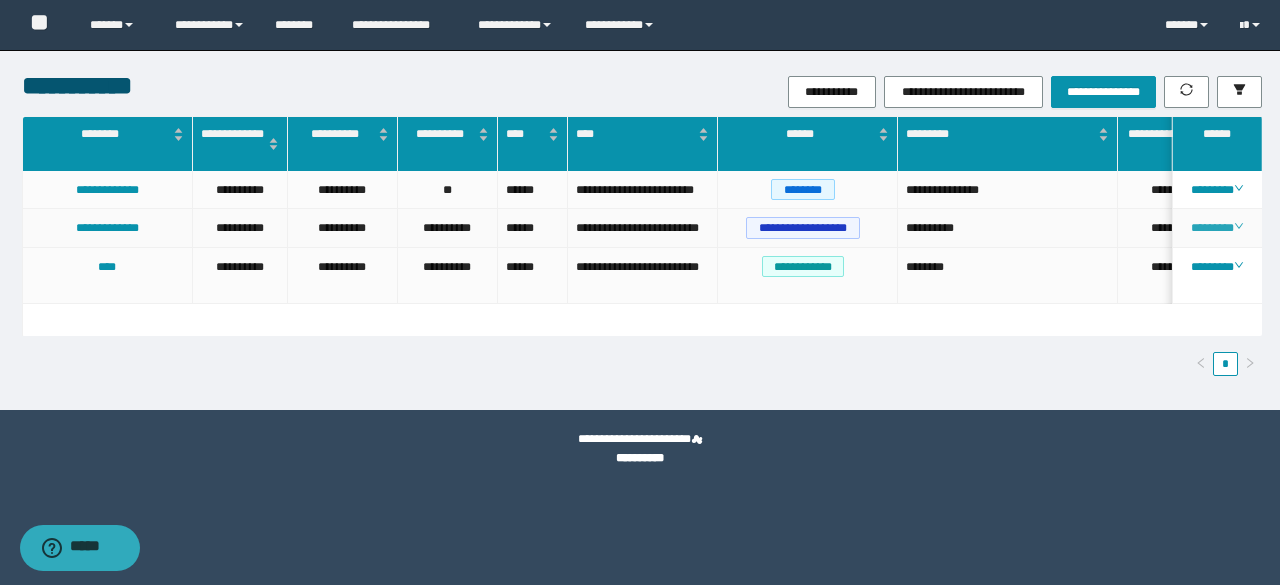 click on "********" at bounding box center (1216, 228) 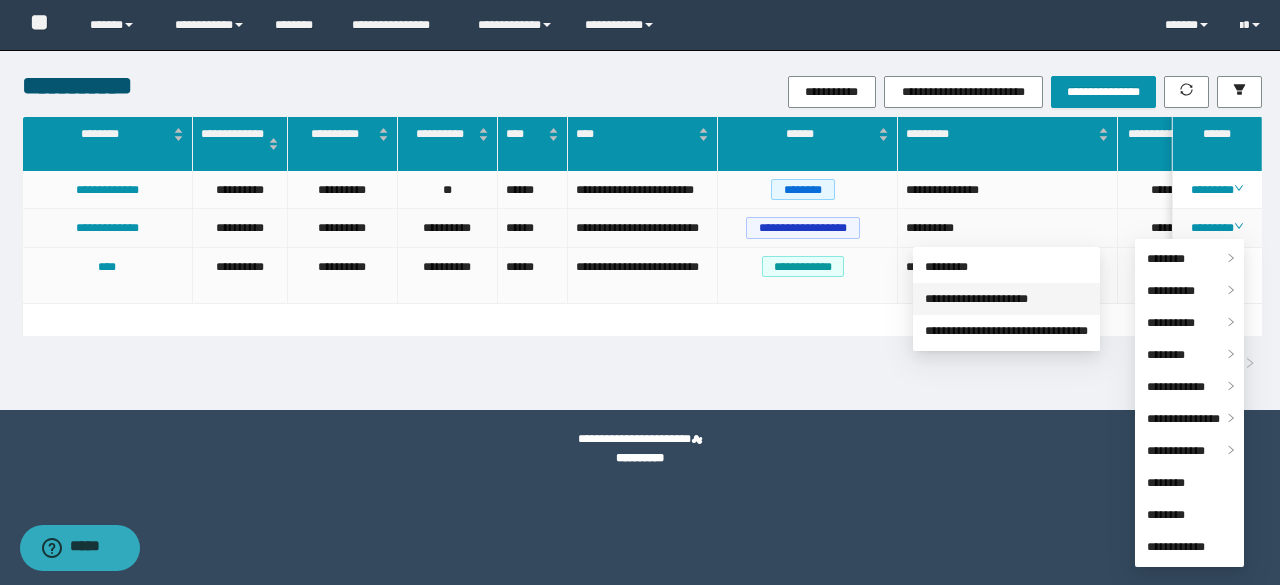 click on "**********" at bounding box center [976, 299] 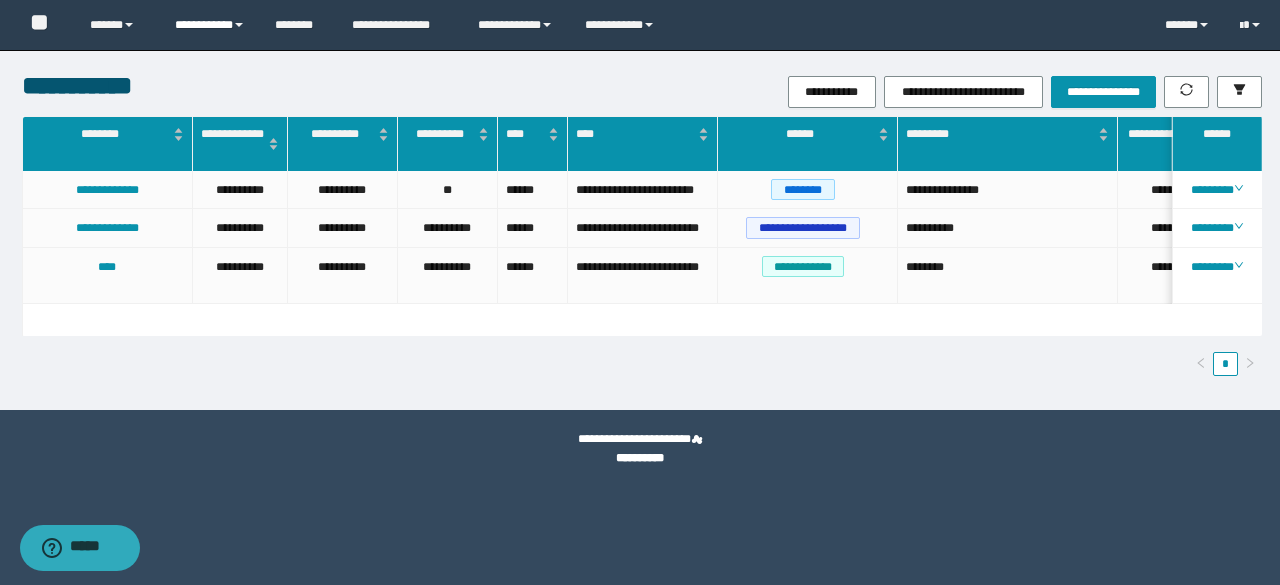 click on "**********" at bounding box center (210, 25) 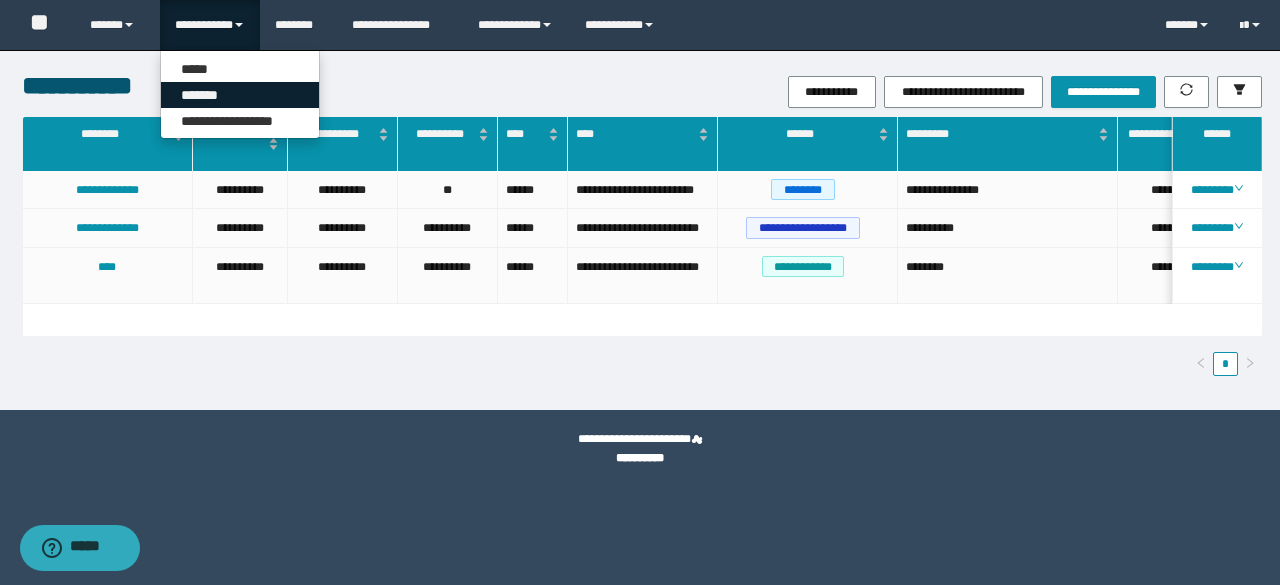 click on "*******" at bounding box center (240, 95) 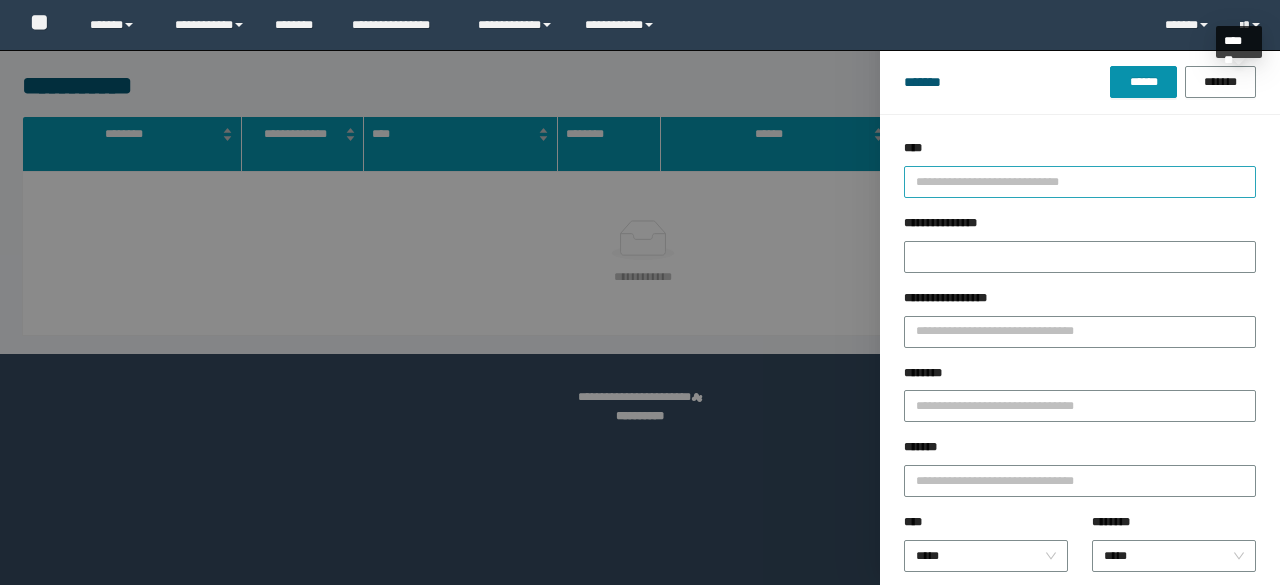 scroll, scrollTop: 0, scrollLeft: 0, axis: both 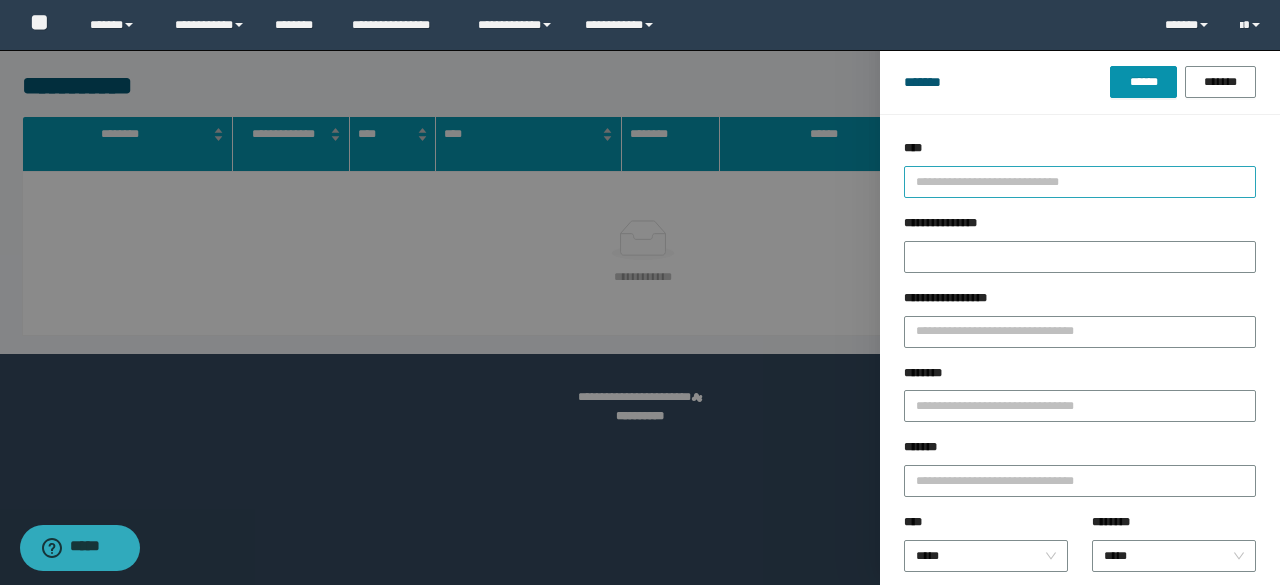 click at bounding box center [1071, 181] 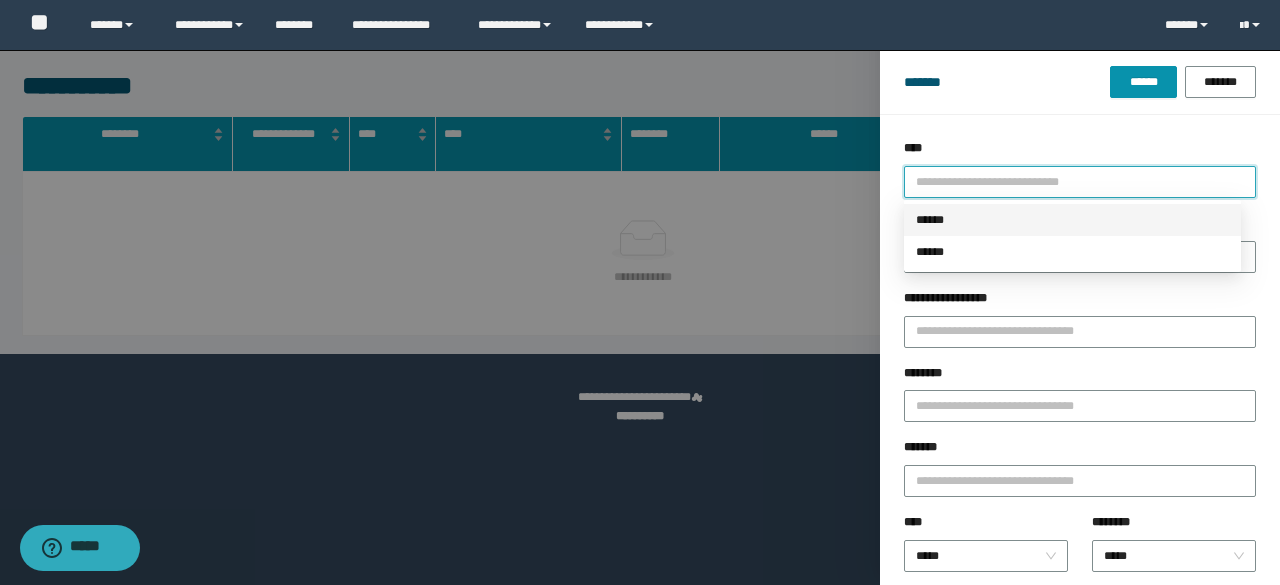 click on "******" at bounding box center [1072, 220] 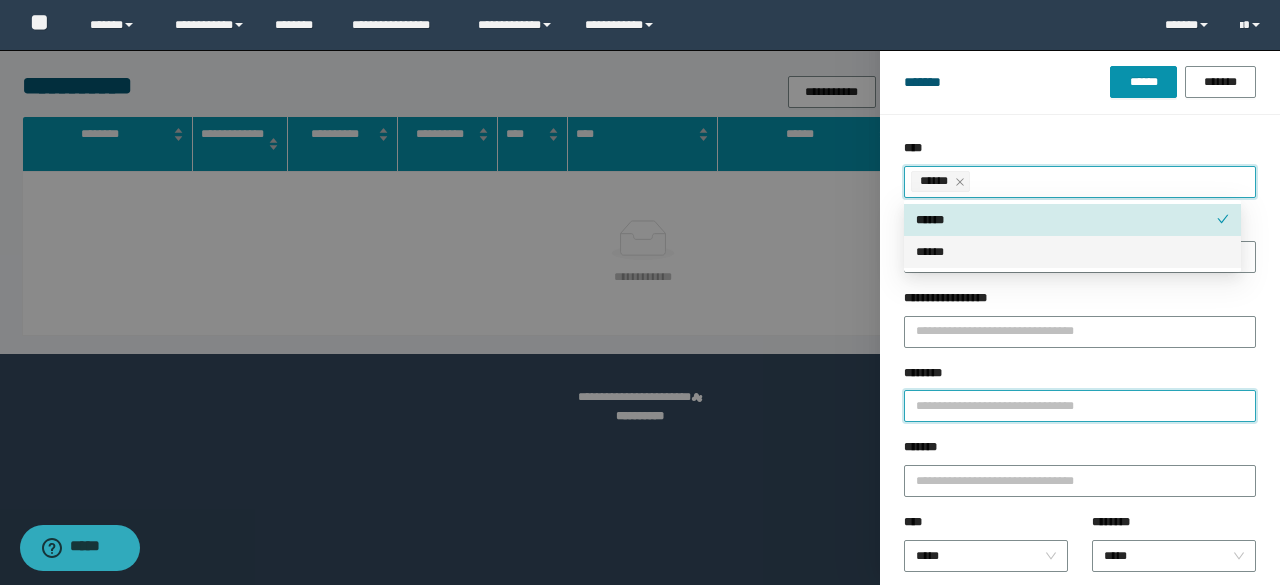 click on "********" at bounding box center [1080, 406] 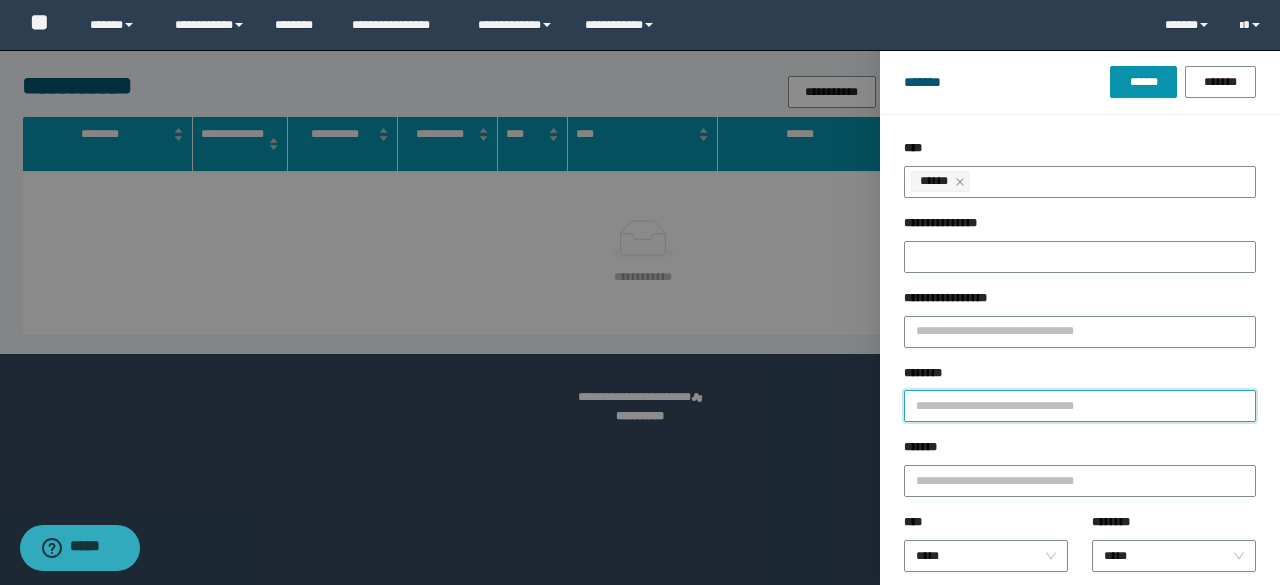 paste on "**********" 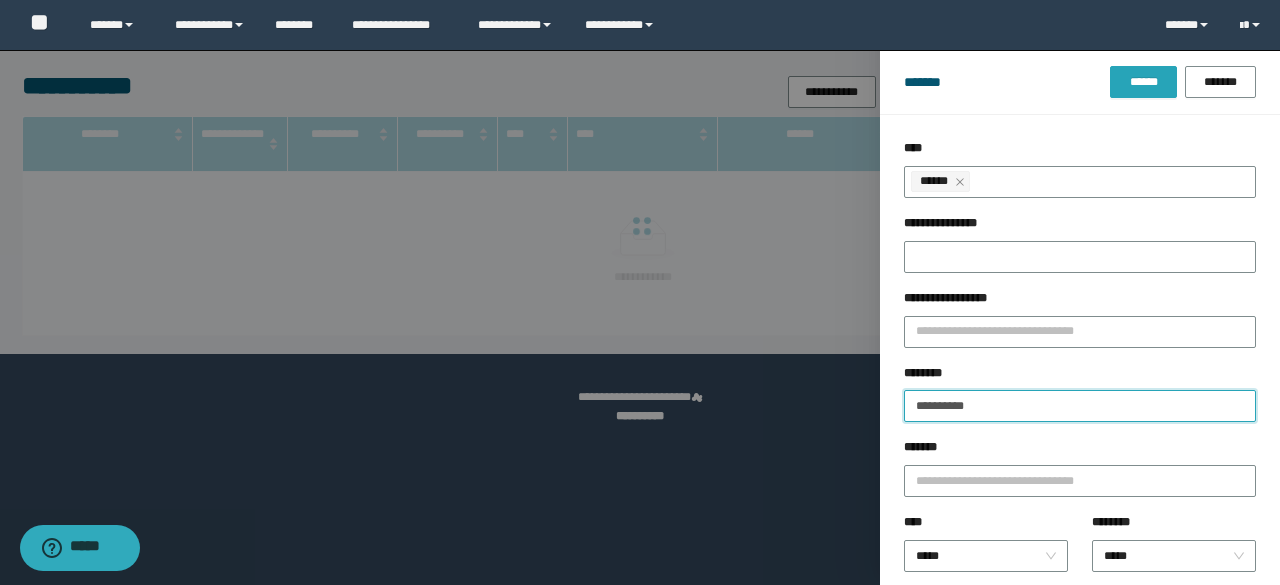 type on "**********" 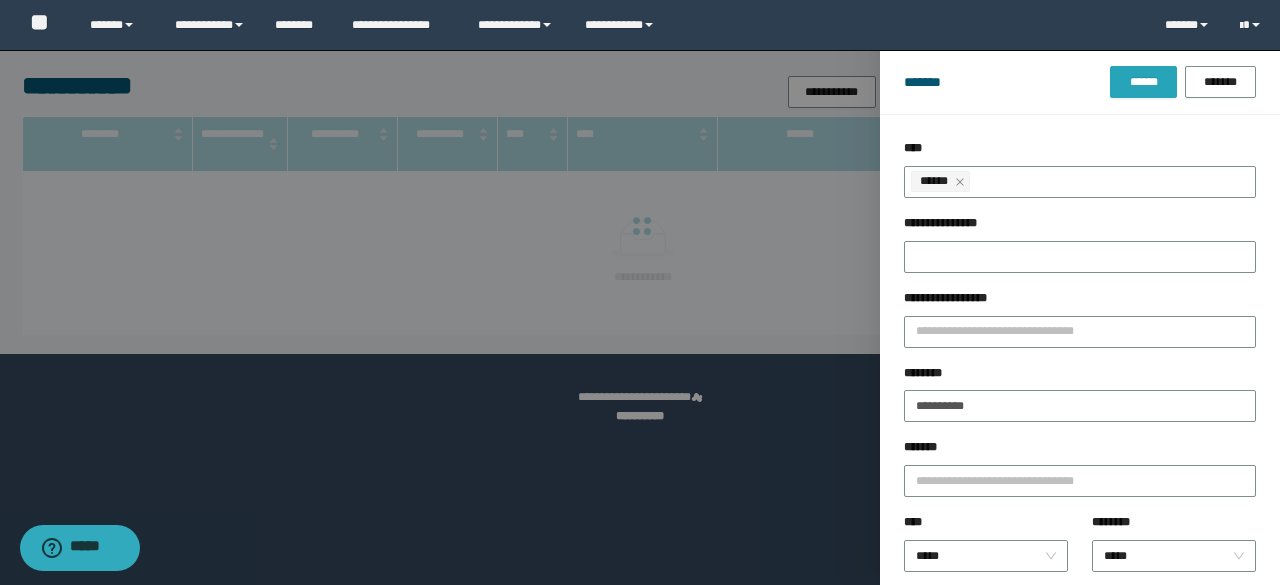 click on "******" at bounding box center (1143, 82) 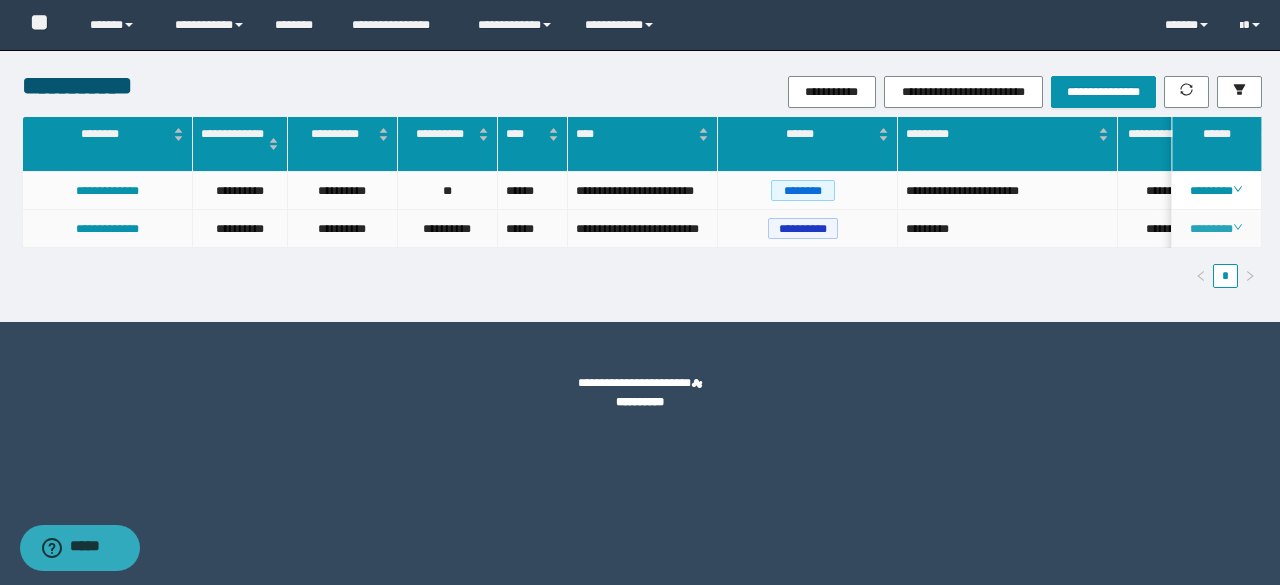 click on "********" at bounding box center (1217, 229) 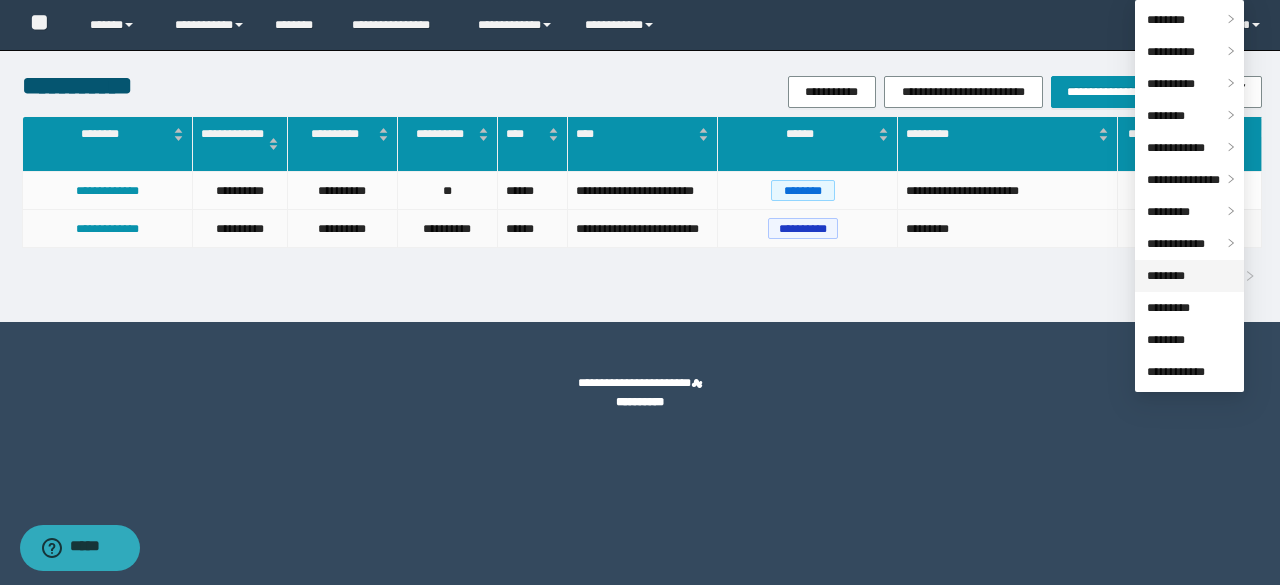 click on "********" at bounding box center [1166, 276] 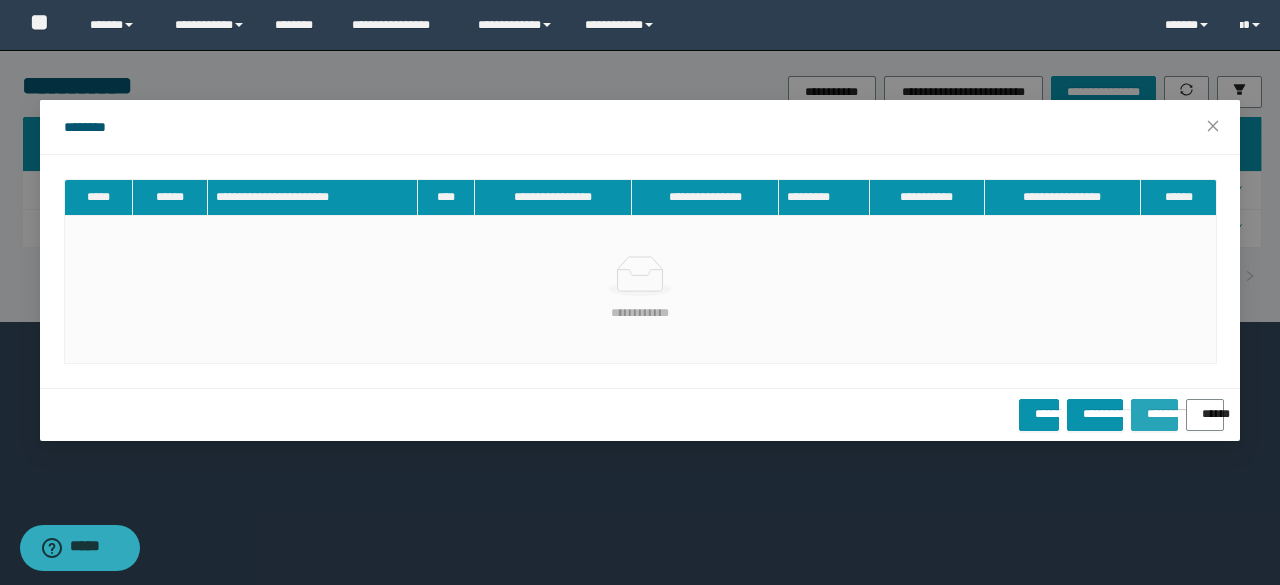 click on "**********" at bounding box center (1154, 407) 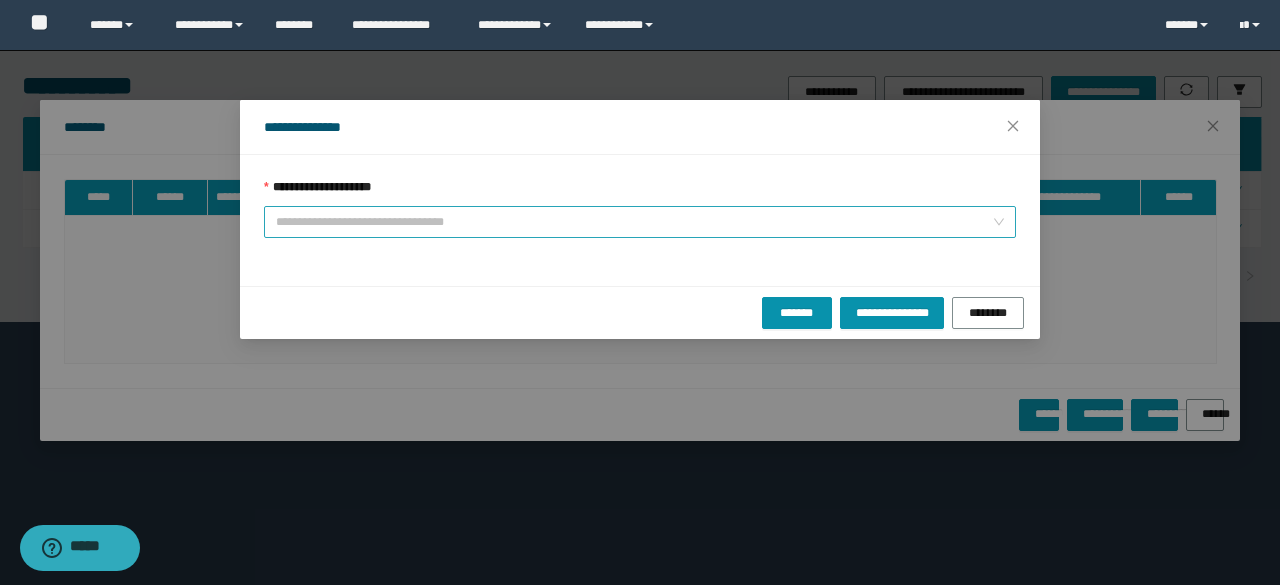 click on "**********" at bounding box center [634, 222] 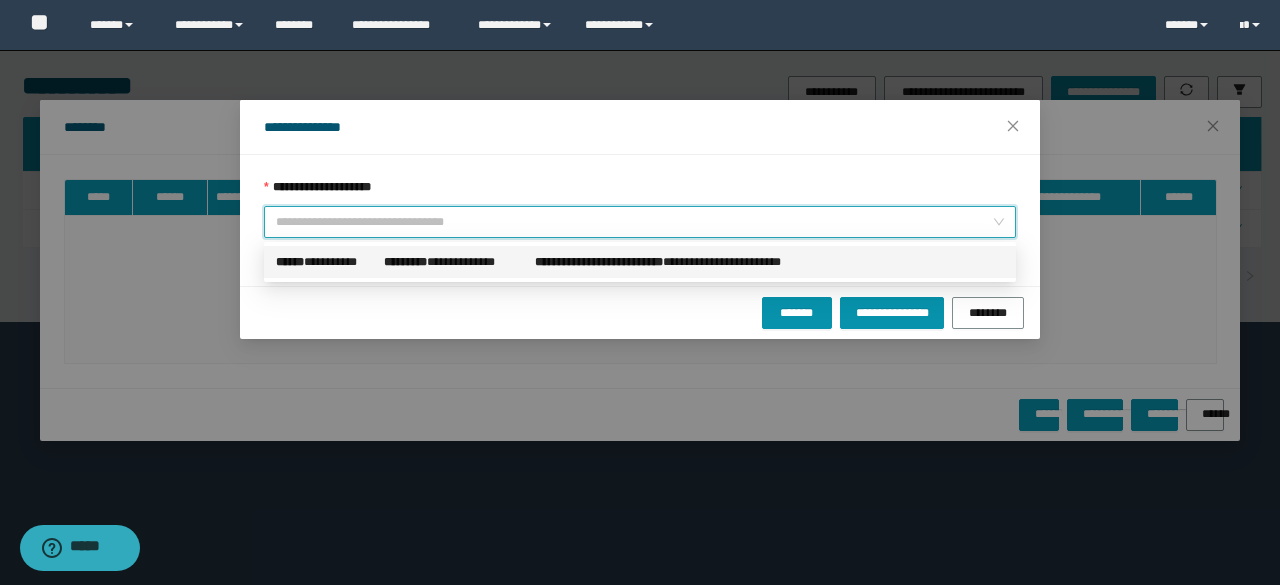 click on "**********" at bounding box center [326, 262] 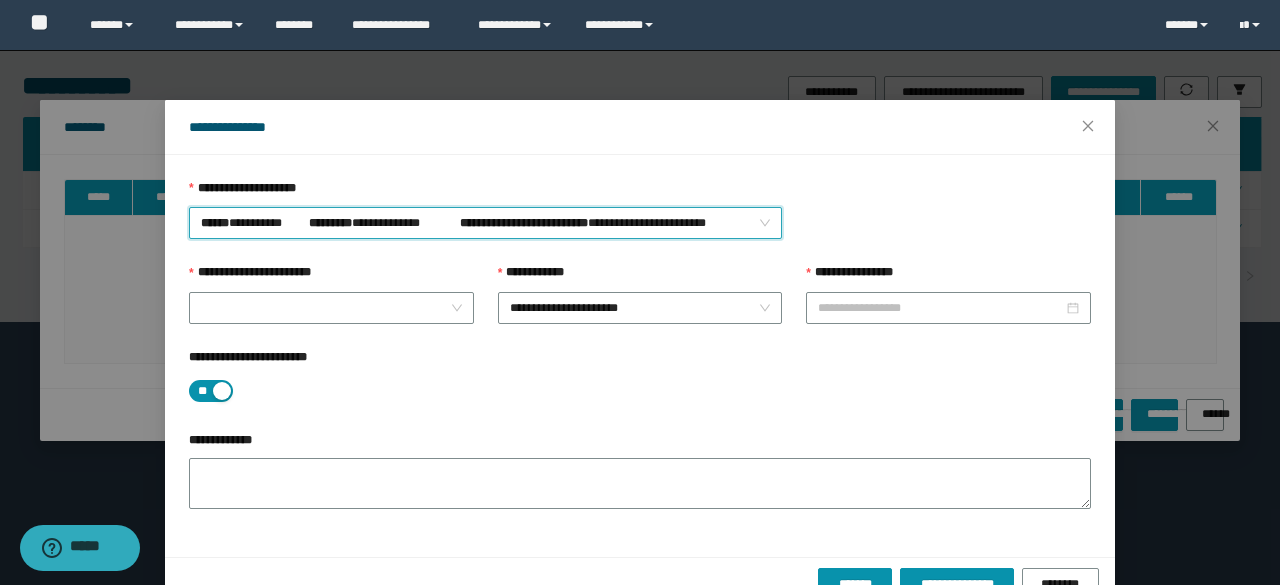 type on "**********" 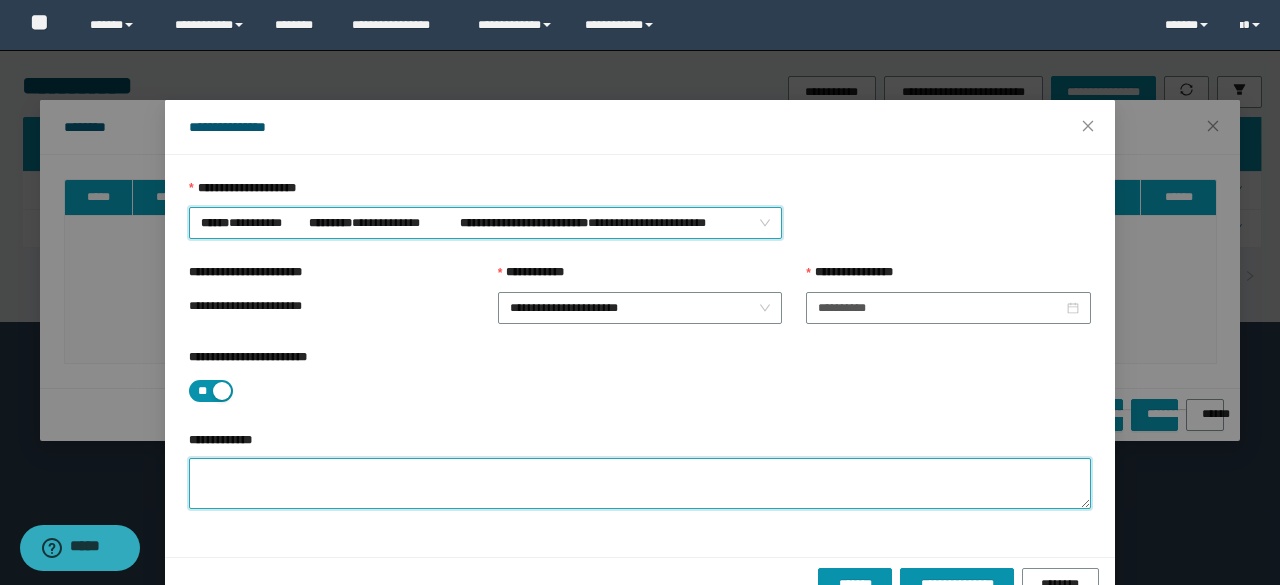 click on "**********" at bounding box center (640, 483) 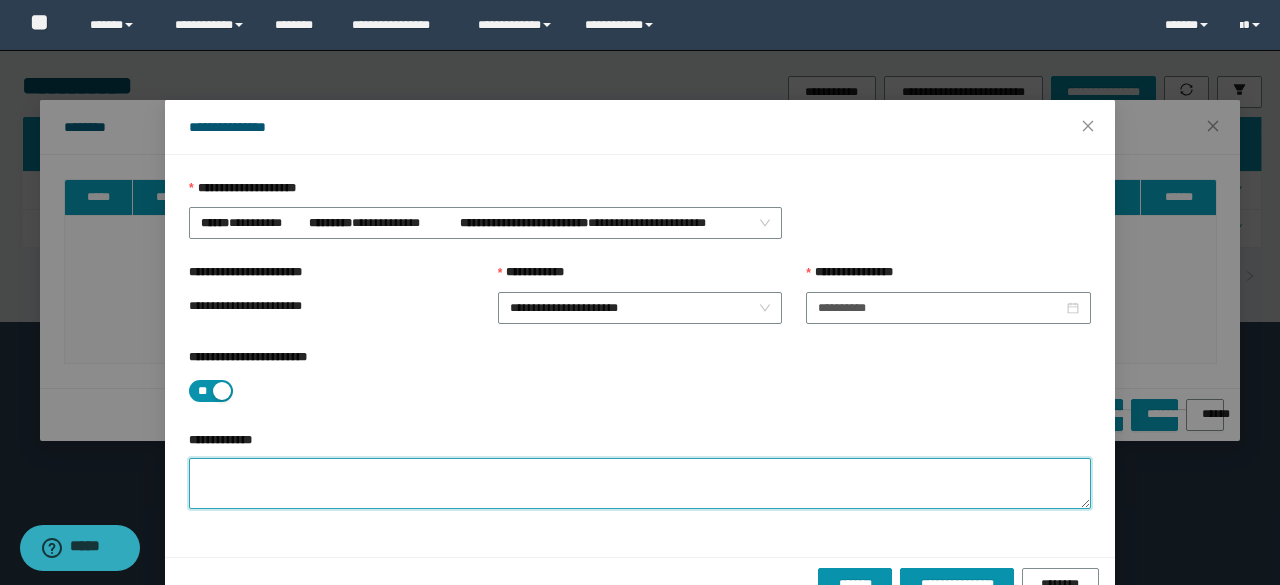 paste on "**********" 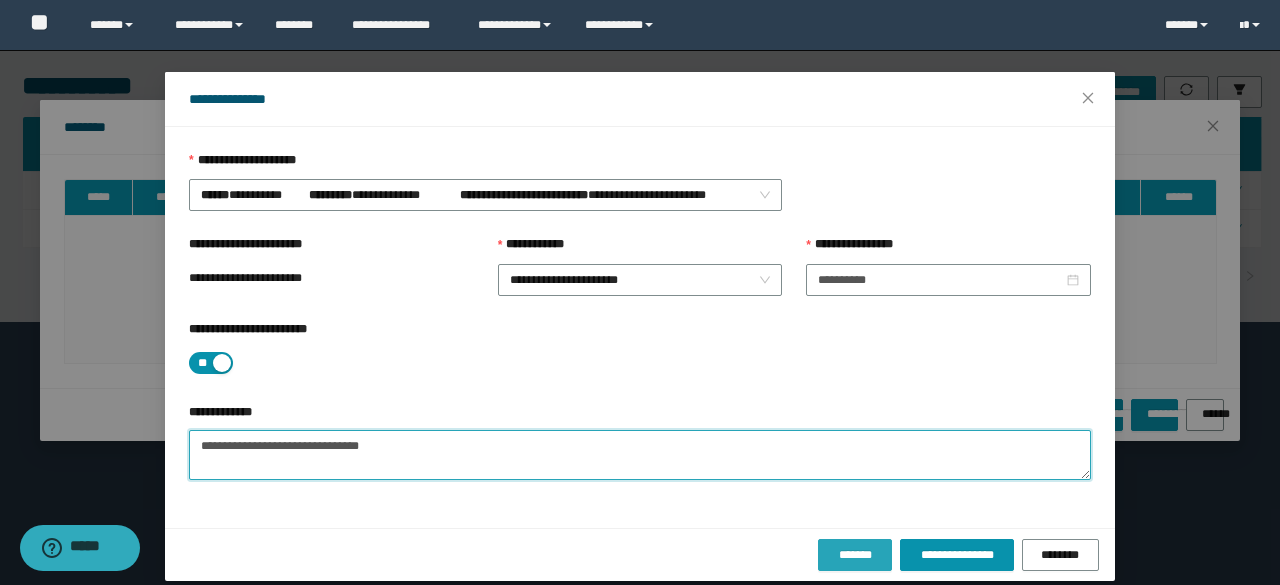 scroll, scrollTop: 44, scrollLeft: 0, axis: vertical 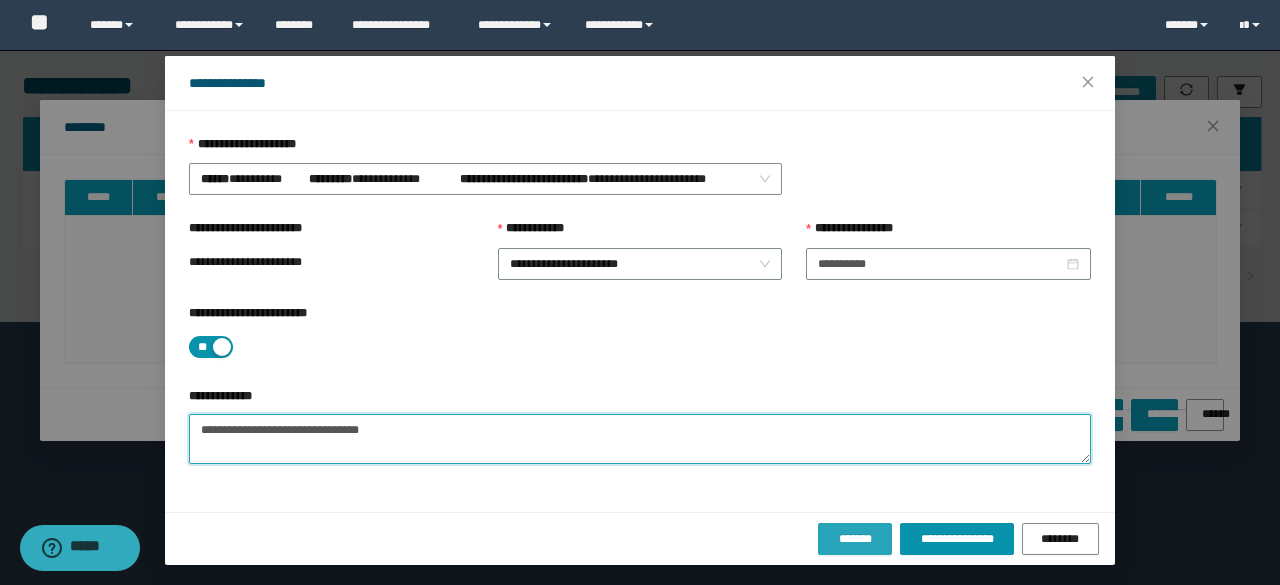 type on "**********" 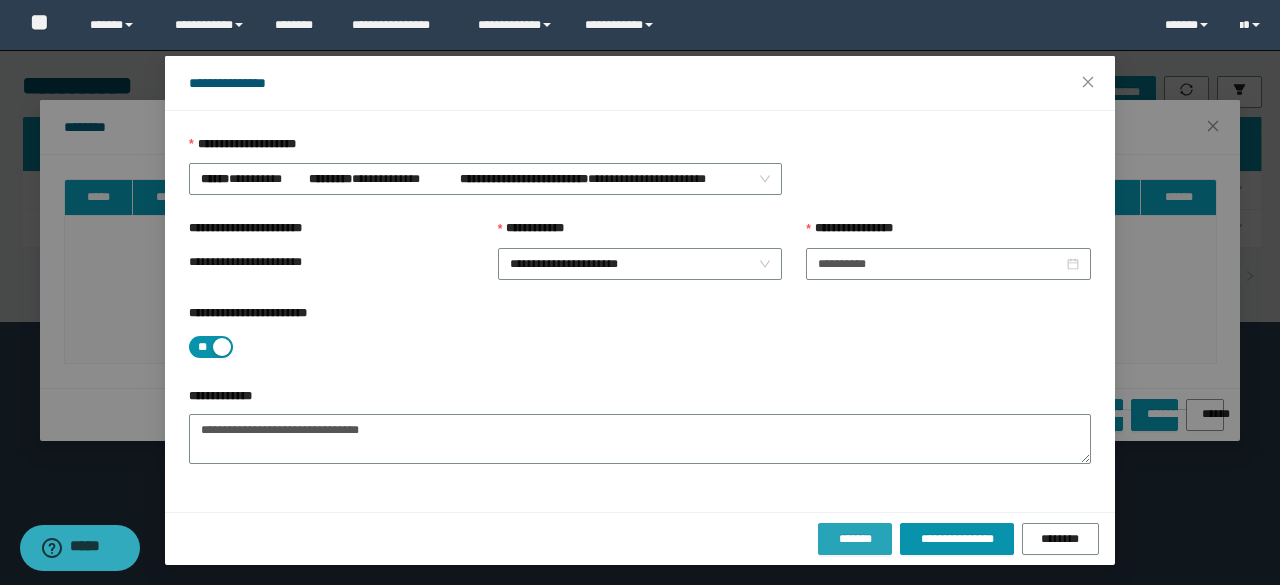 click on "*******" at bounding box center (855, 539) 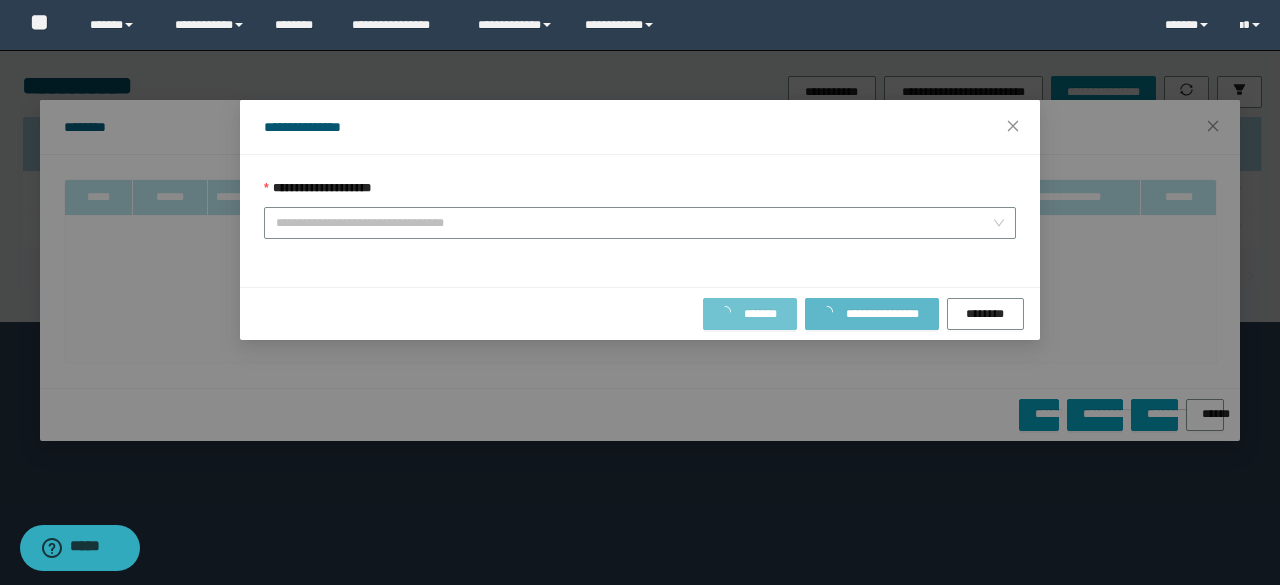 scroll, scrollTop: 0, scrollLeft: 0, axis: both 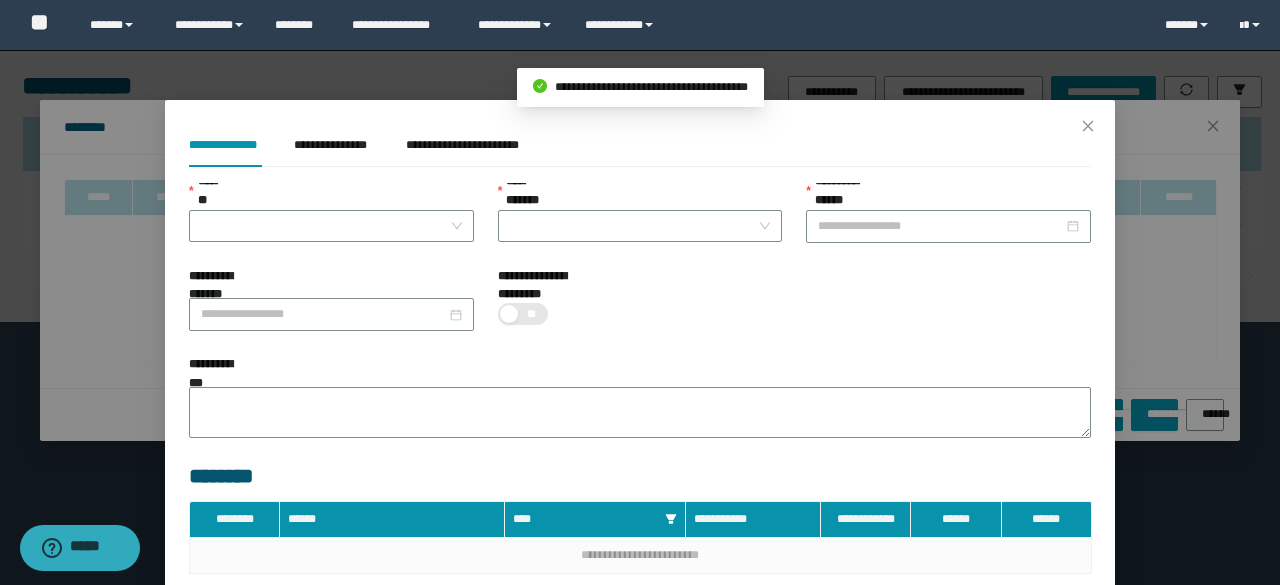 type on "**********" 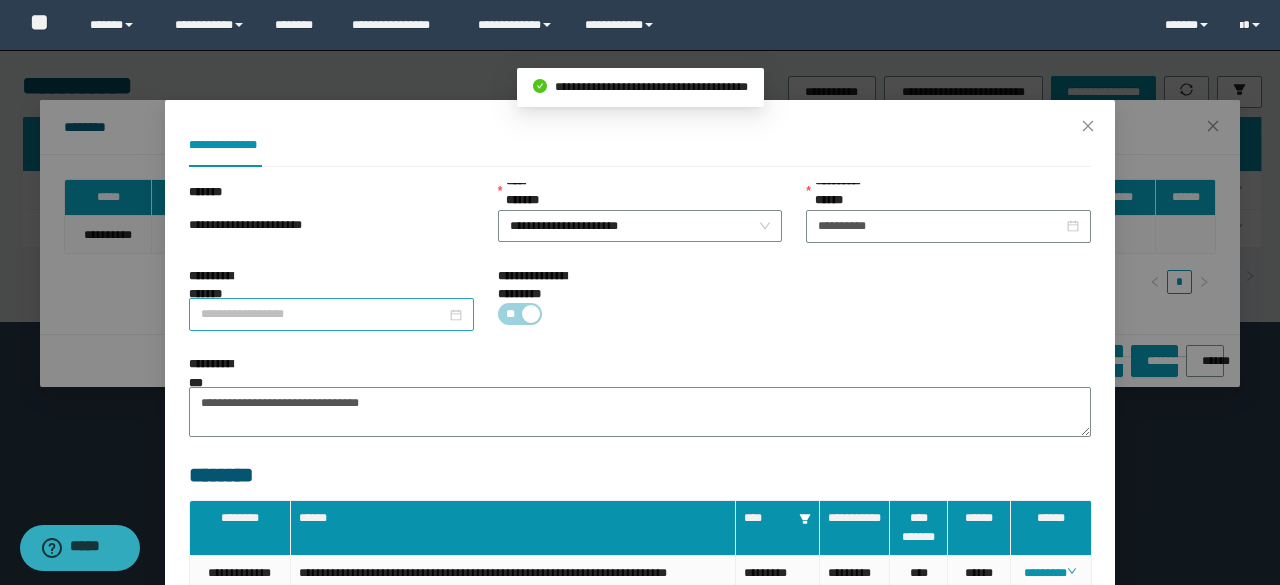 click on "**********" at bounding box center [323, 314] 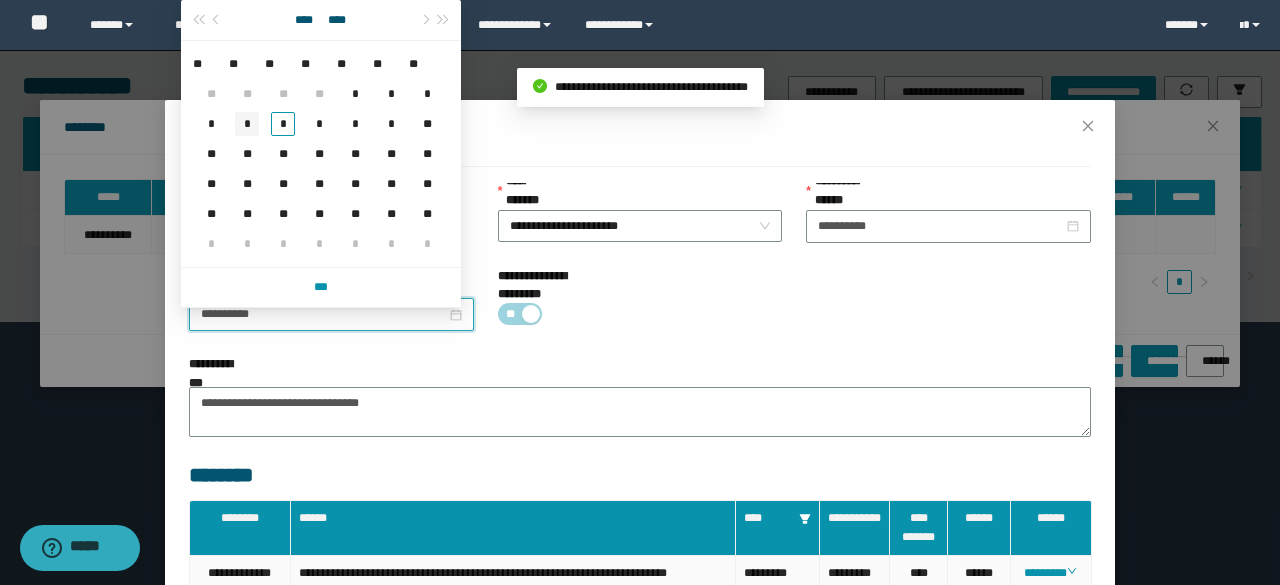 type on "**********" 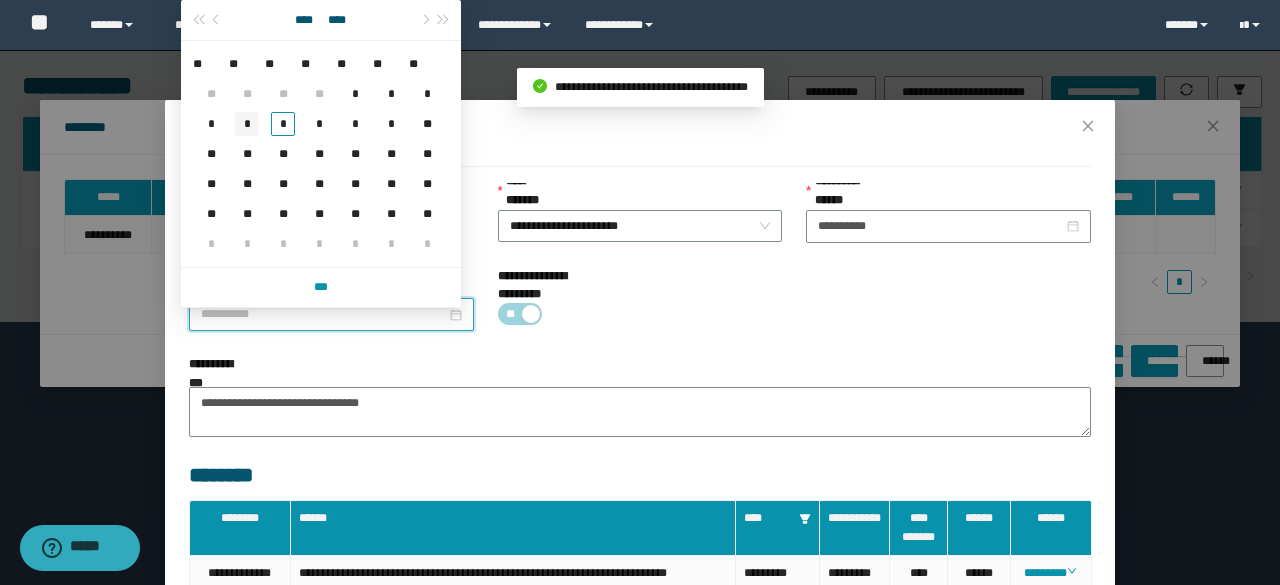 click on "*" at bounding box center [247, 124] 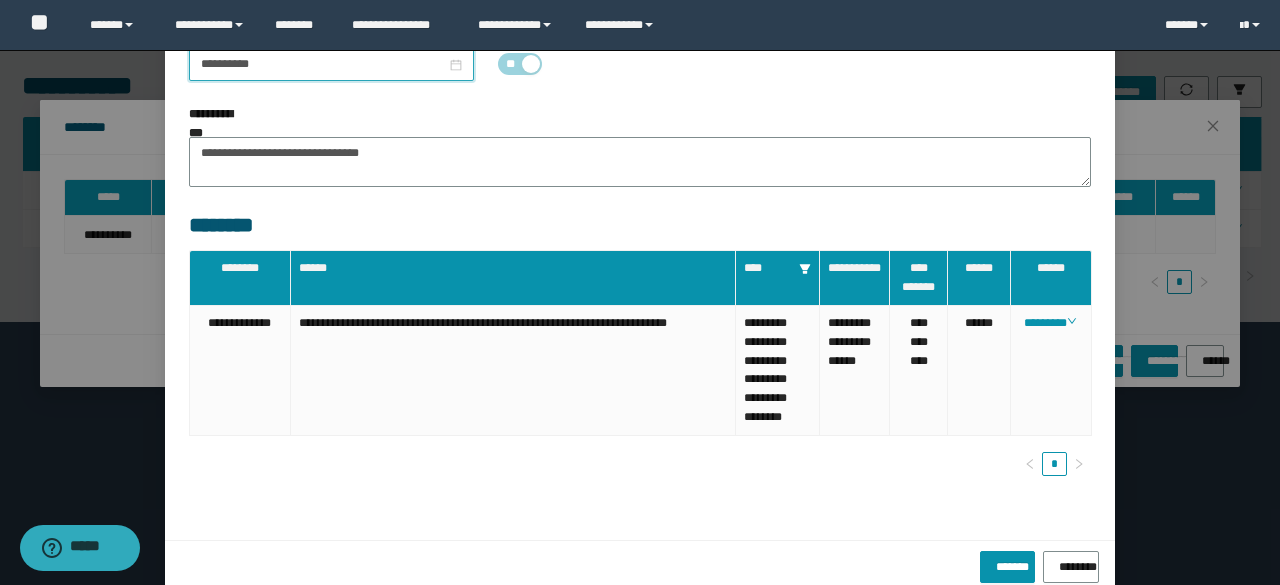 scroll, scrollTop: 288, scrollLeft: 0, axis: vertical 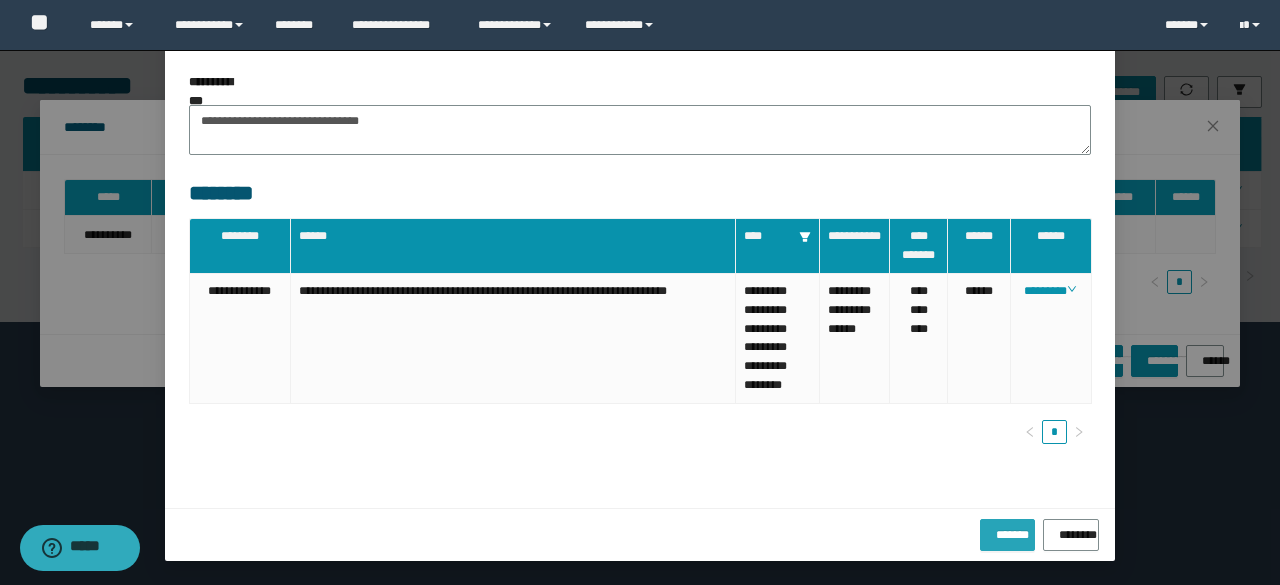 click on "*******" at bounding box center (1007, 535) 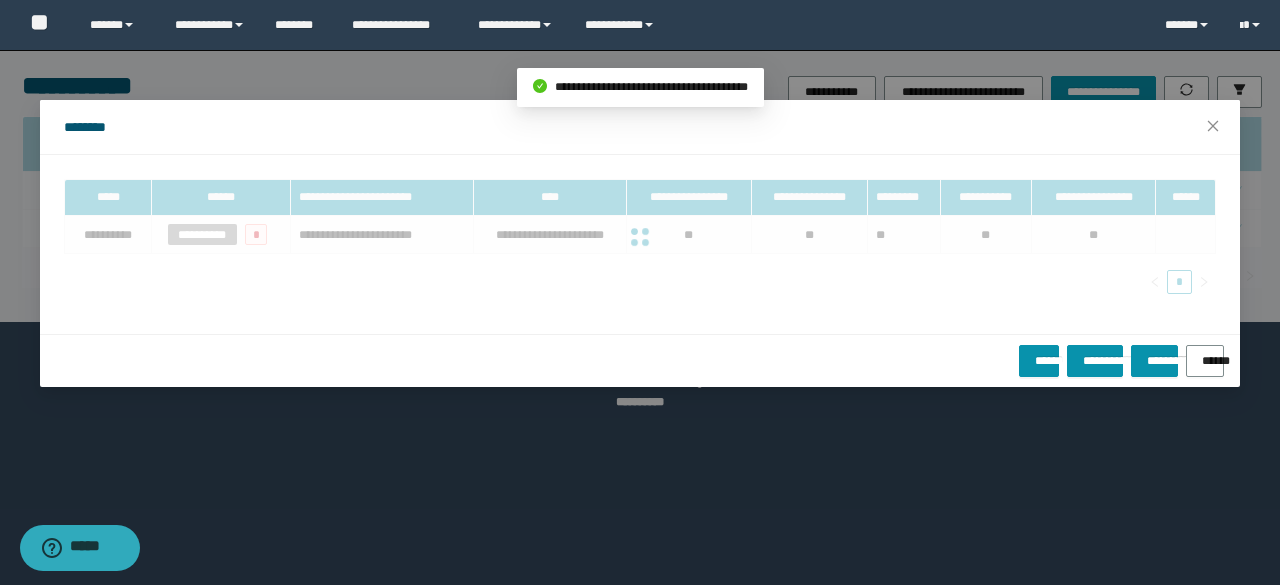 scroll, scrollTop: 188, scrollLeft: 0, axis: vertical 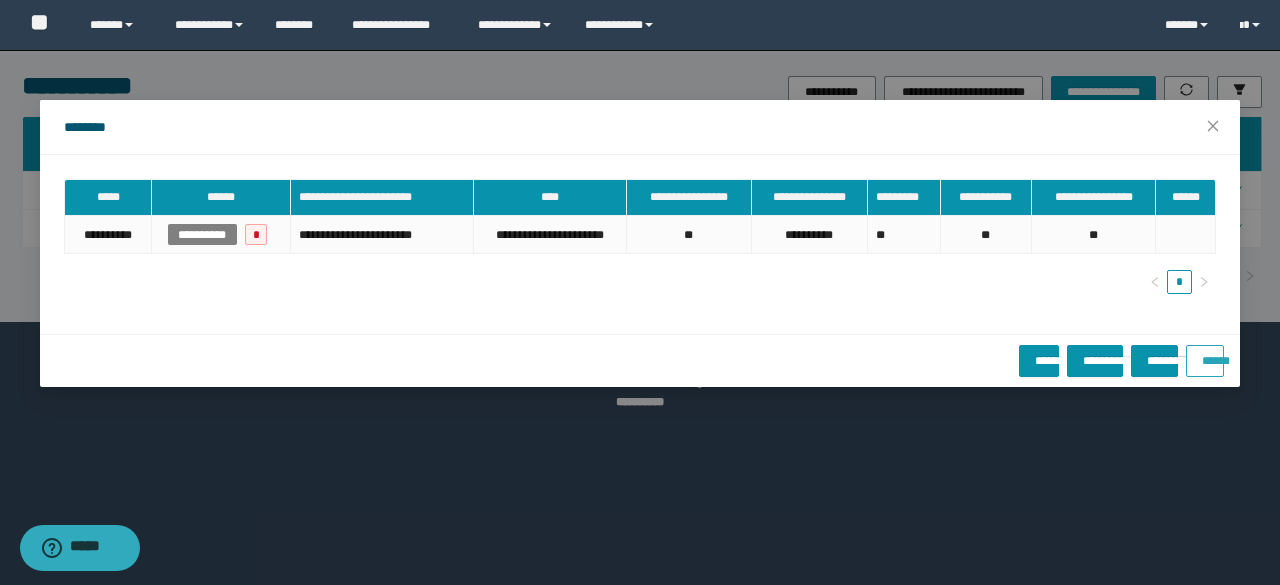 click on "******" at bounding box center [1205, 354] 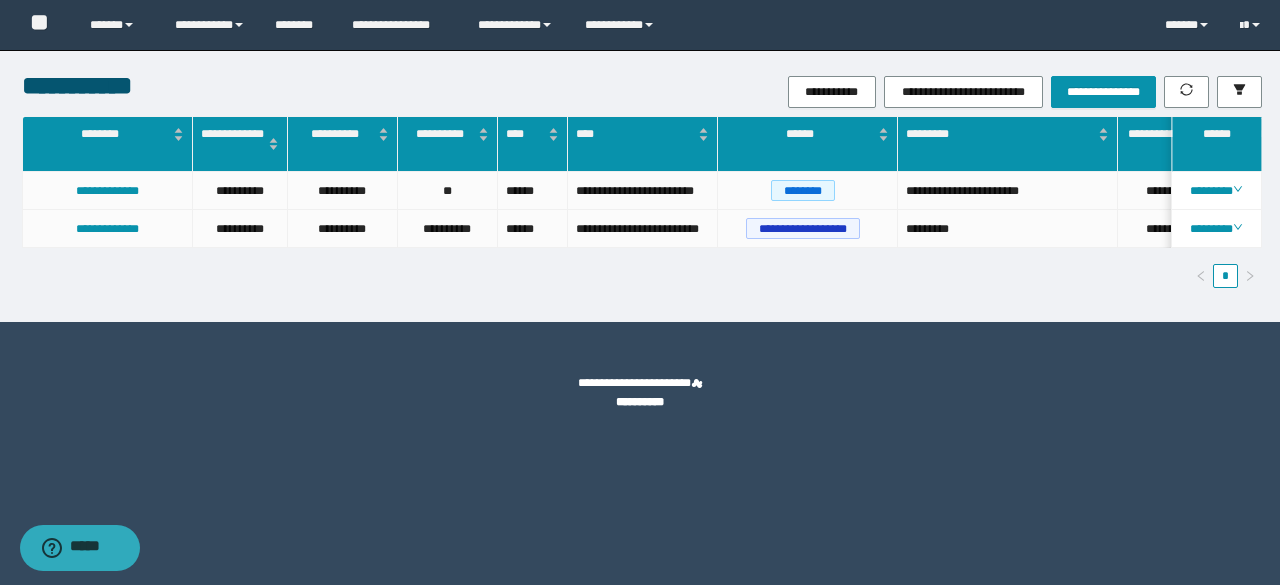 scroll, scrollTop: 0, scrollLeft: 134, axis: horizontal 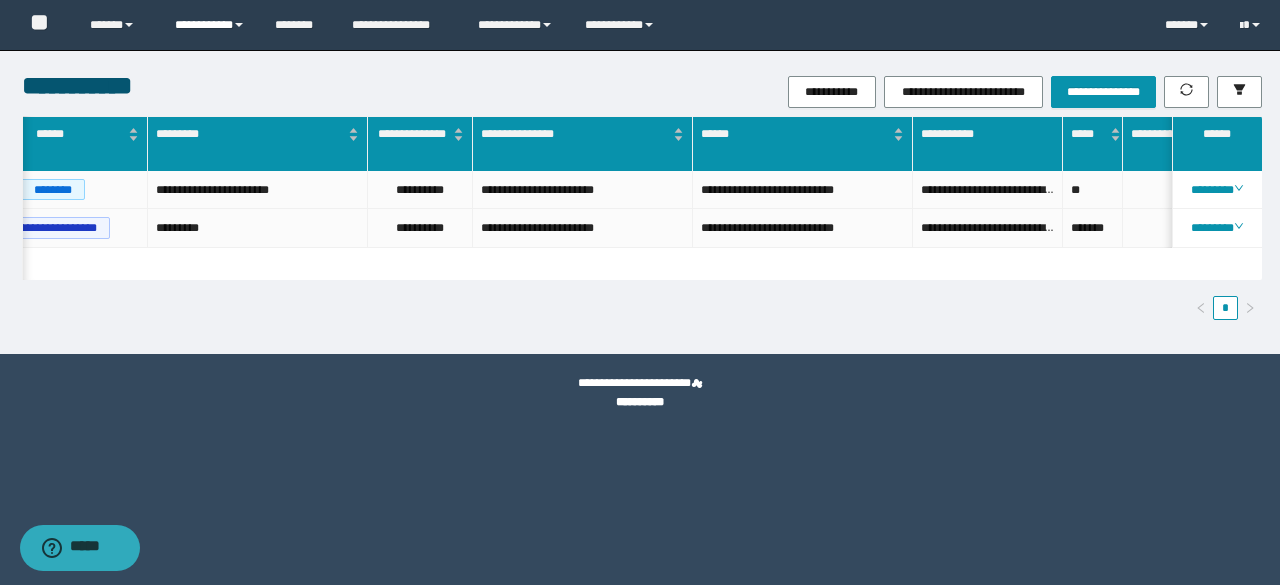 click on "**********" at bounding box center [210, 25] 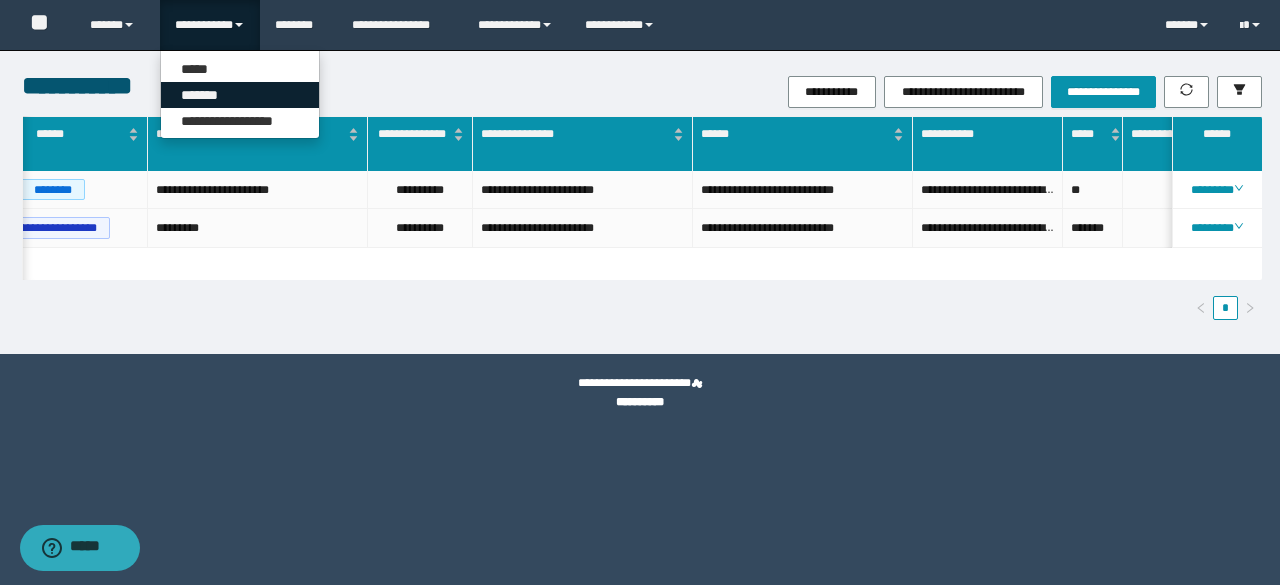click on "*******" at bounding box center [240, 95] 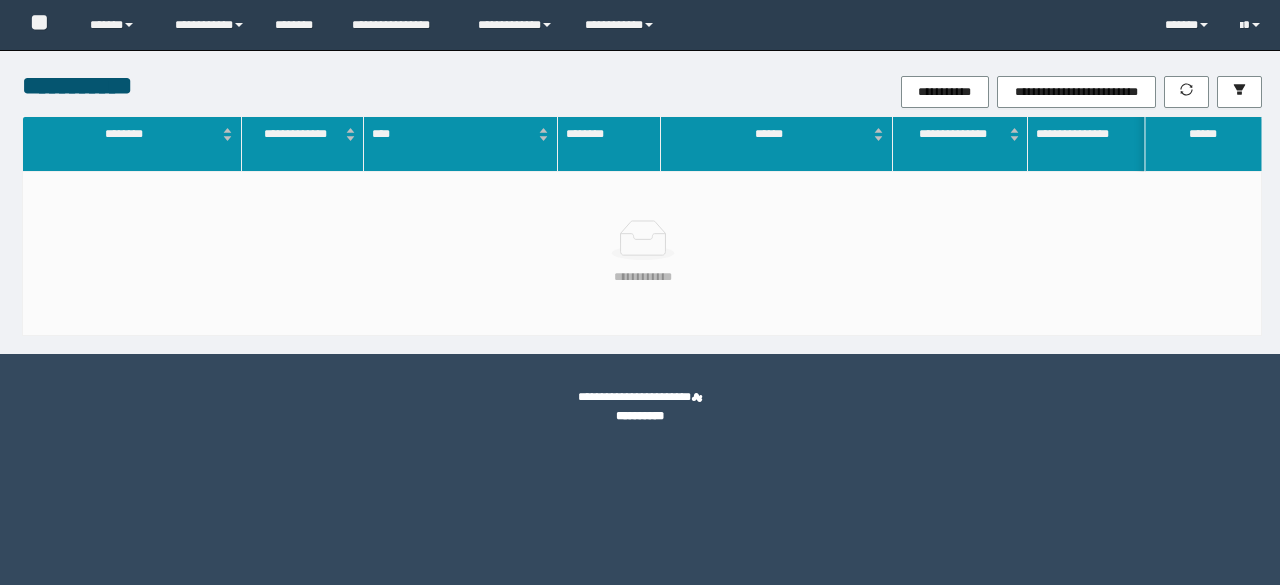 scroll, scrollTop: 0, scrollLeft: 0, axis: both 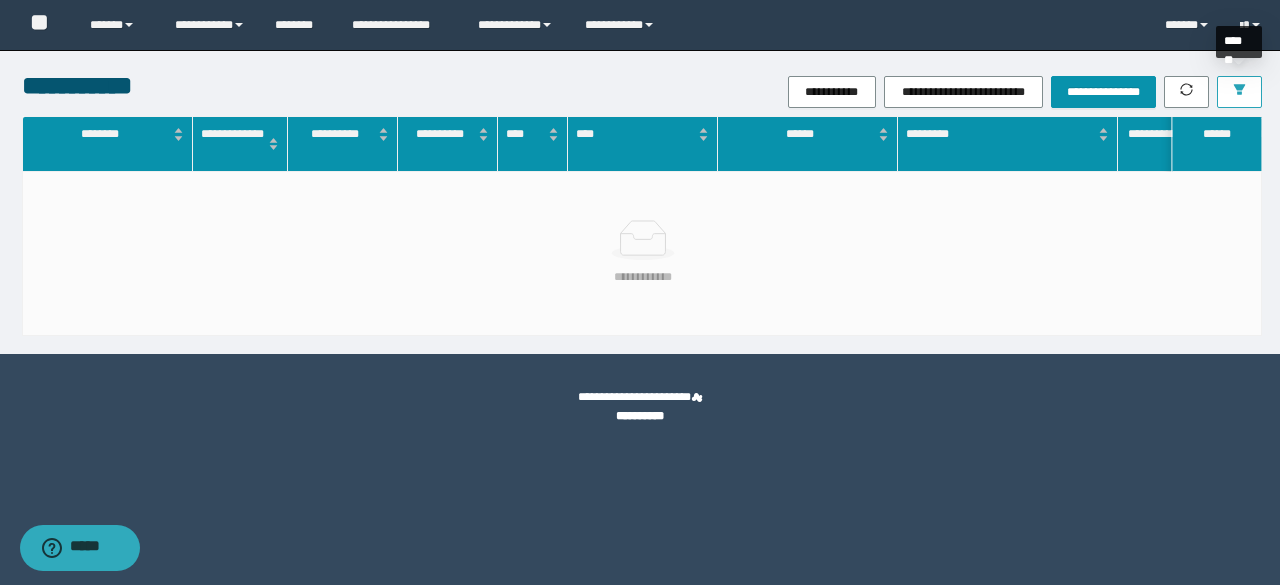 click at bounding box center (1239, 92) 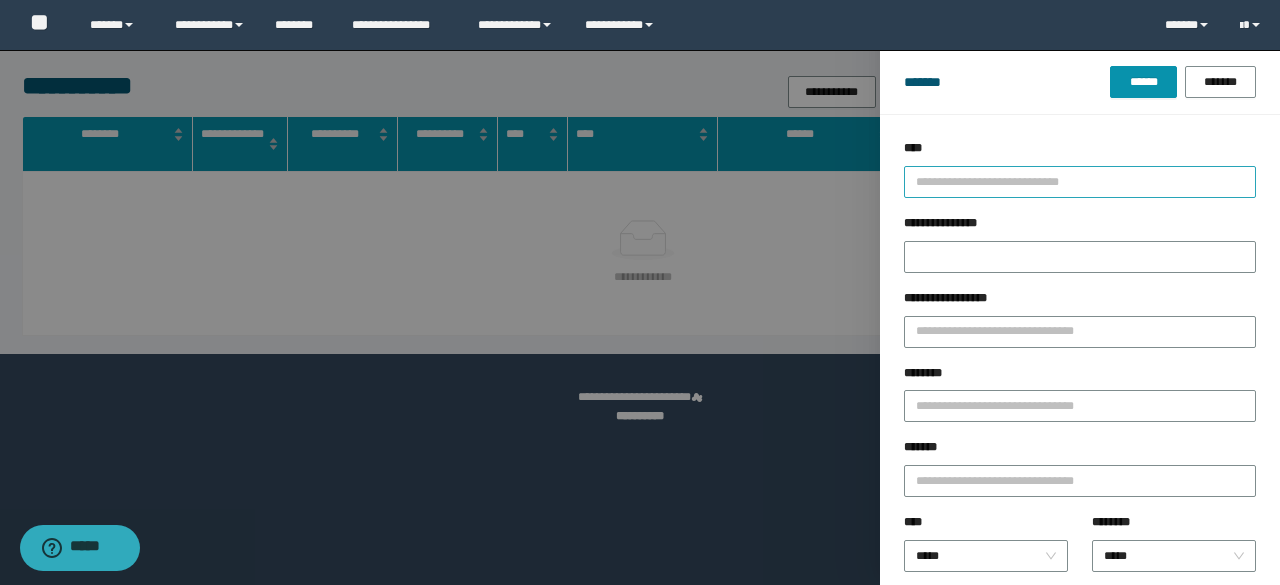 click at bounding box center (1071, 181) 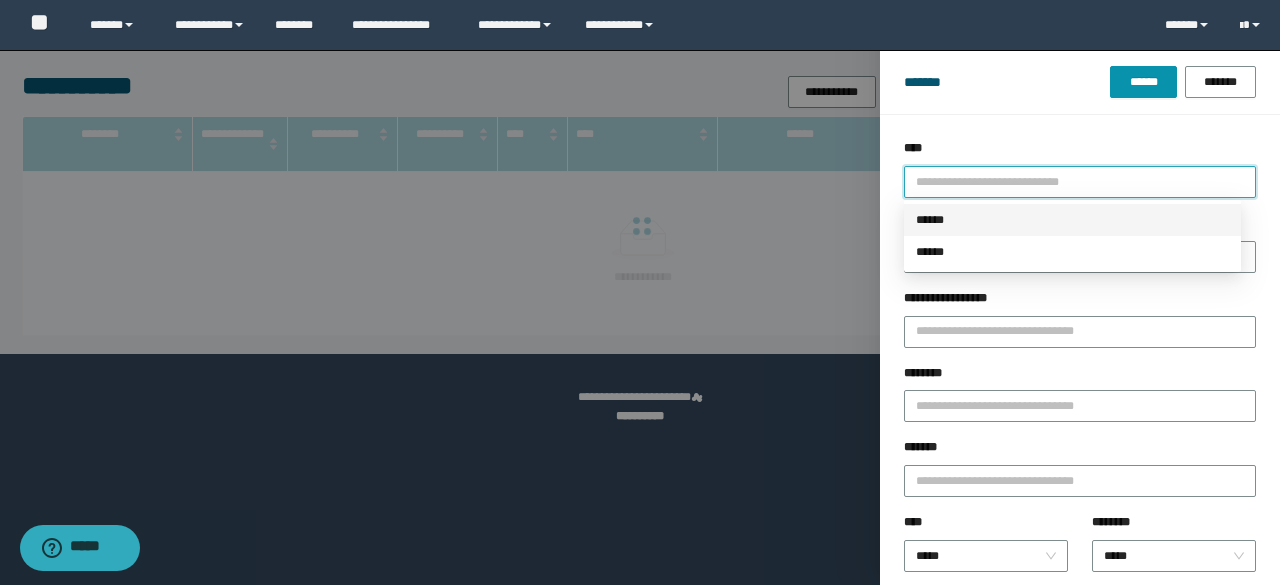 click on "******" at bounding box center [1072, 220] 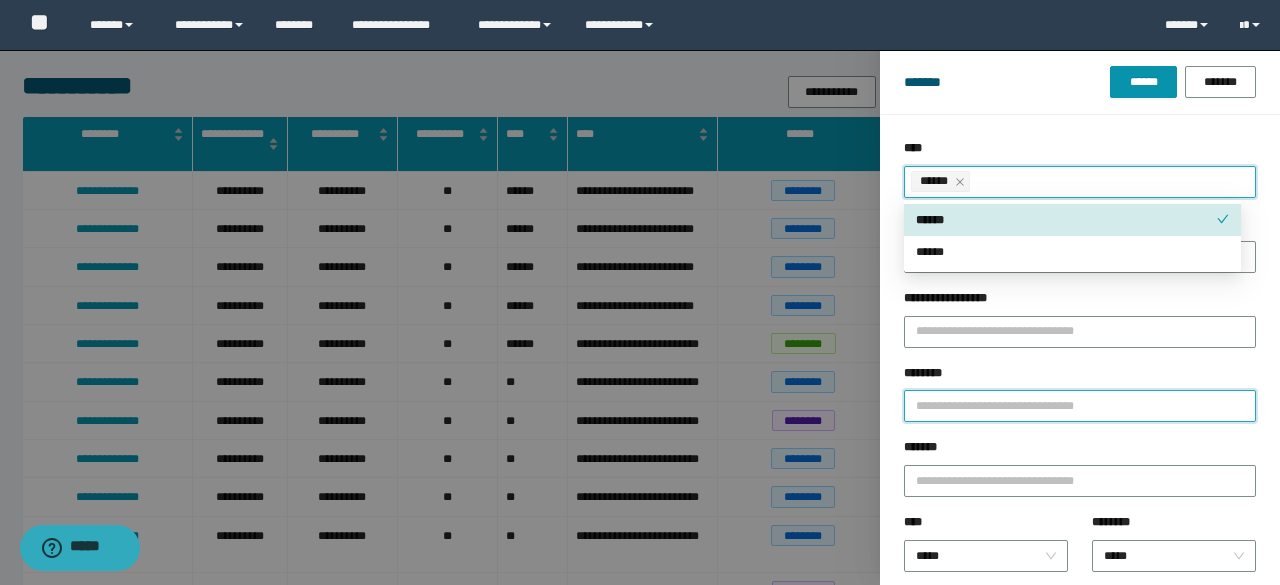 click on "********" at bounding box center [1080, 406] 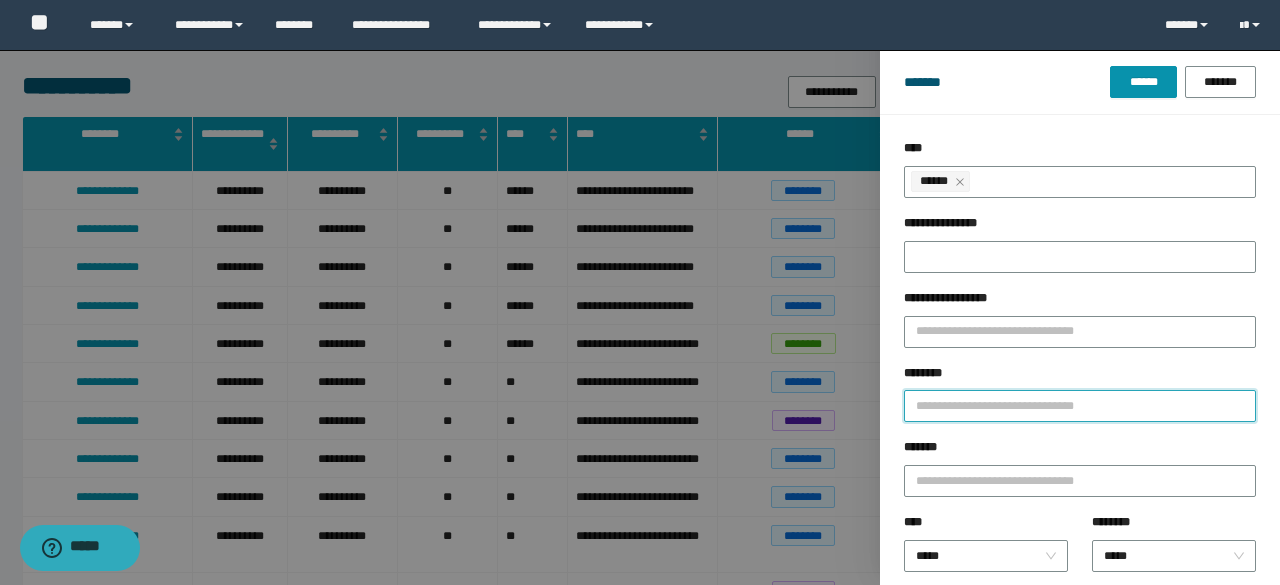 paste on "*******" 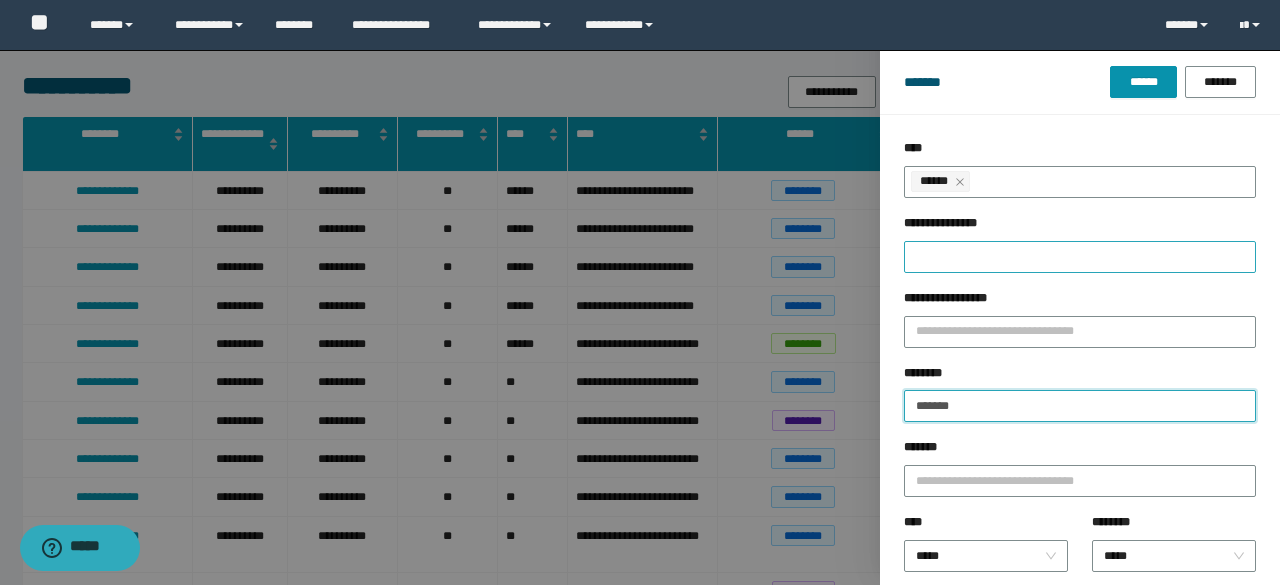 type on "*******" 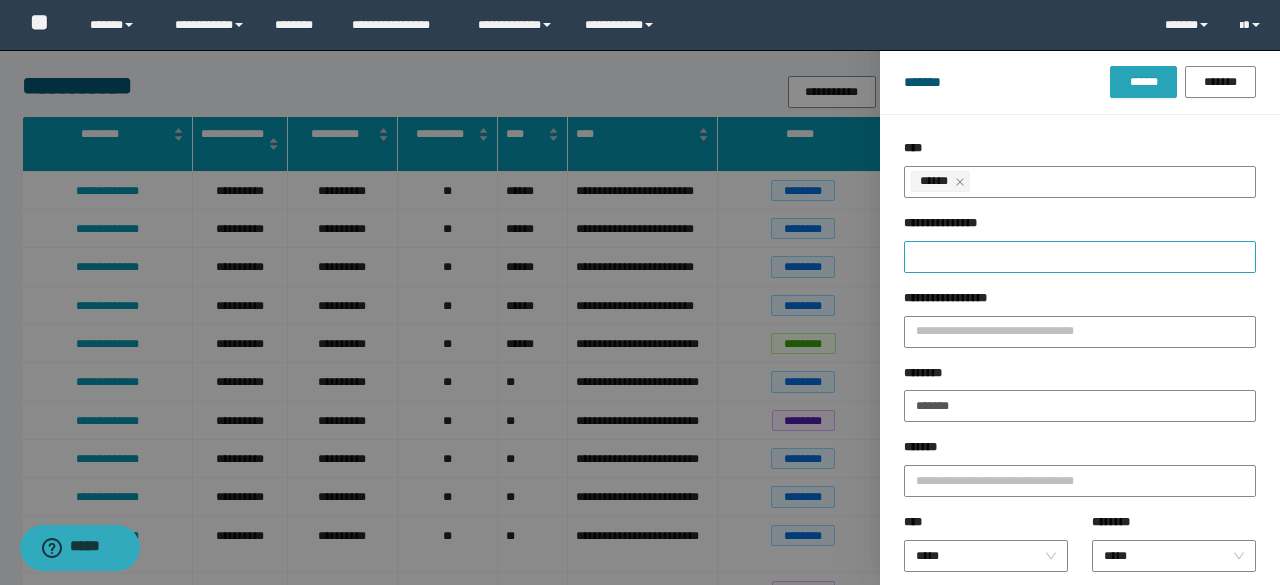 click on "******" at bounding box center [1143, 82] 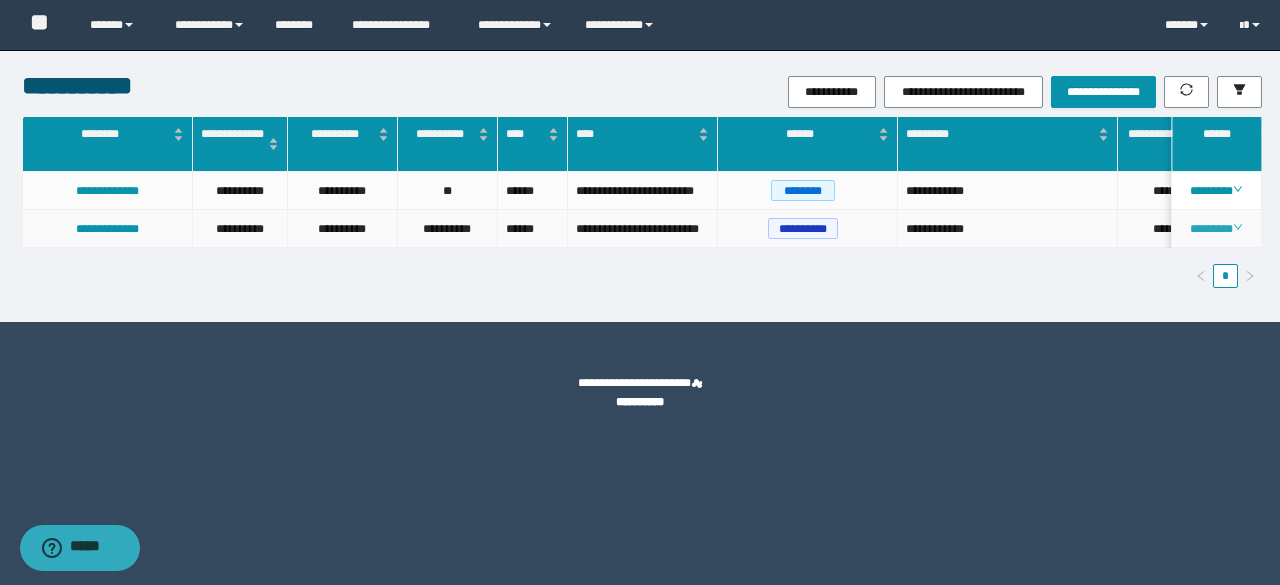 click on "********" at bounding box center (1216, 229) 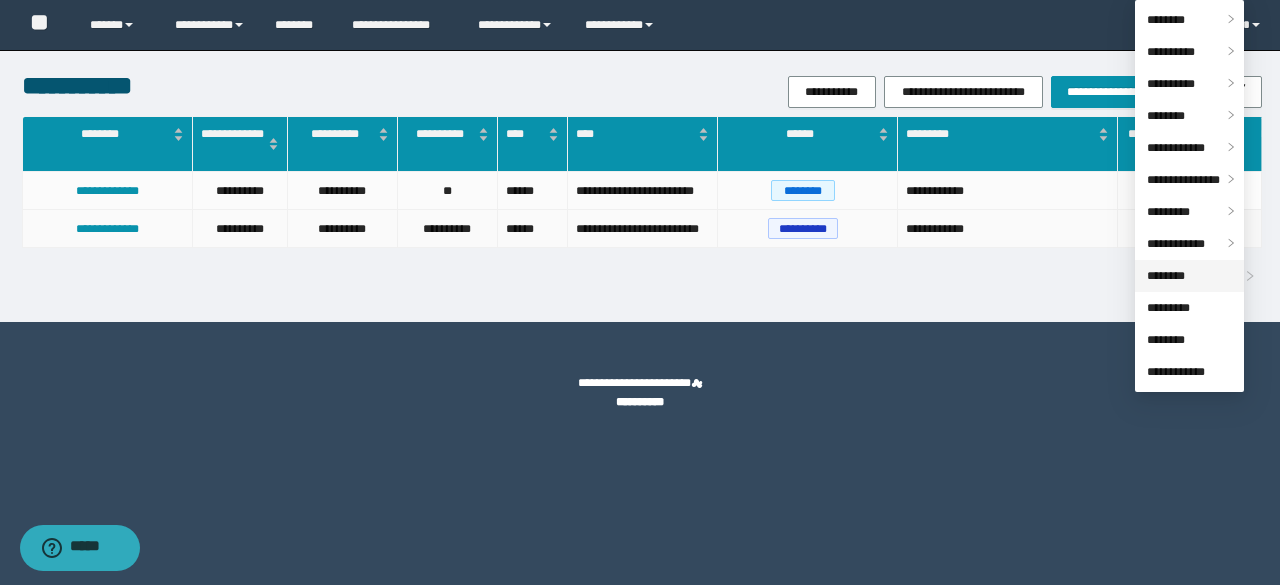 click on "********" at bounding box center [1166, 276] 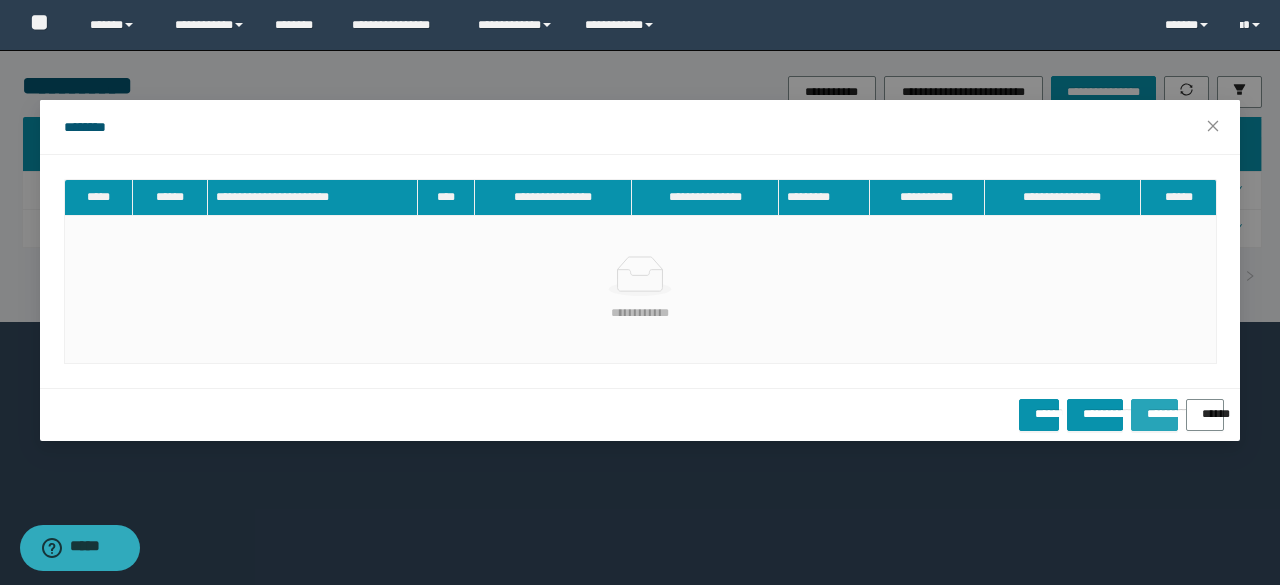 click on "**********" at bounding box center (1154, 407) 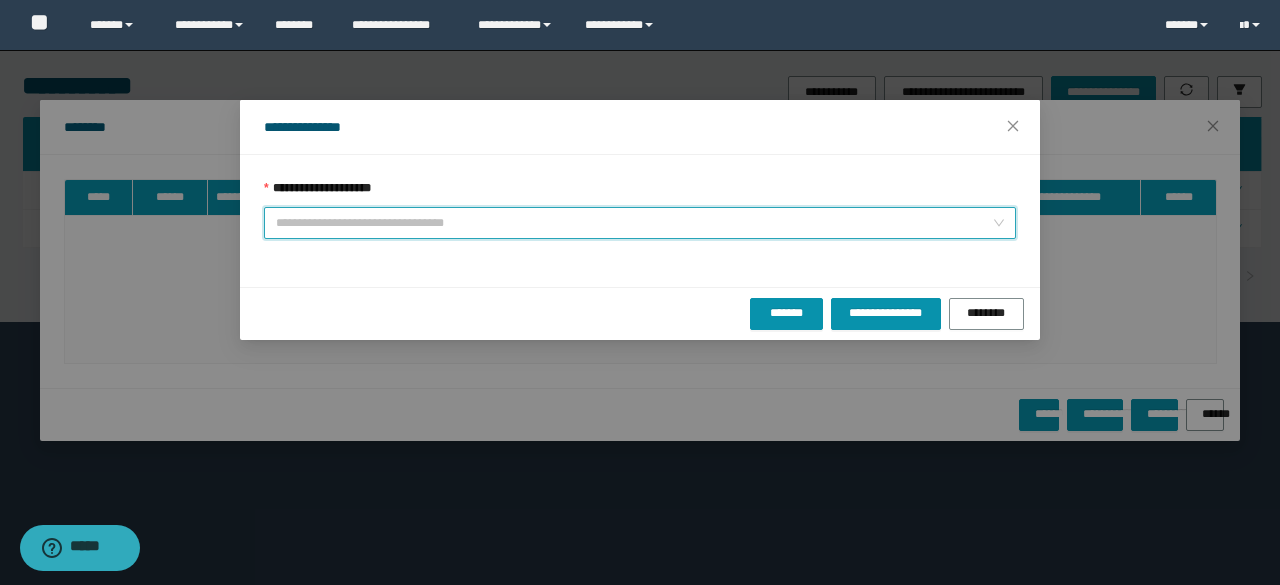 click on "**********" at bounding box center (634, 223) 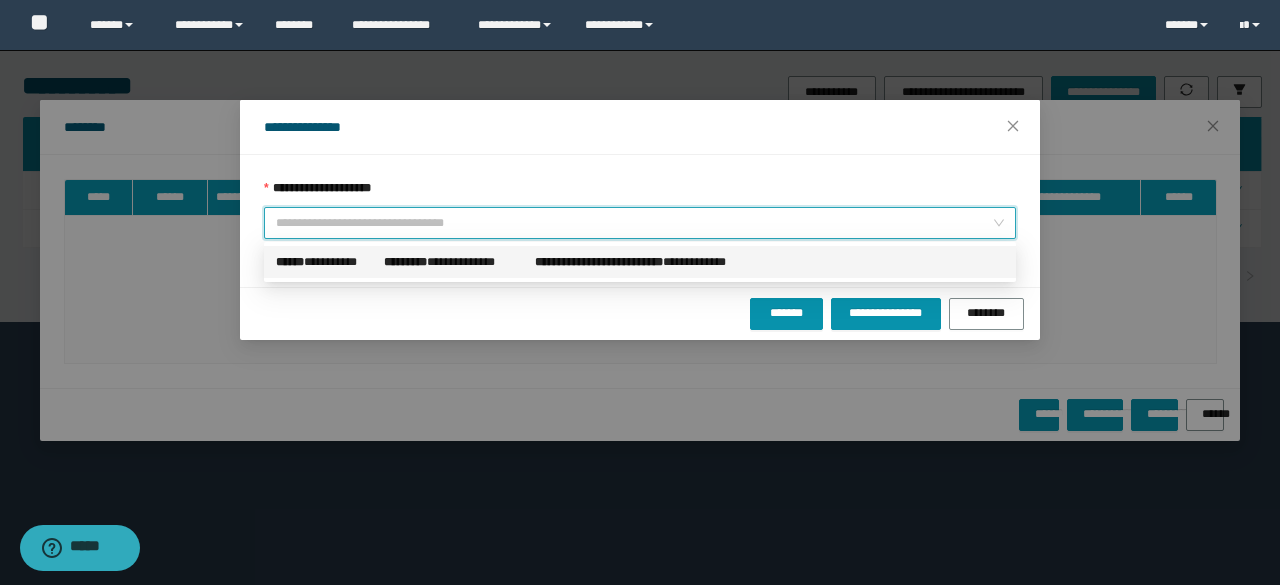 click on "*********" at bounding box center [405, 262] 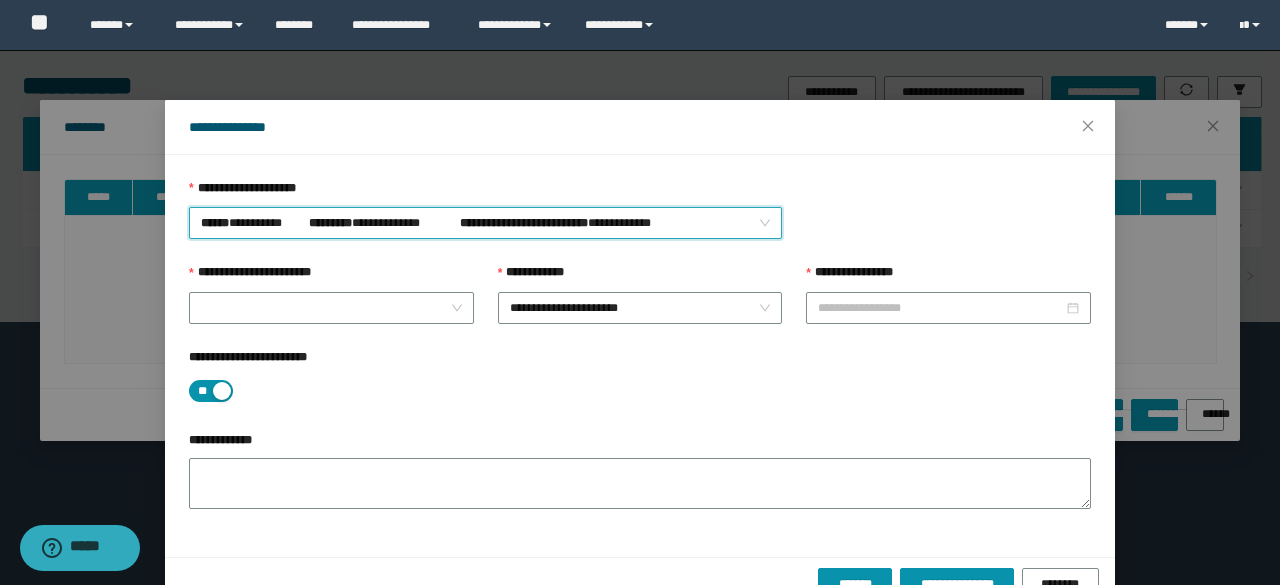type on "**********" 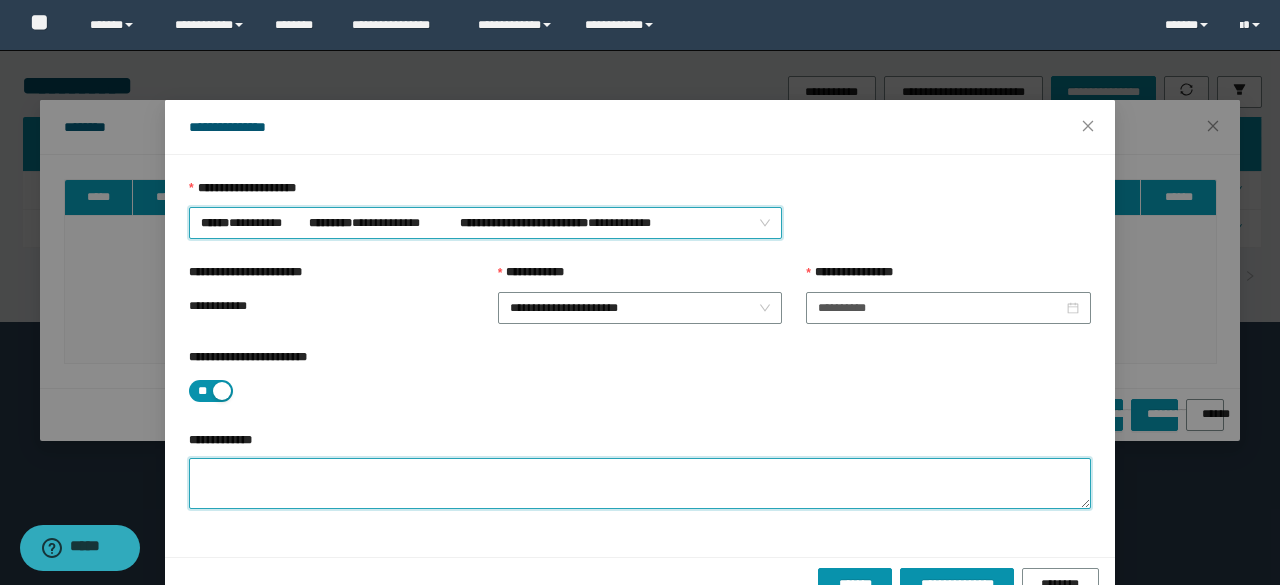 click on "**********" at bounding box center [640, 483] 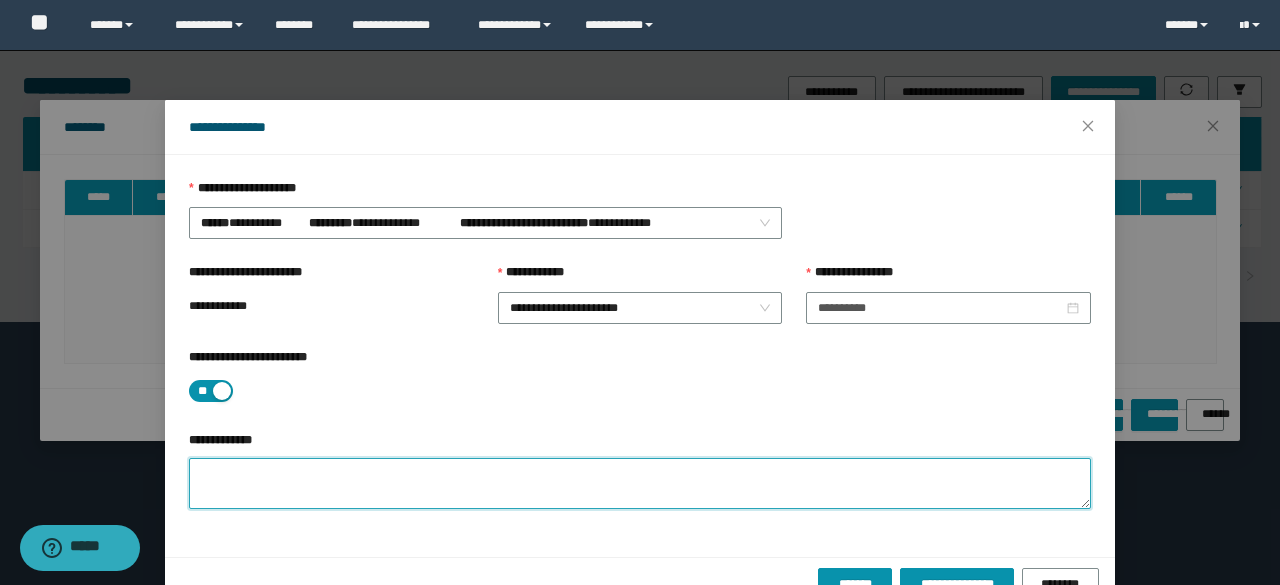 paste on "**********" 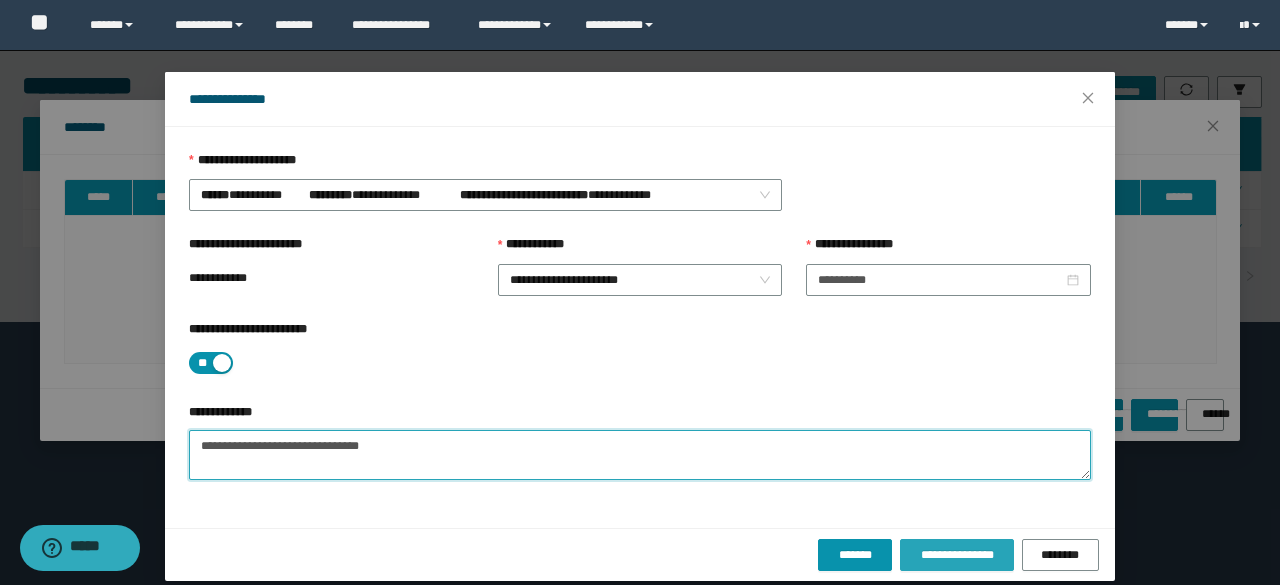 scroll, scrollTop: 44, scrollLeft: 0, axis: vertical 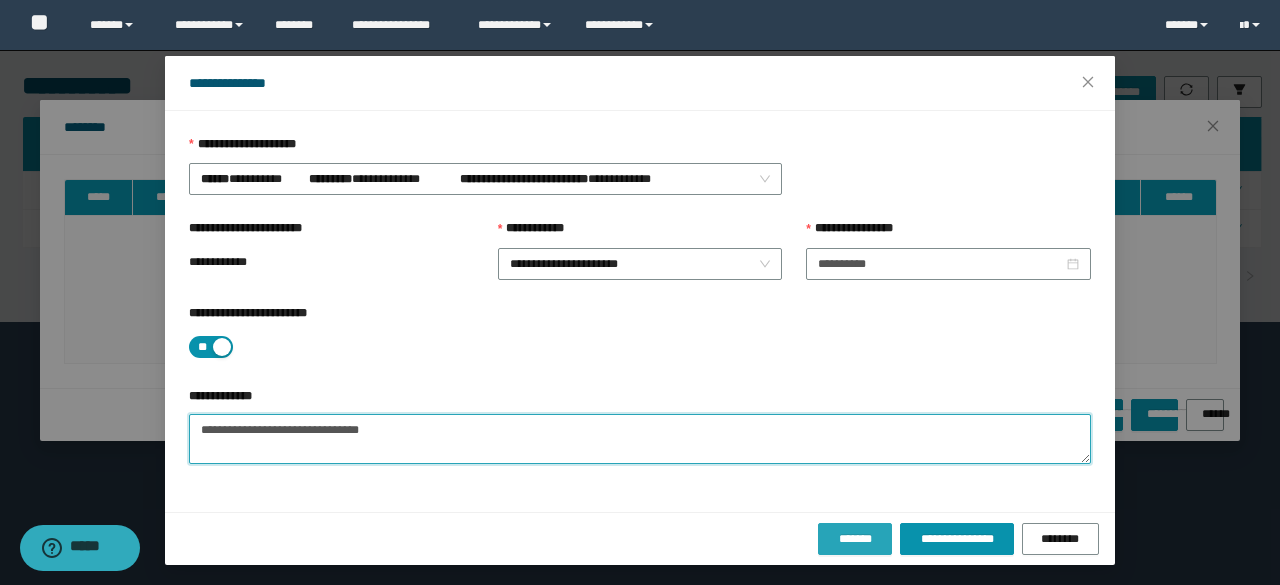 type on "**********" 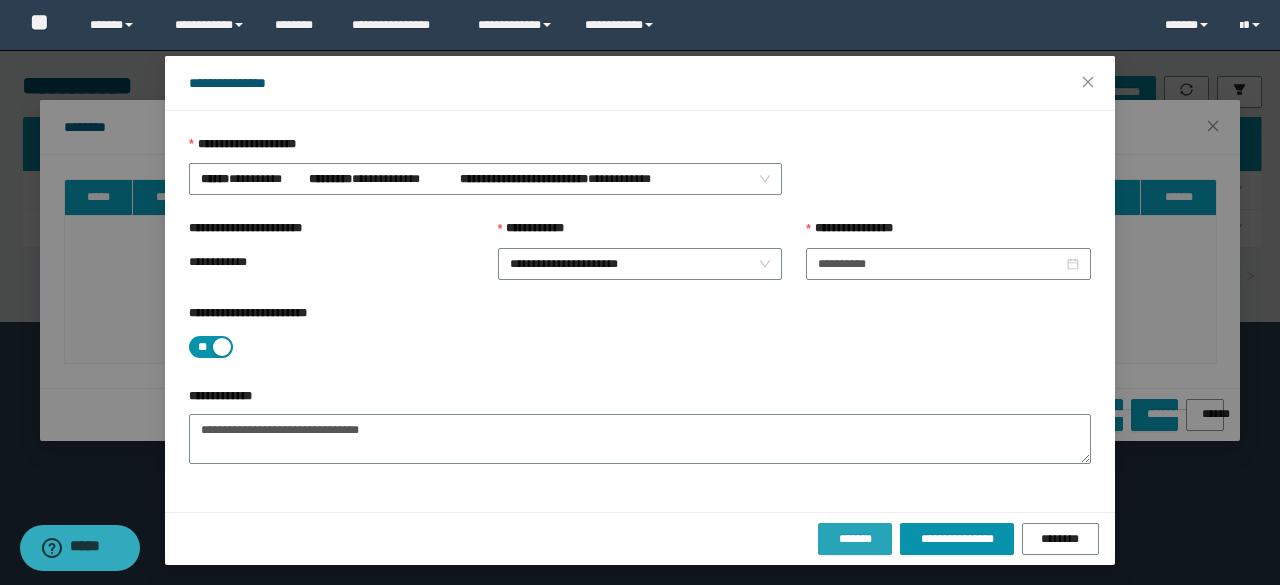 click on "*******" at bounding box center (855, 539) 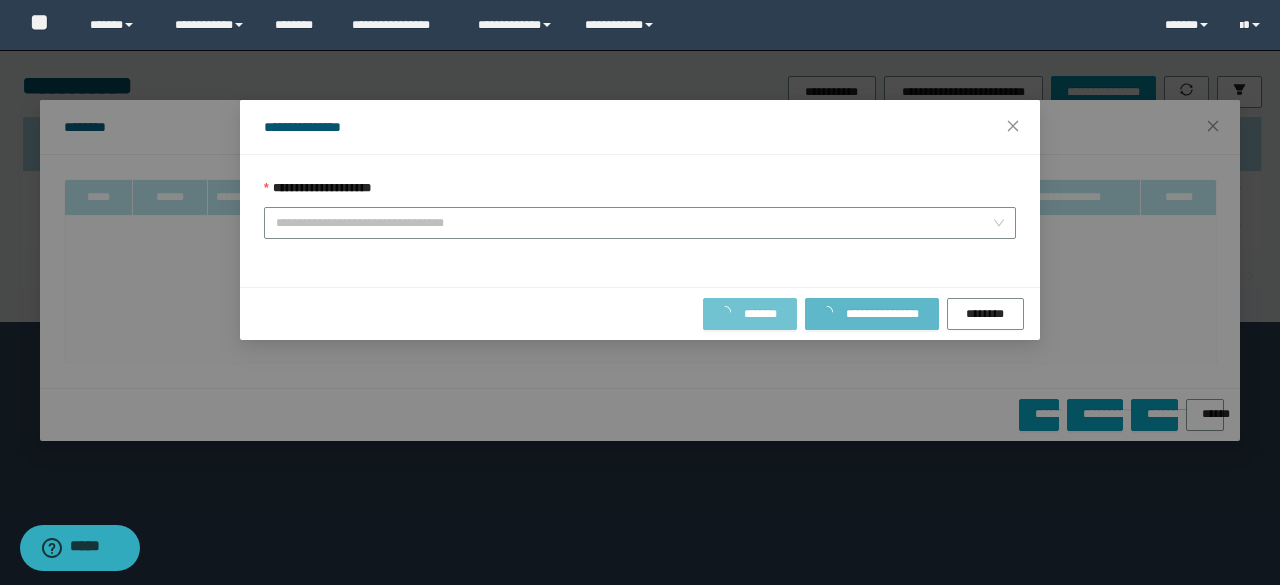scroll, scrollTop: 0, scrollLeft: 0, axis: both 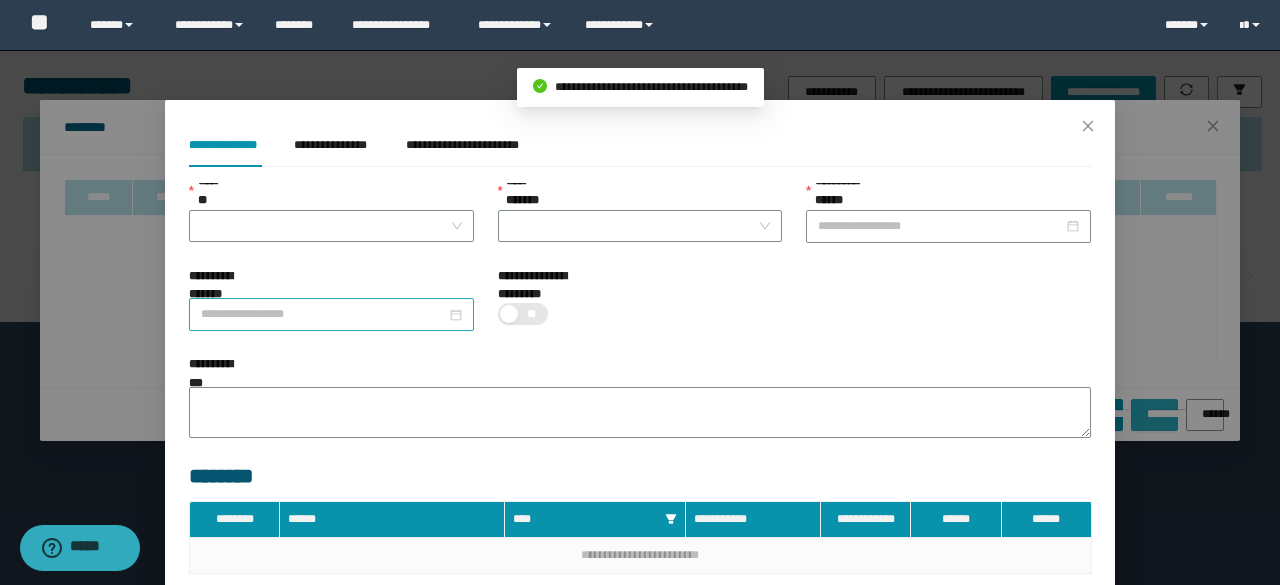 type on "**********" 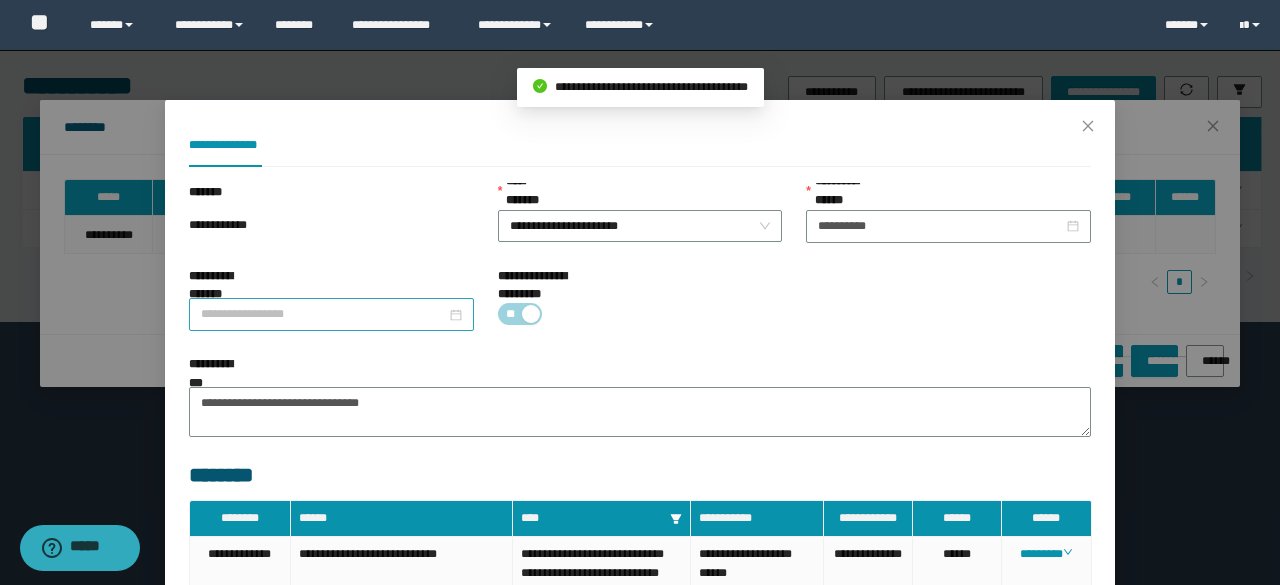 click on "**********" at bounding box center (323, 314) 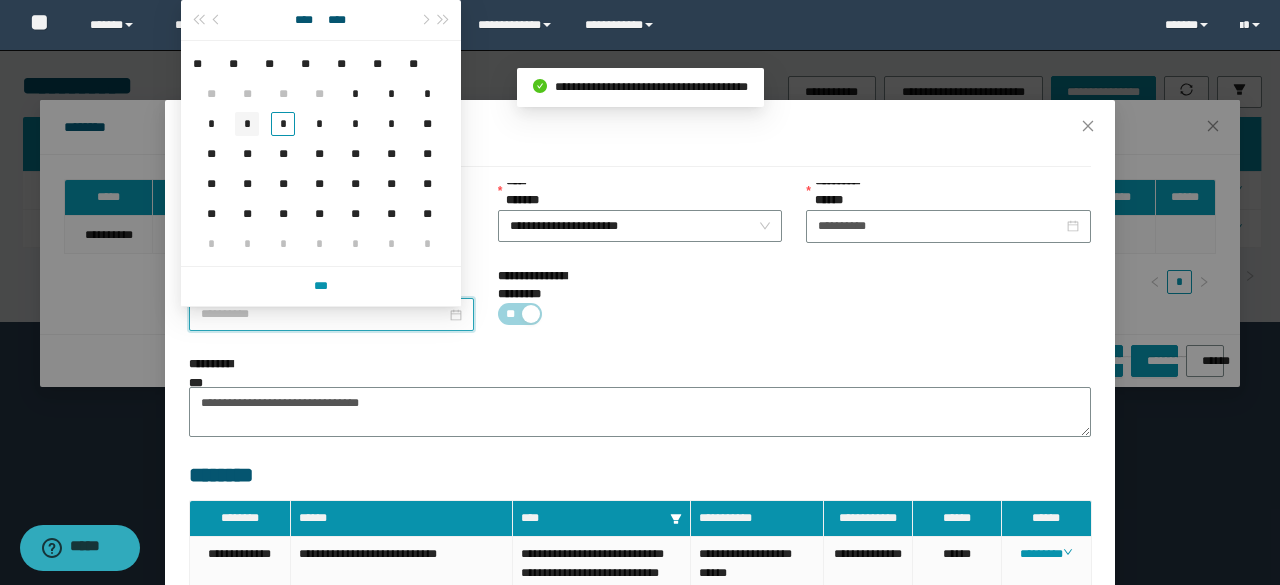 type on "**********" 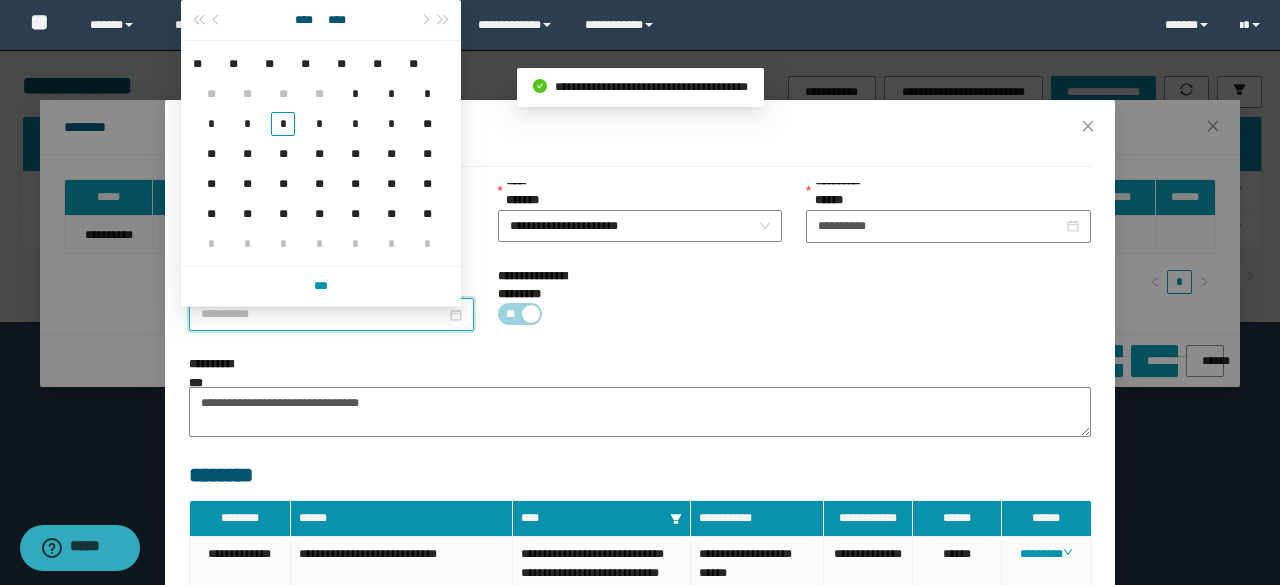 click on "*" at bounding box center (247, 124) 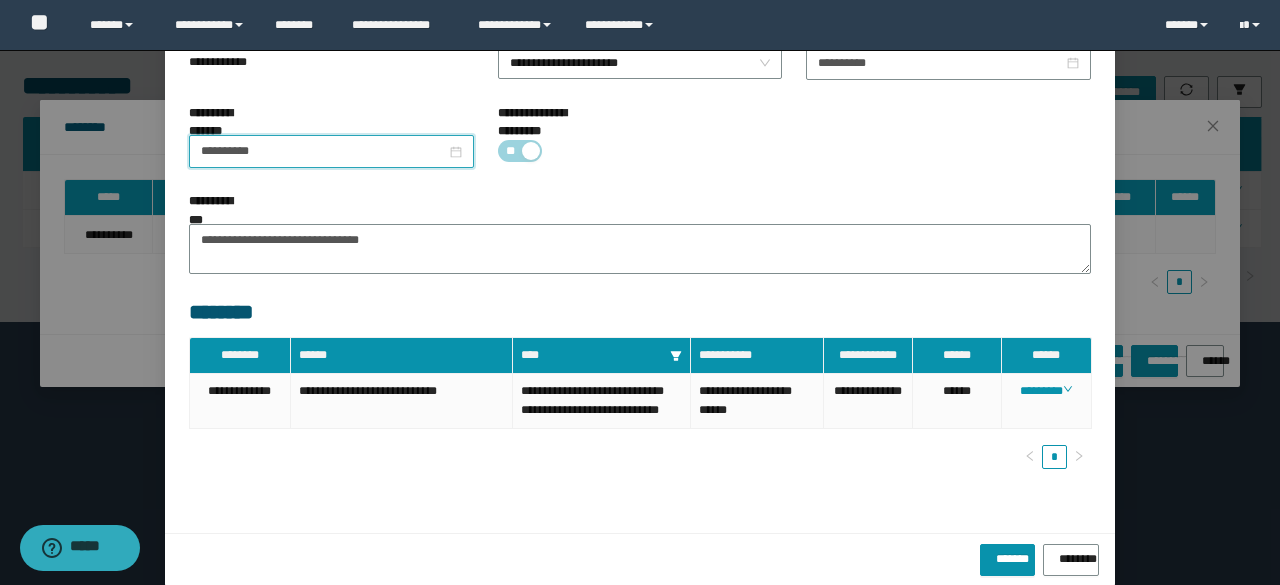 scroll, scrollTop: 194, scrollLeft: 0, axis: vertical 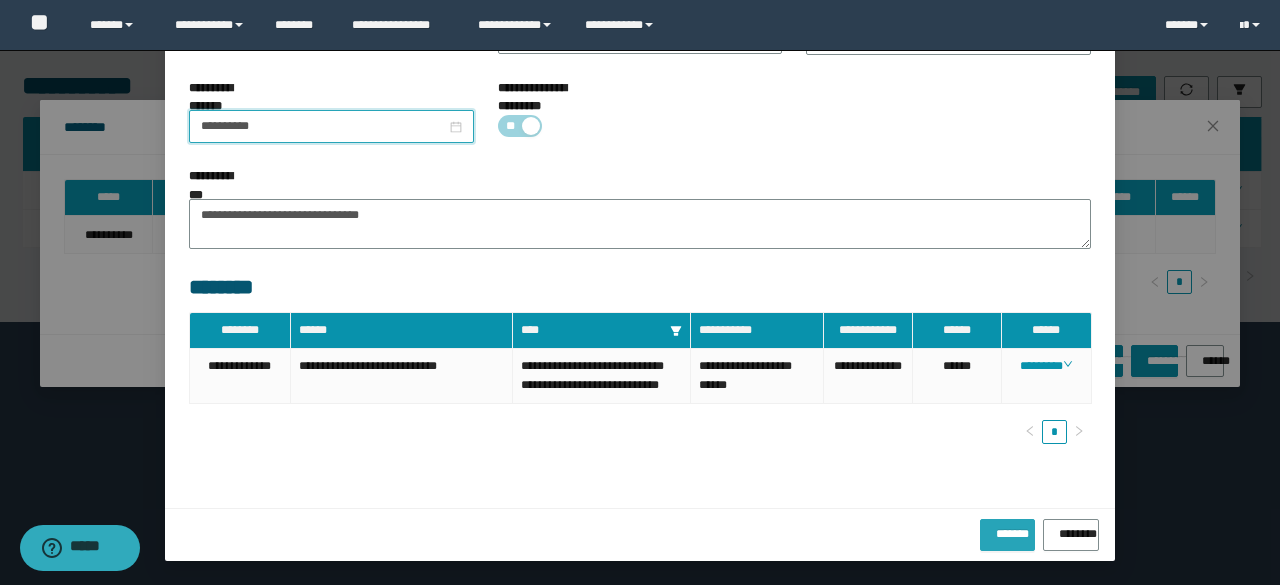 click on "*******" at bounding box center (1007, 530) 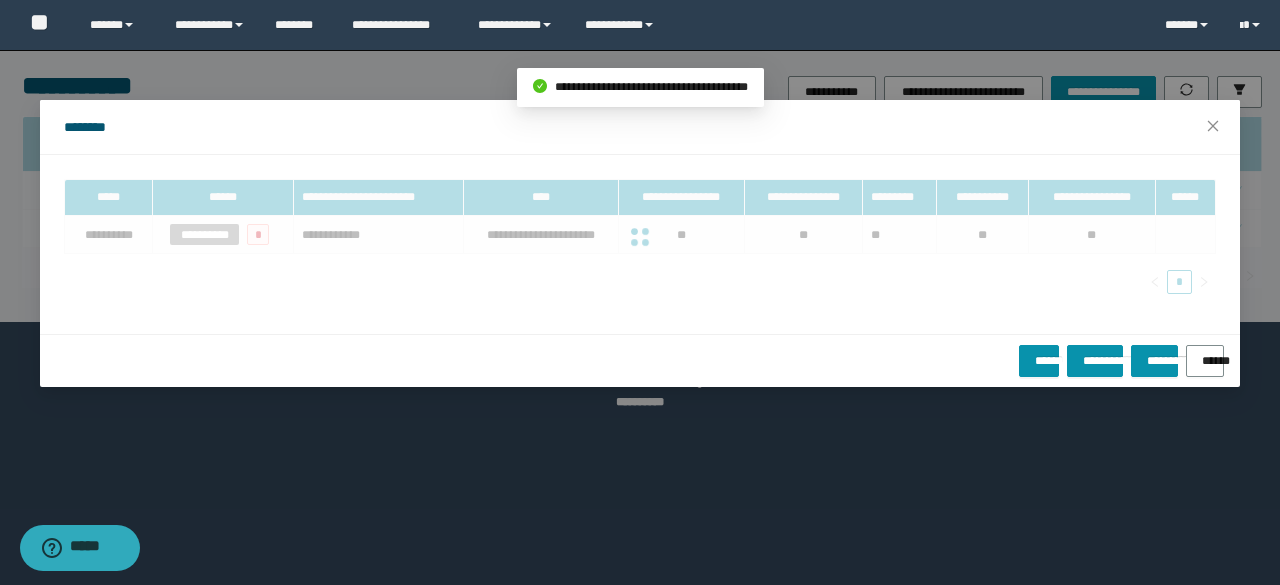 scroll, scrollTop: 94, scrollLeft: 0, axis: vertical 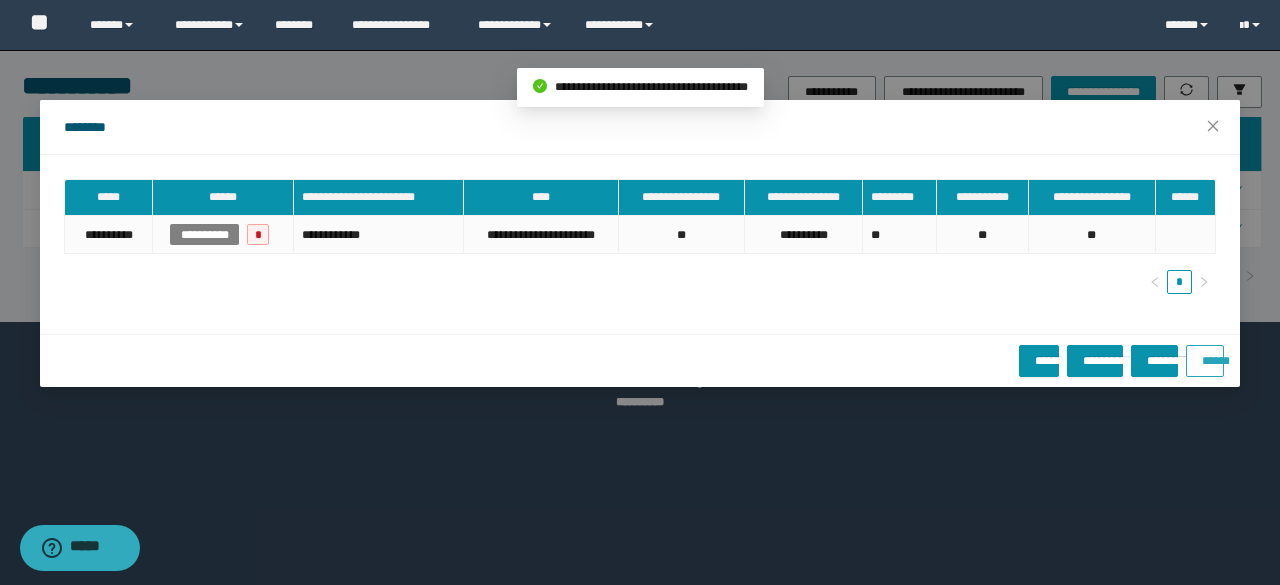 click on "******" at bounding box center [1205, 354] 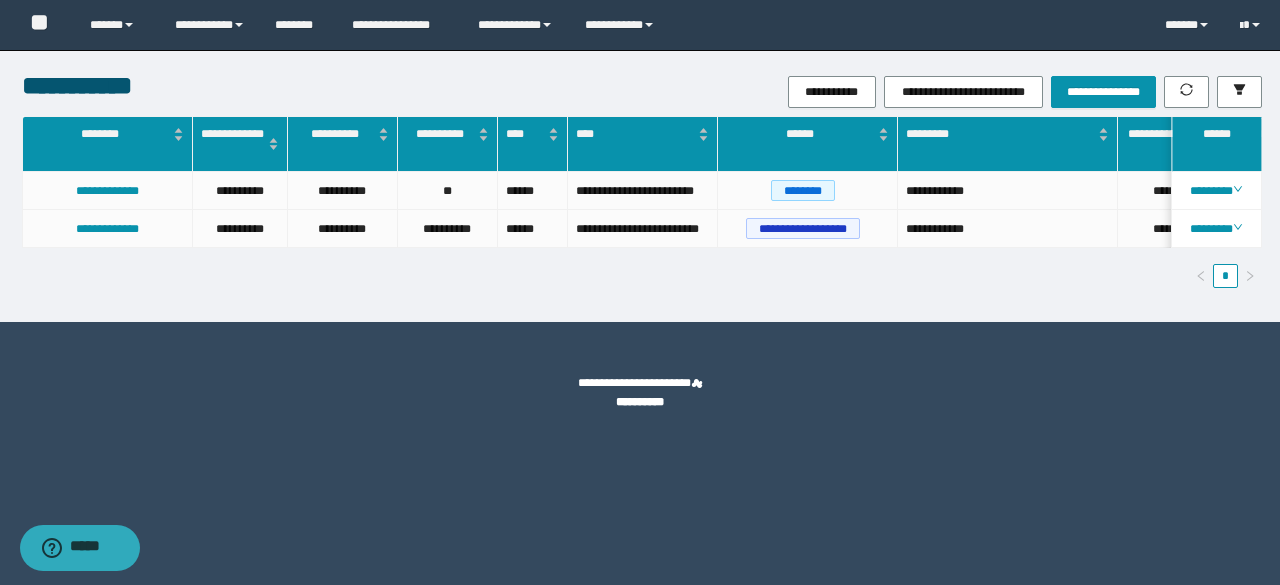 scroll, scrollTop: 0, scrollLeft: 198, axis: horizontal 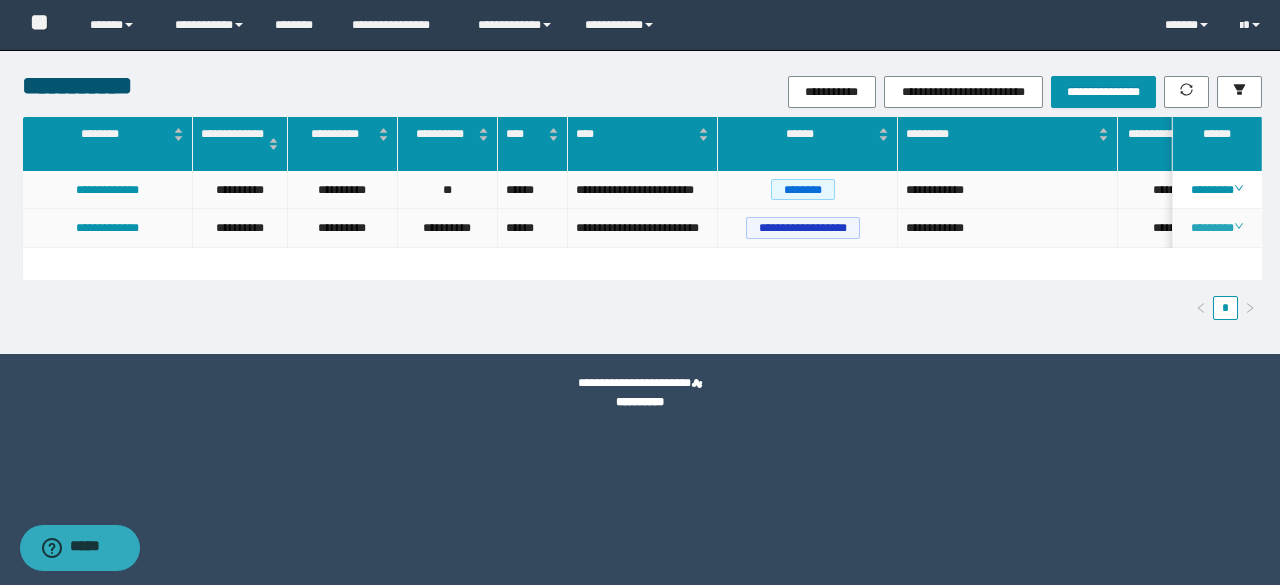 click on "********" at bounding box center [1216, 228] 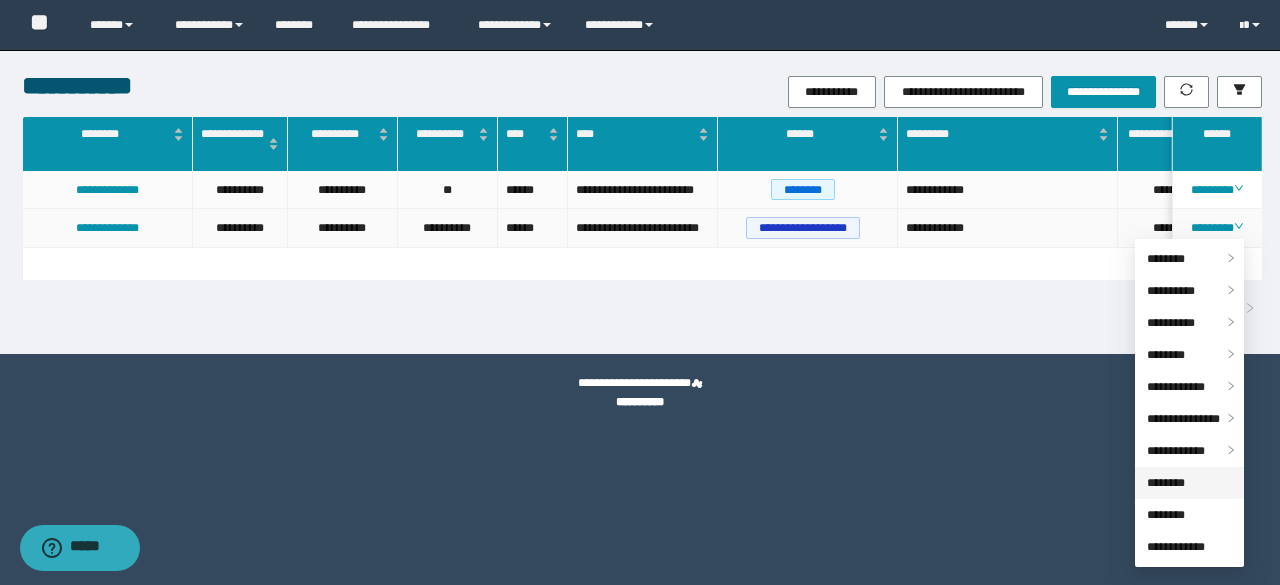 click on "********" at bounding box center (1166, 483) 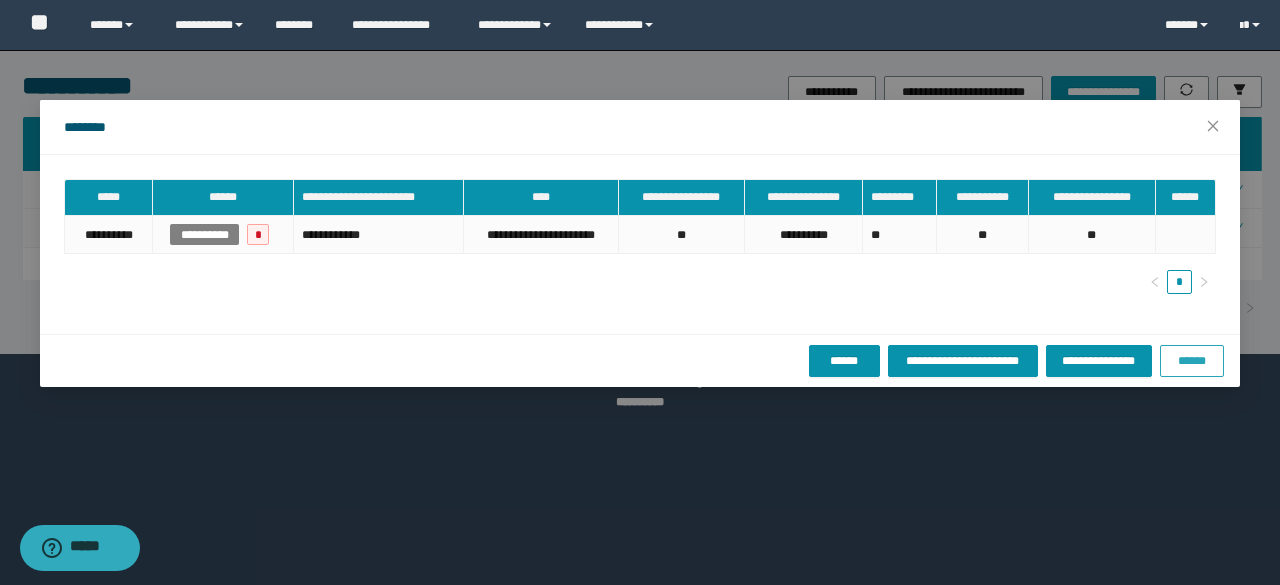 drag, startPoint x: 1188, startPoint y: 369, endPoint x: 1170, endPoint y: 397, distance: 33.286633 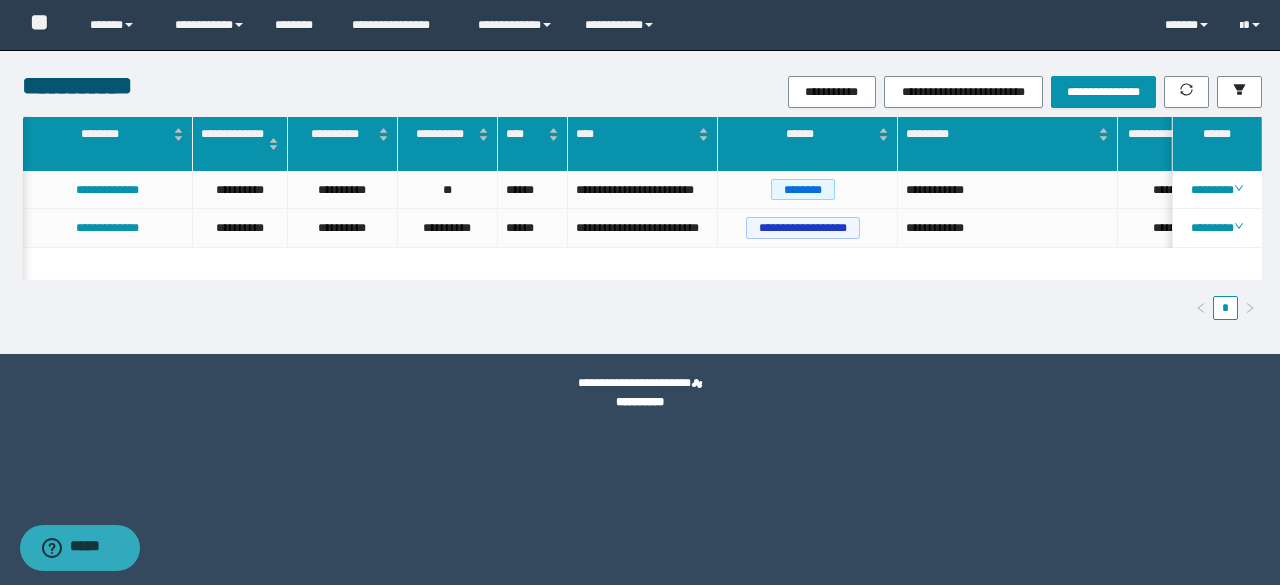 scroll, scrollTop: 0, scrollLeft: 373, axis: horizontal 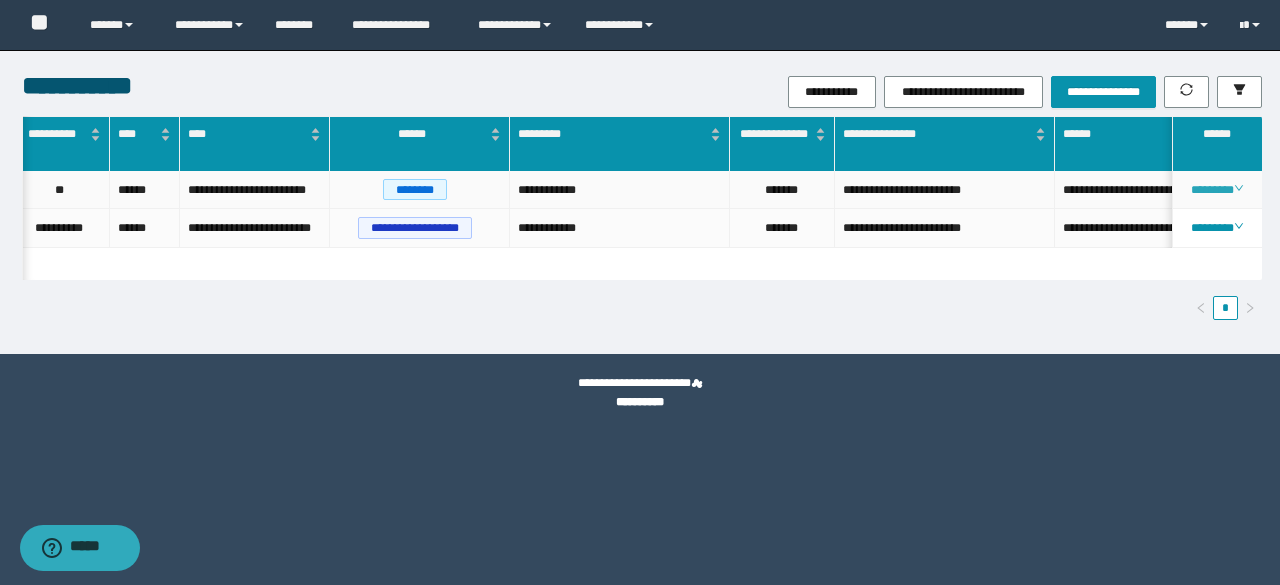 click on "********" at bounding box center (1216, 190) 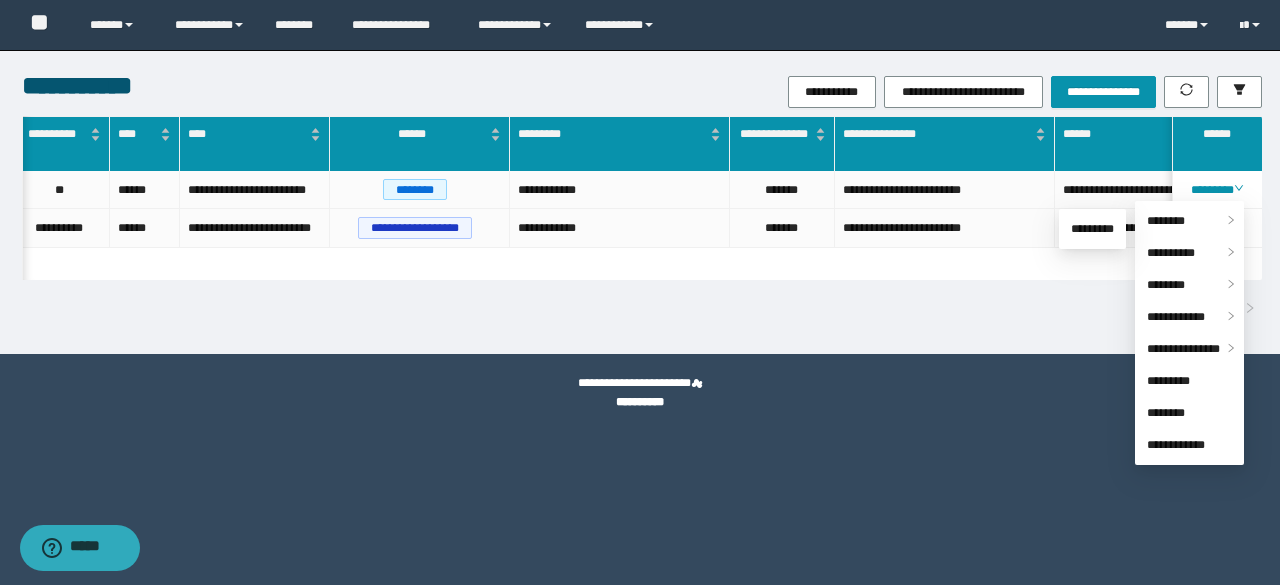 click on "**********" at bounding box center [640, 393] 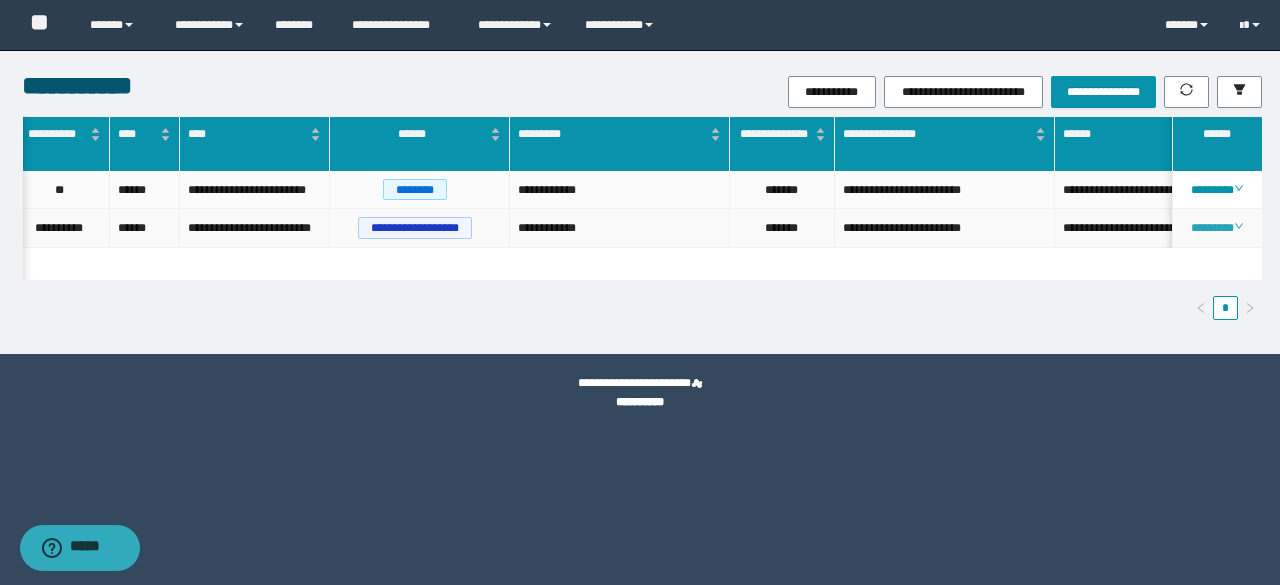 click on "********" at bounding box center [1216, 228] 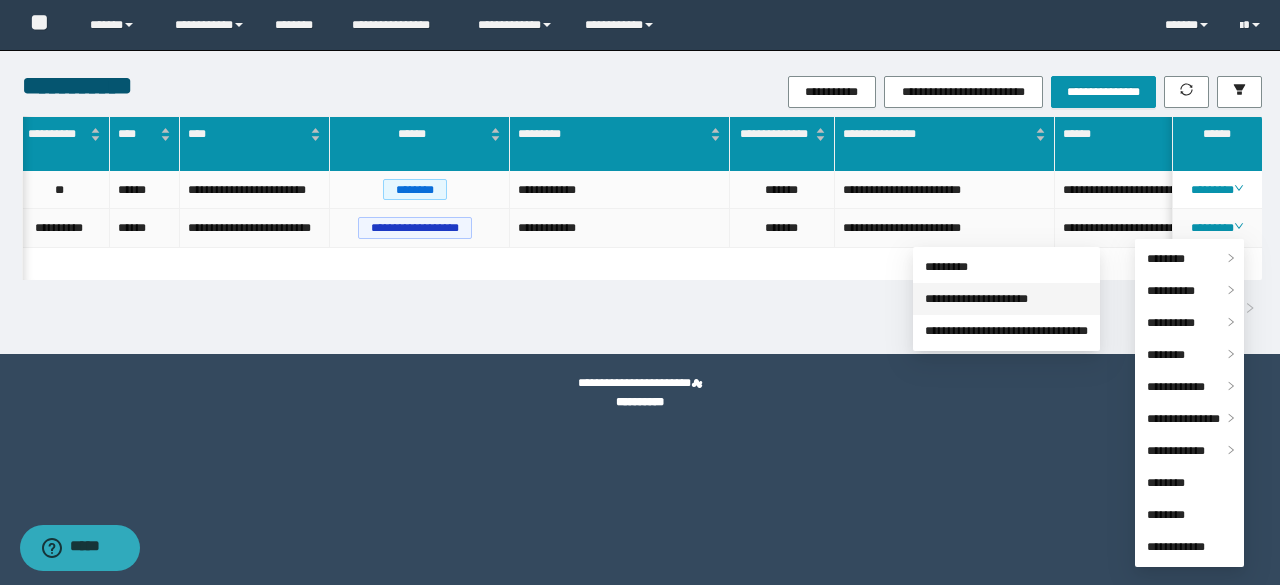 click on "**********" at bounding box center (976, 299) 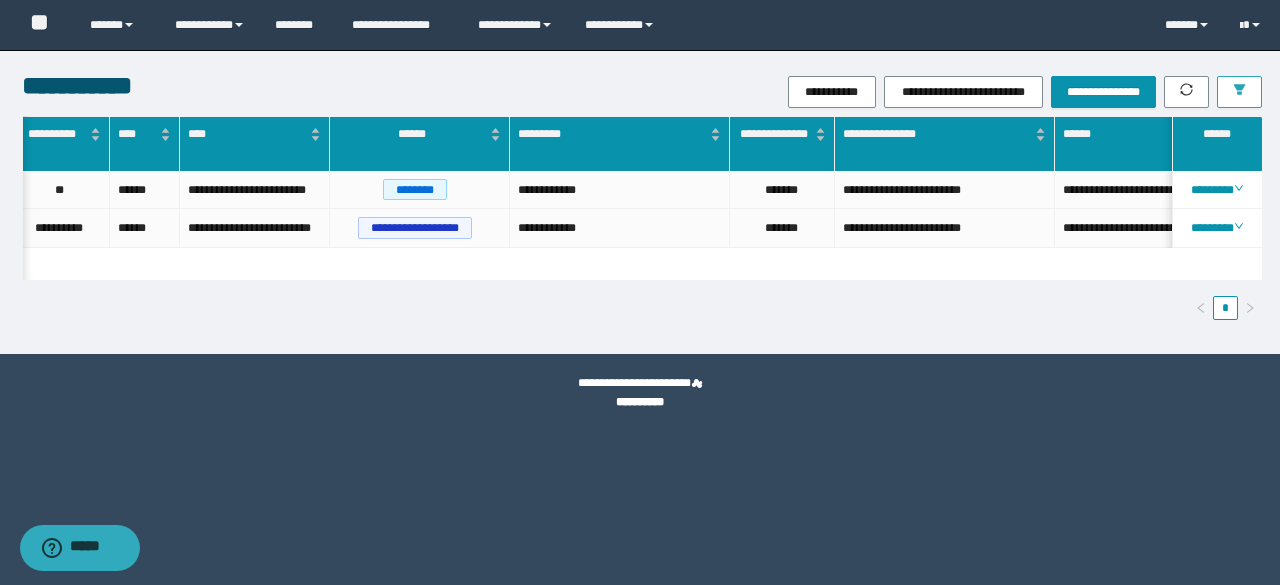 click 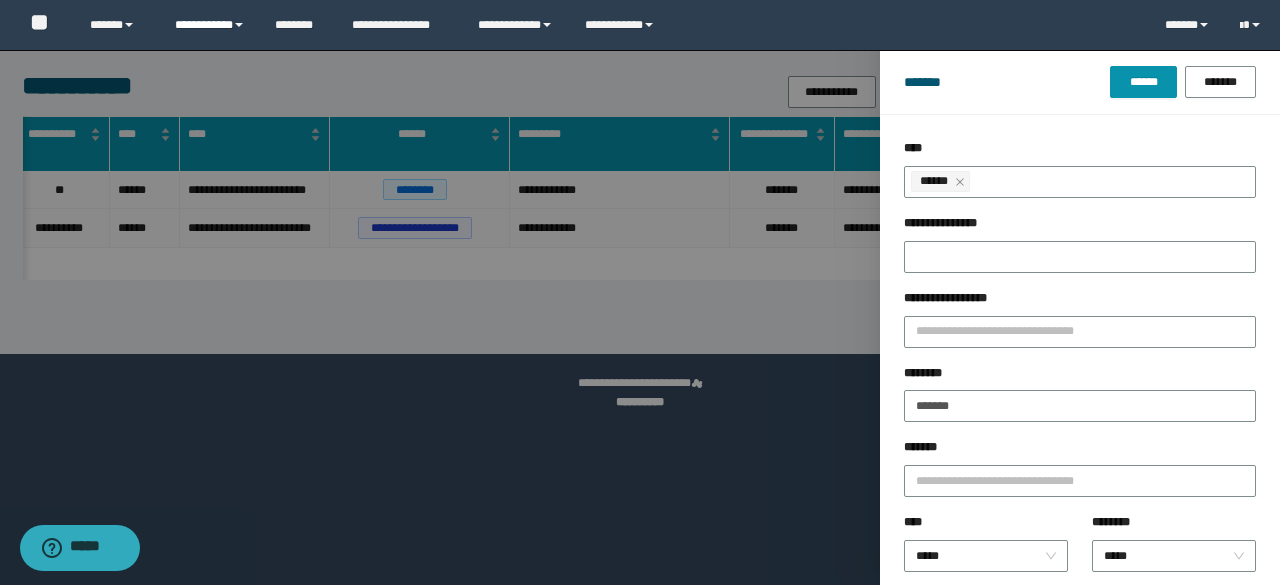 click on "**********" at bounding box center [210, 25] 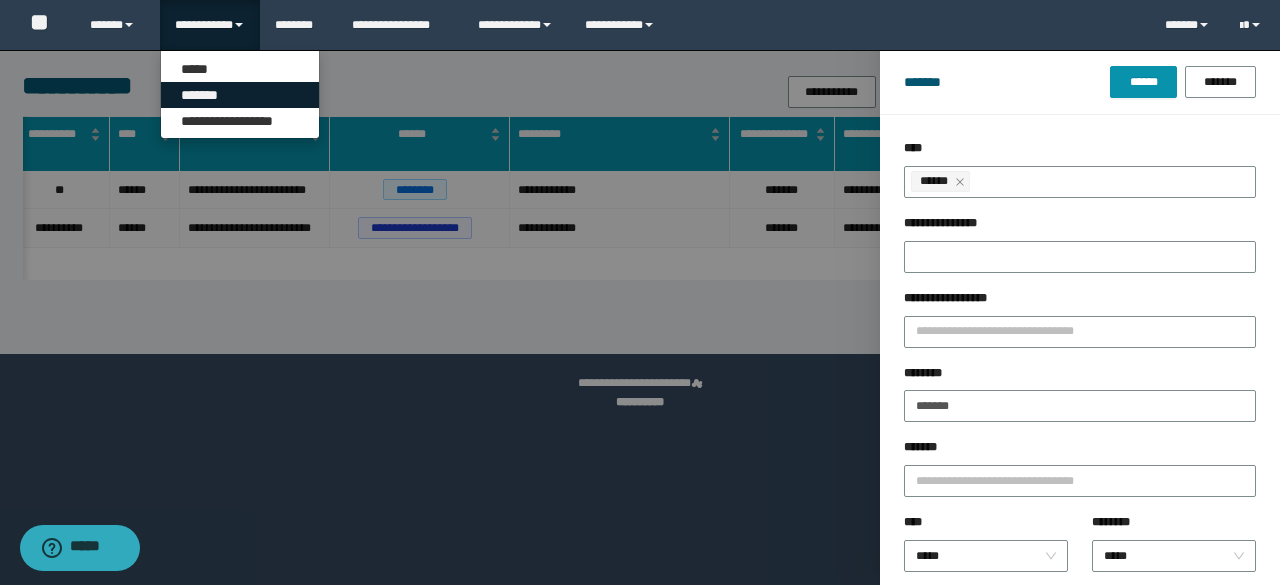 click on "*******" at bounding box center (240, 95) 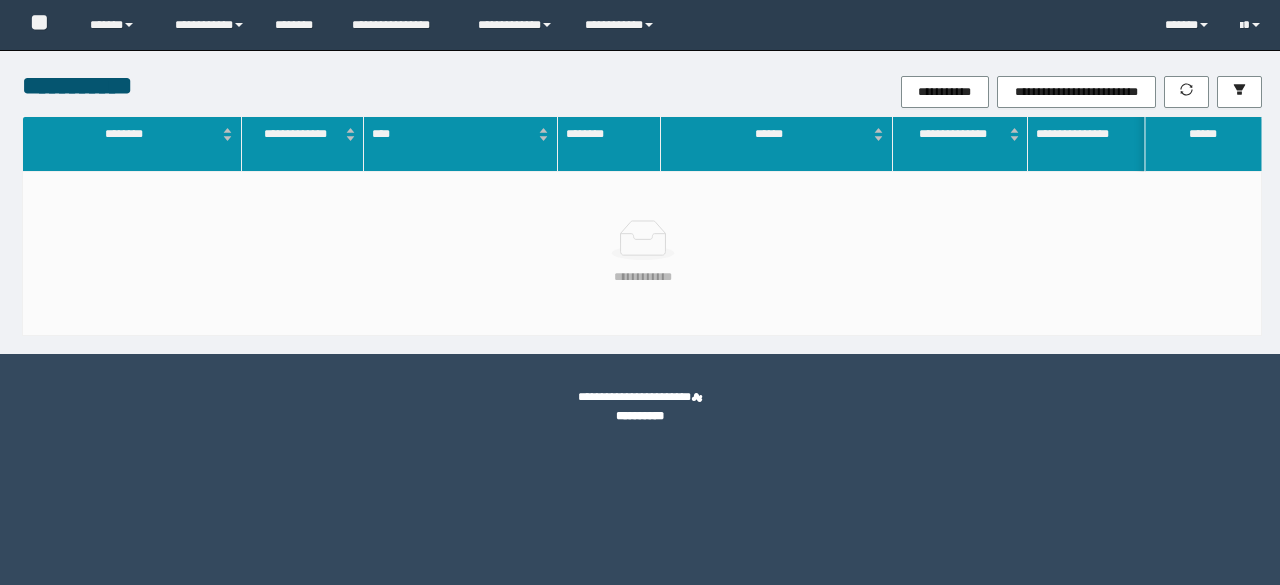 scroll, scrollTop: 0, scrollLeft: 0, axis: both 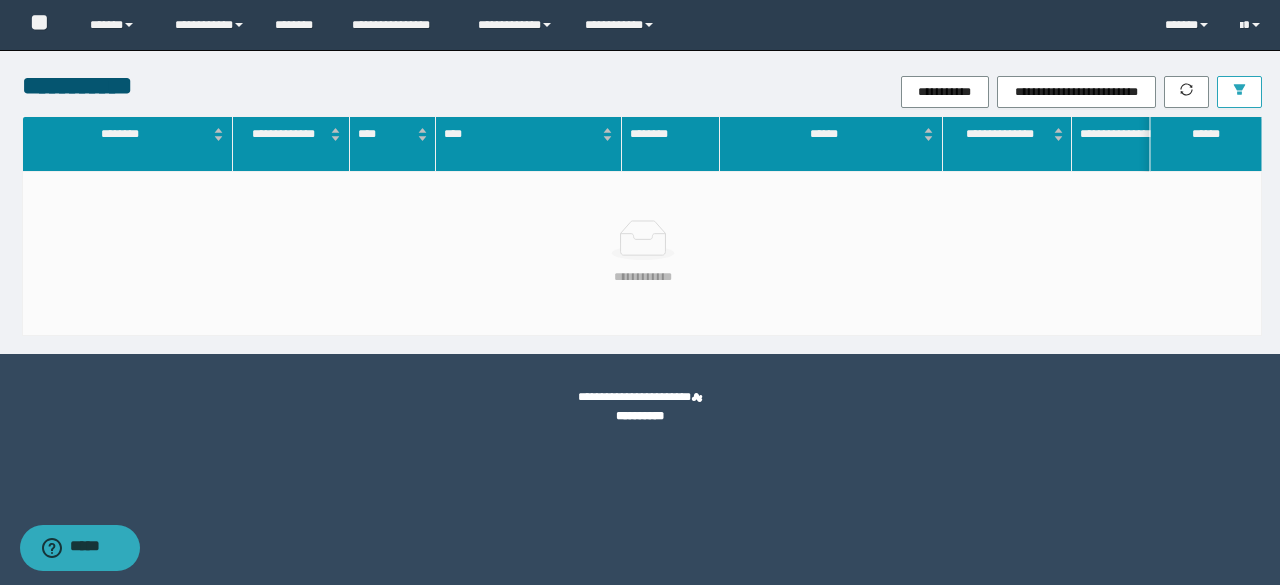 click at bounding box center (1239, 92) 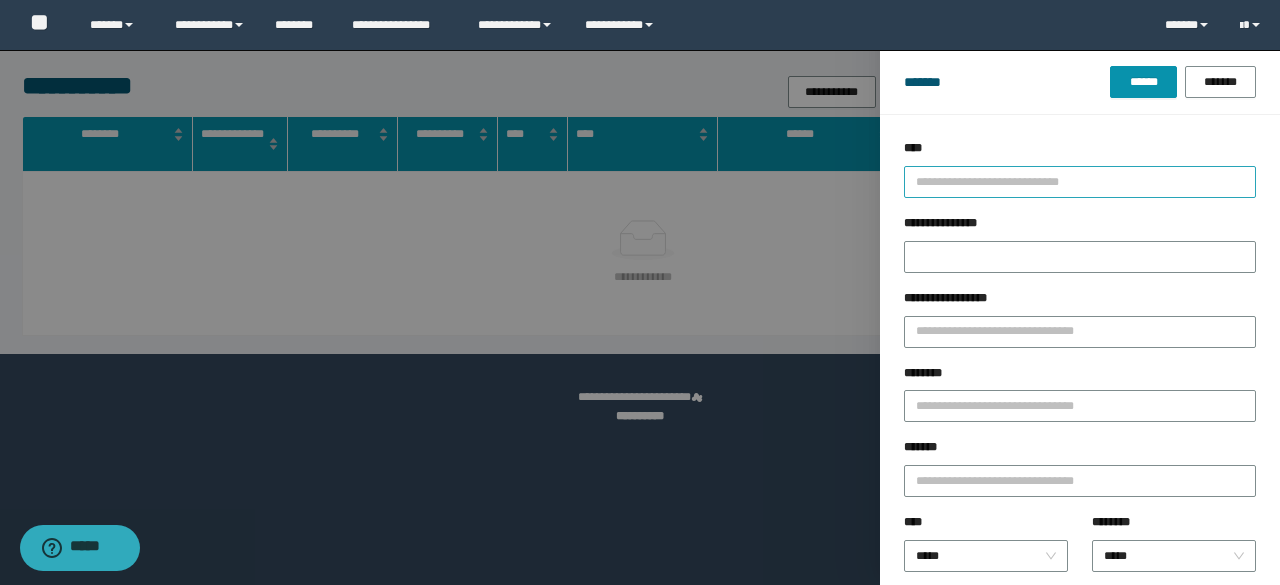 click at bounding box center (1071, 181) 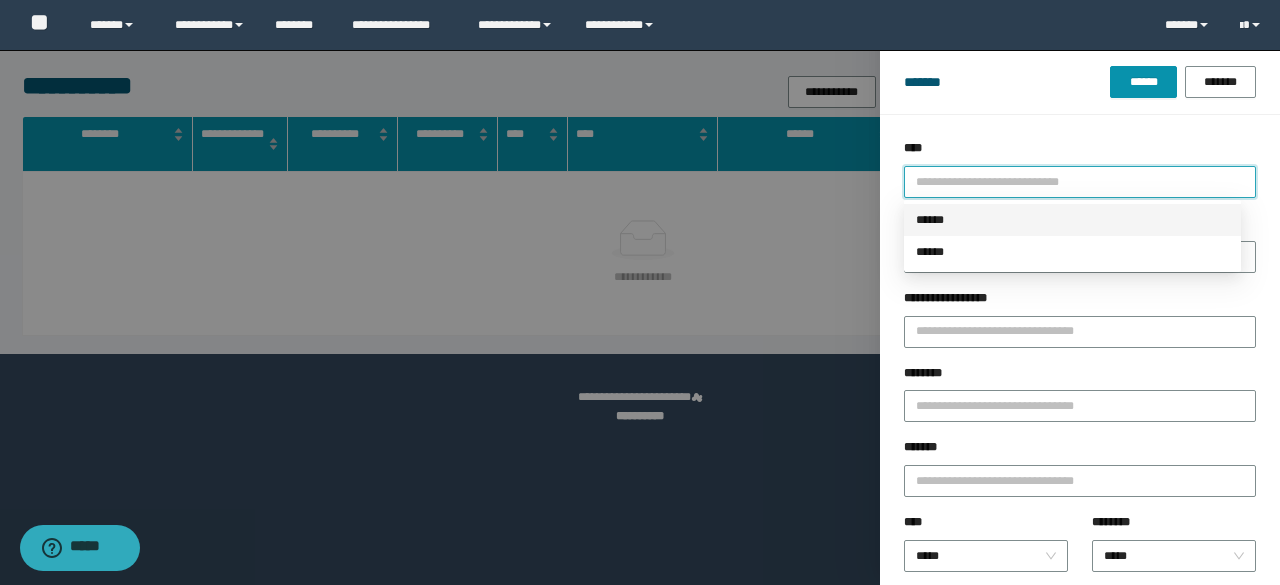 click on "******" at bounding box center (1072, 220) 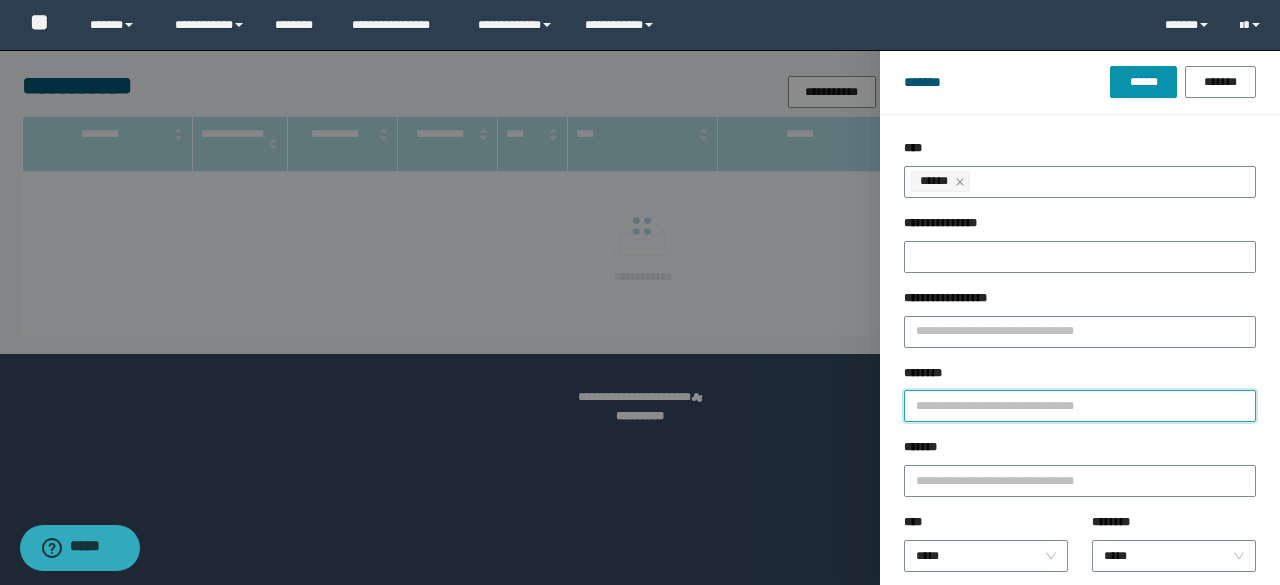 click on "********" at bounding box center [1080, 406] 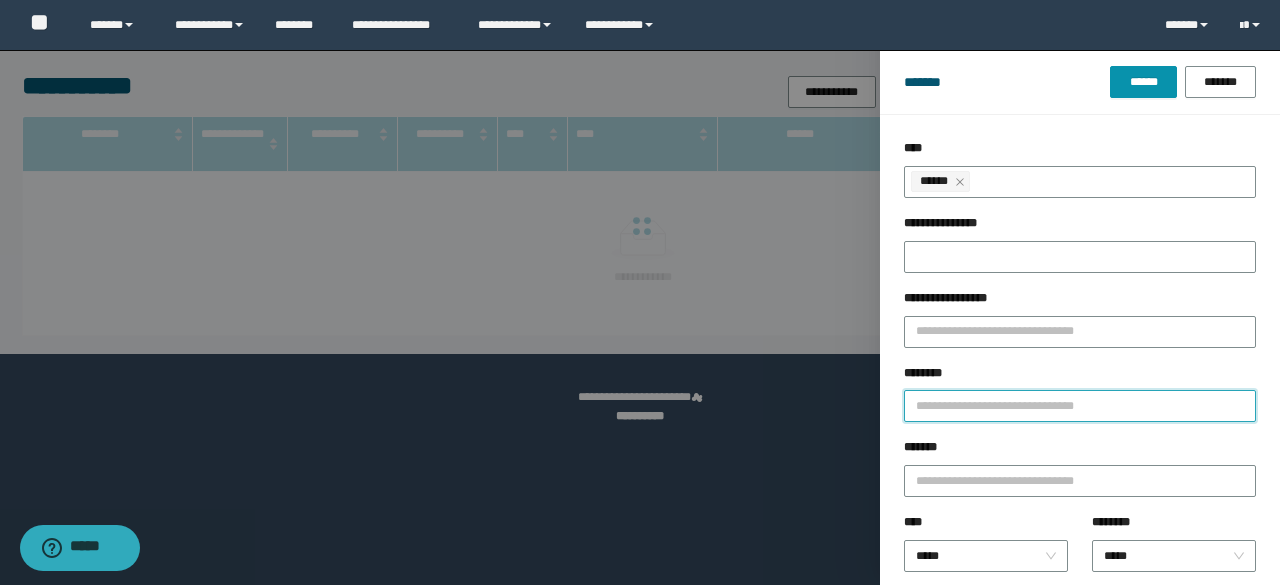 paste on "**********" 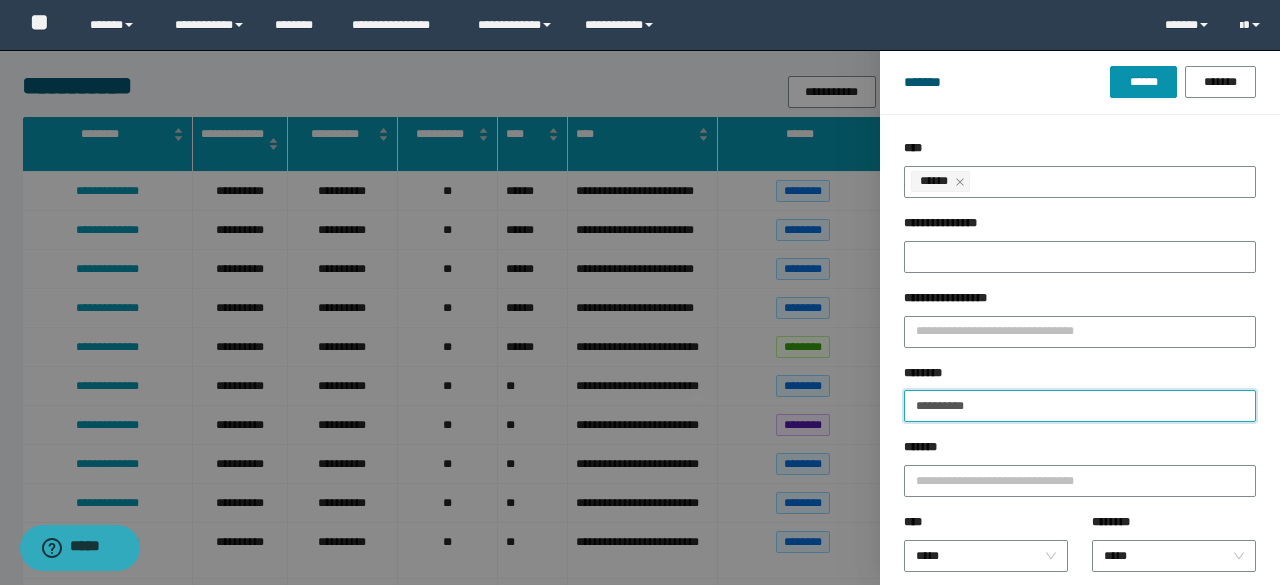 type 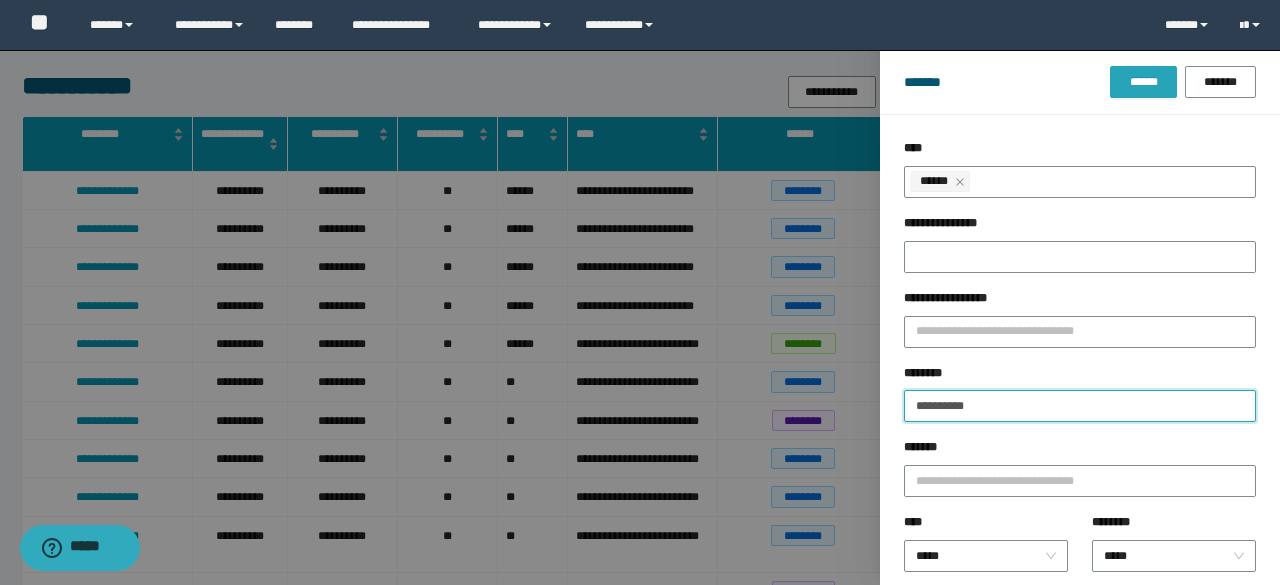 type on "**********" 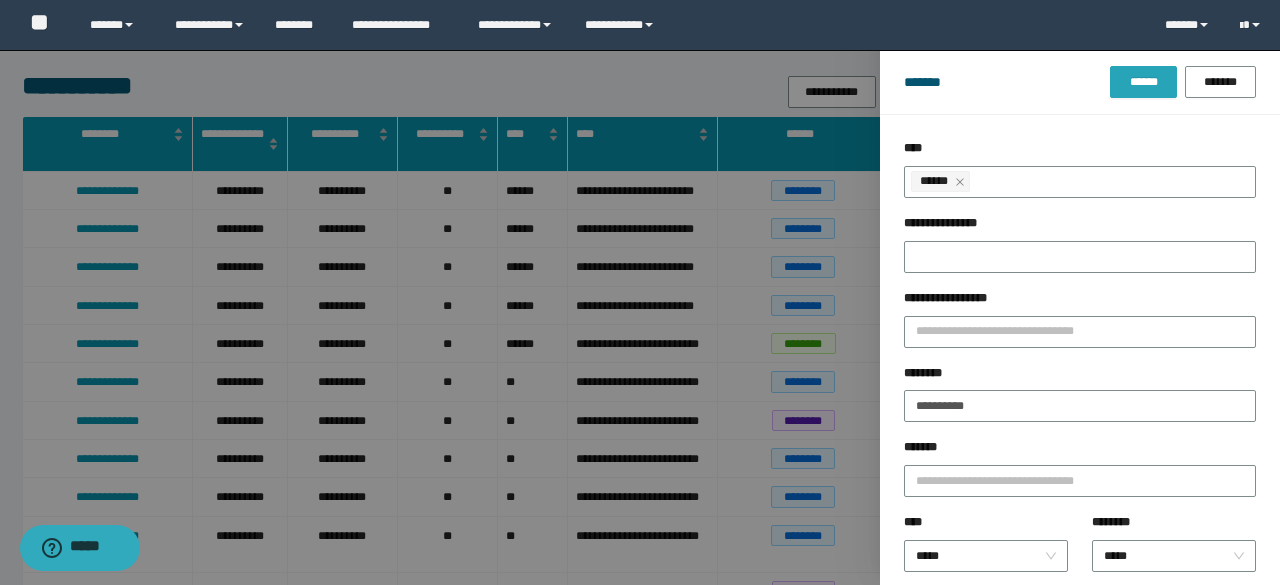 click on "******" at bounding box center (1143, 82) 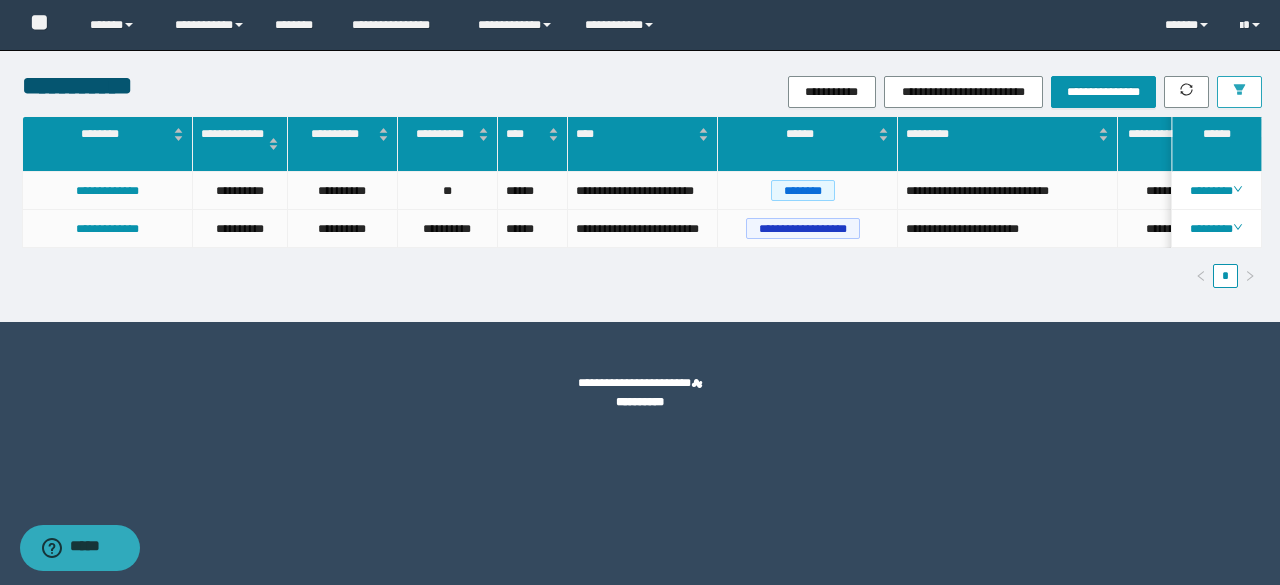 scroll, scrollTop: 0, scrollLeft: 475, axis: horizontal 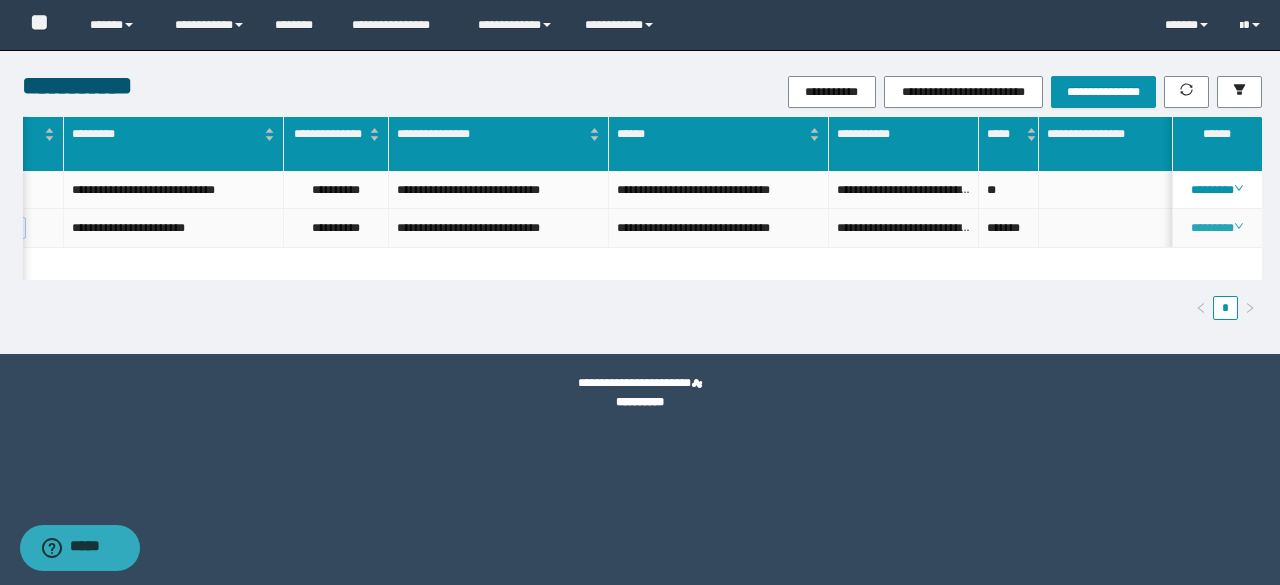 click on "********" at bounding box center (1216, 228) 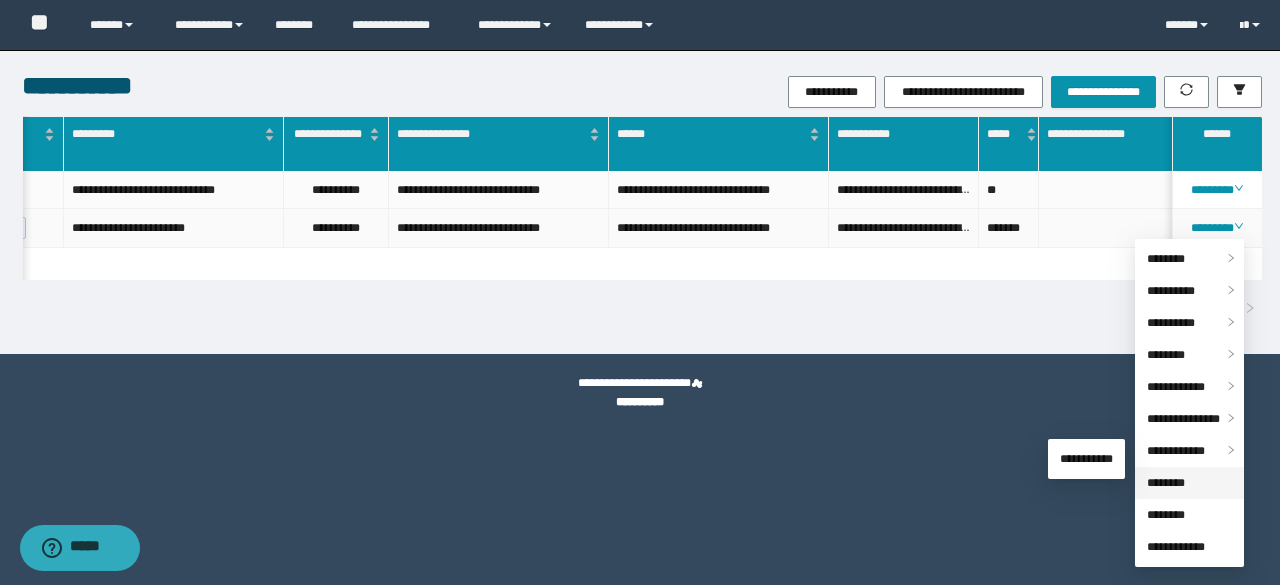 click on "********" at bounding box center (1166, 483) 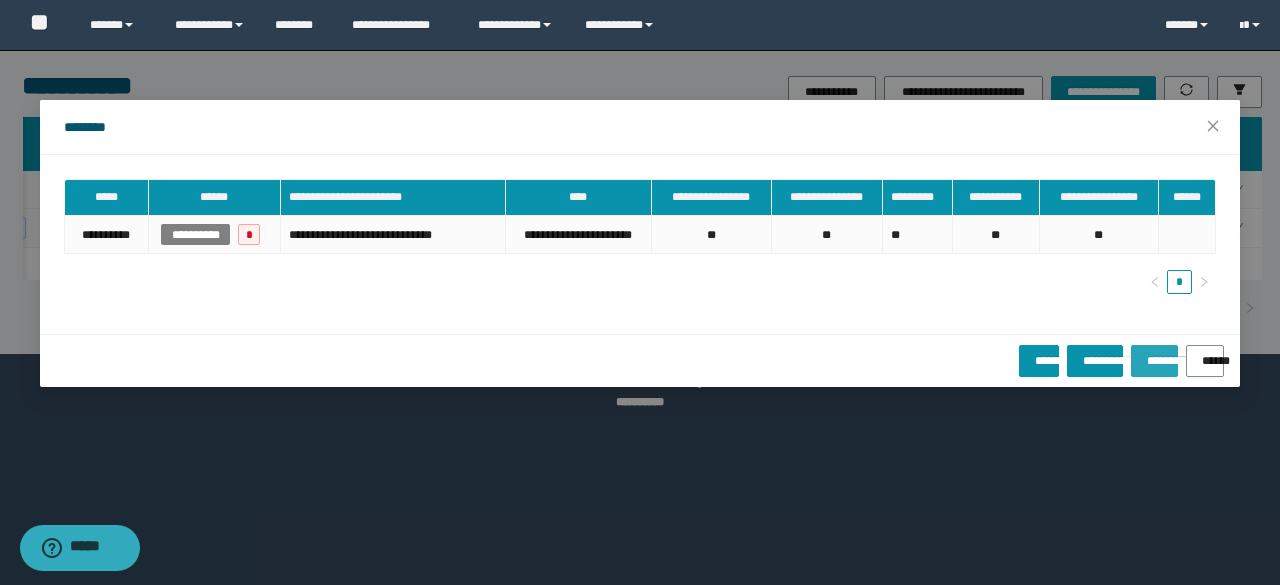 click on "**********" at bounding box center (1154, 354) 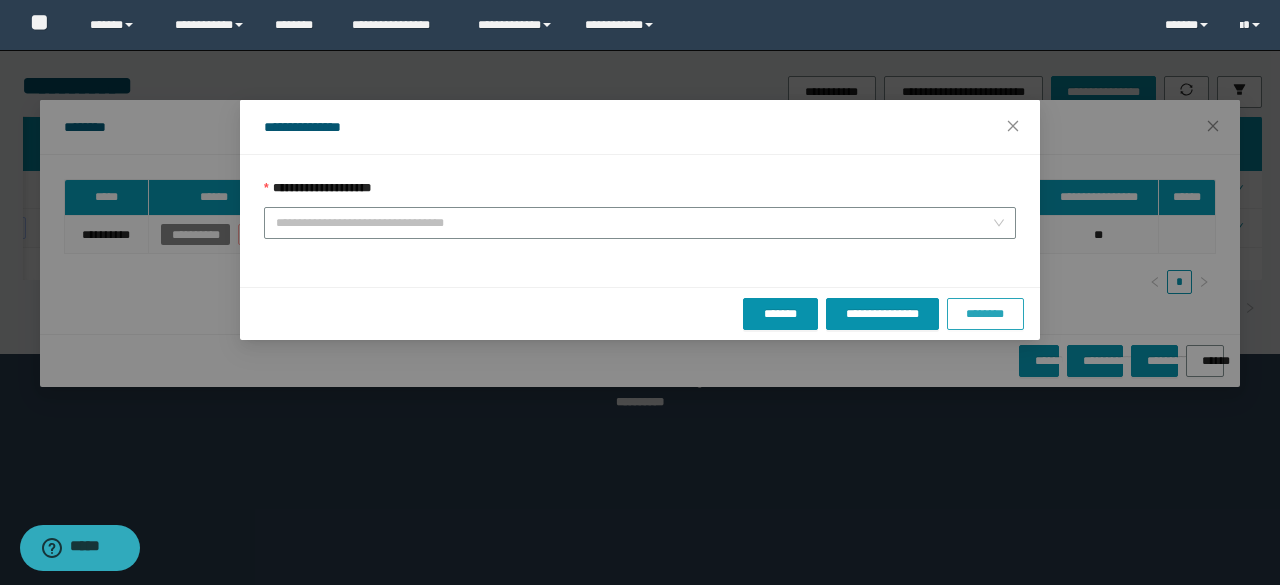 click on "********" at bounding box center [985, 314] 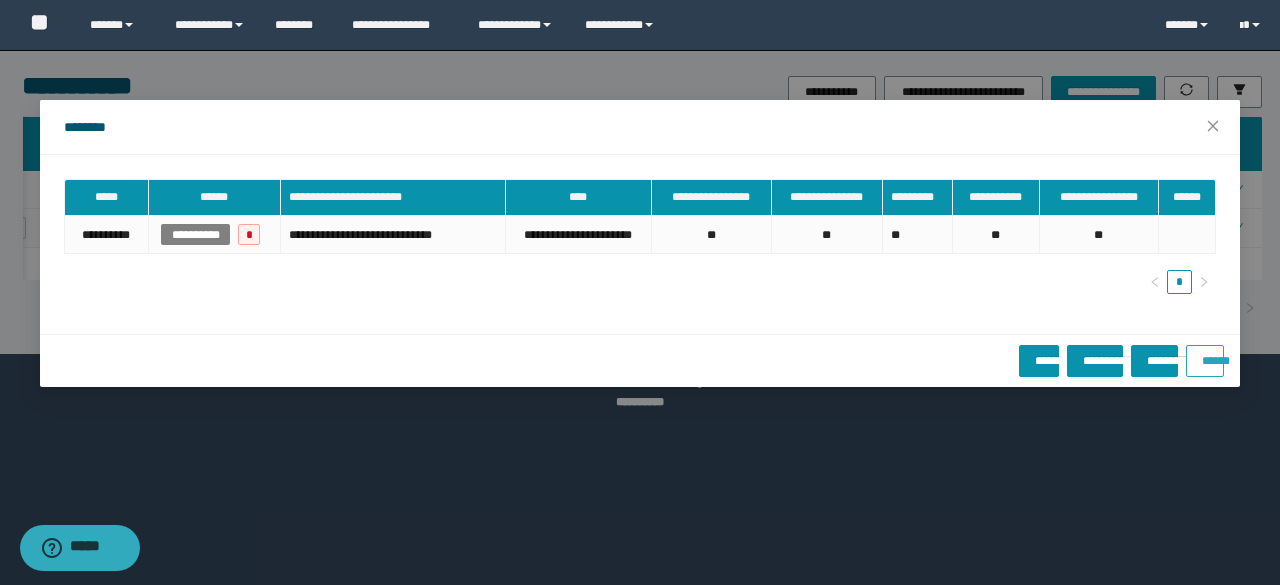 click on "******" at bounding box center (1205, 354) 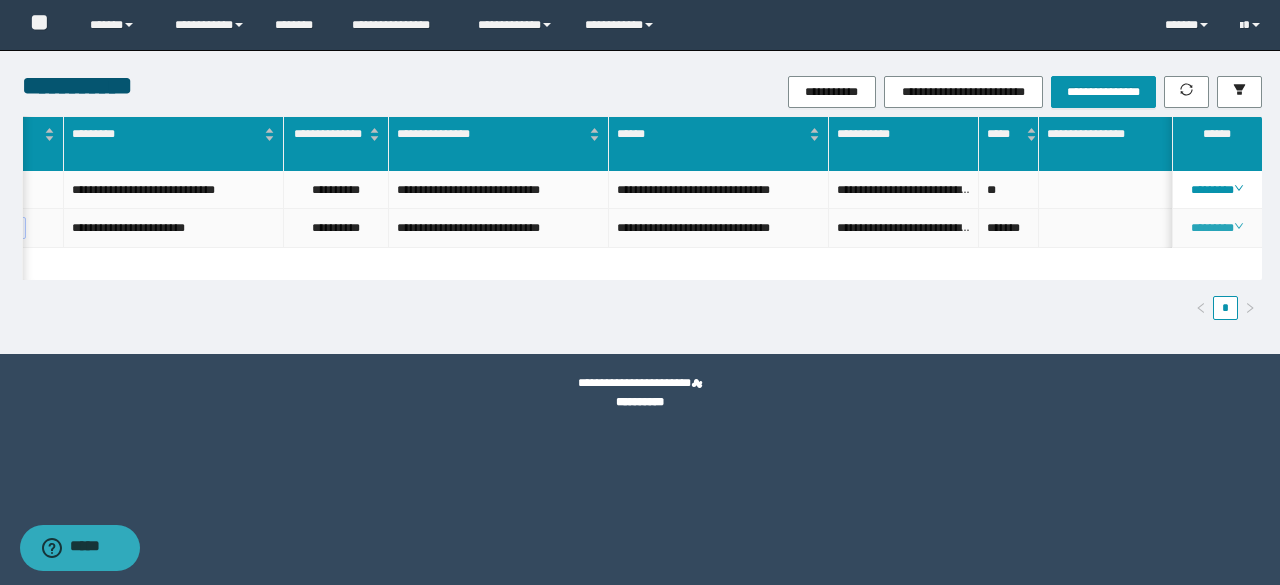 click on "********" at bounding box center [1216, 228] 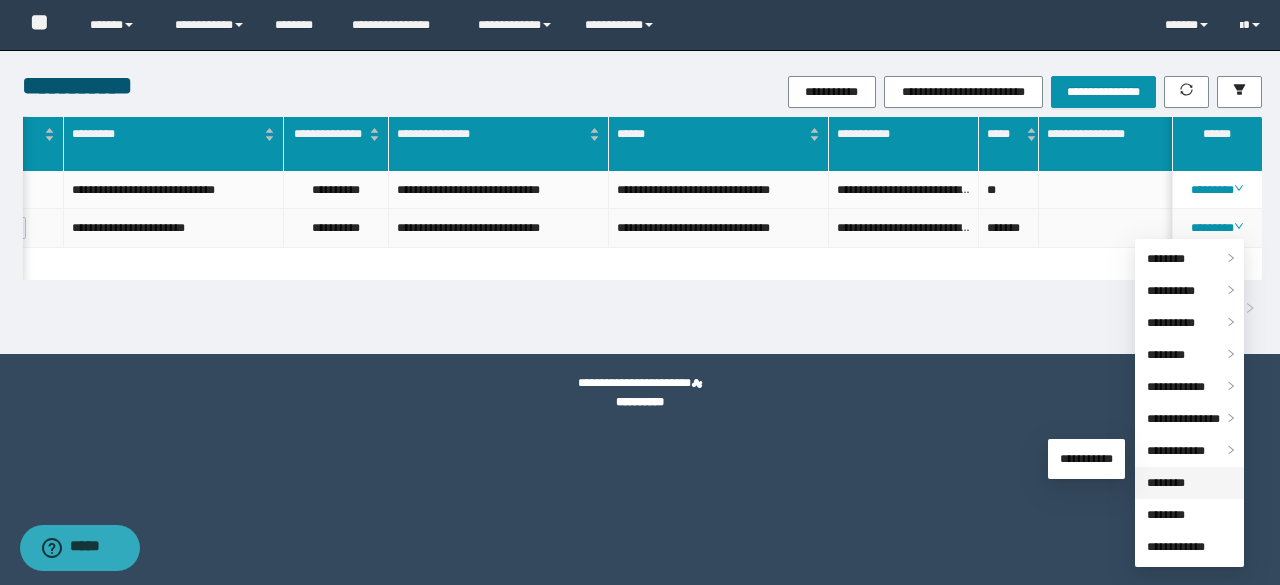 click on "********" at bounding box center (1166, 483) 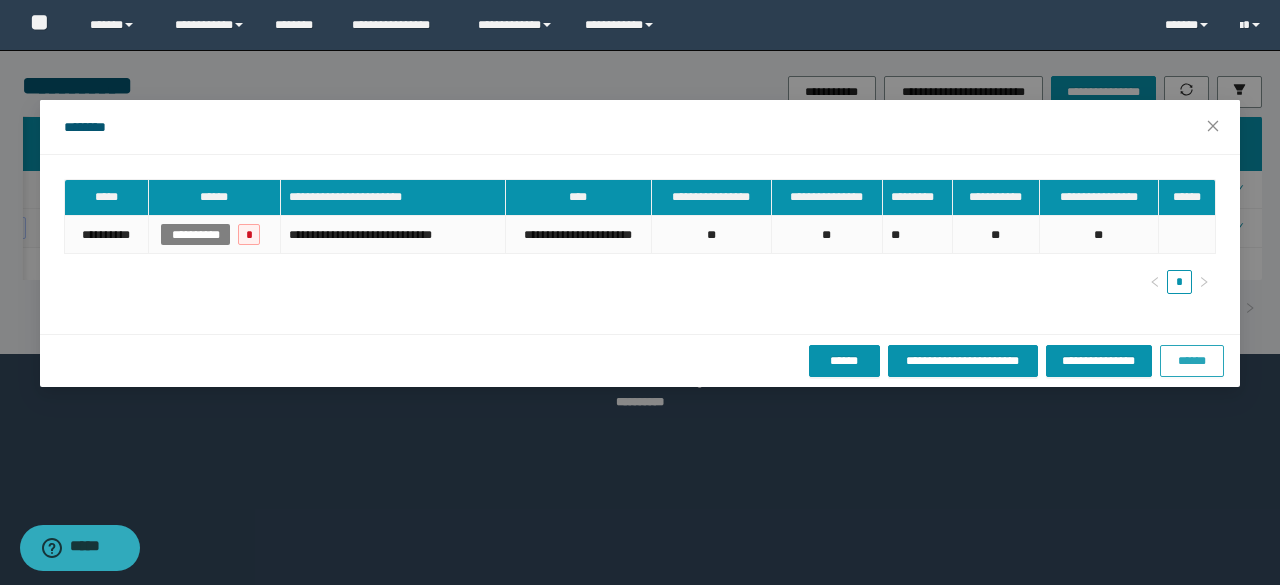 click on "******" at bounding box center (1192, 361) 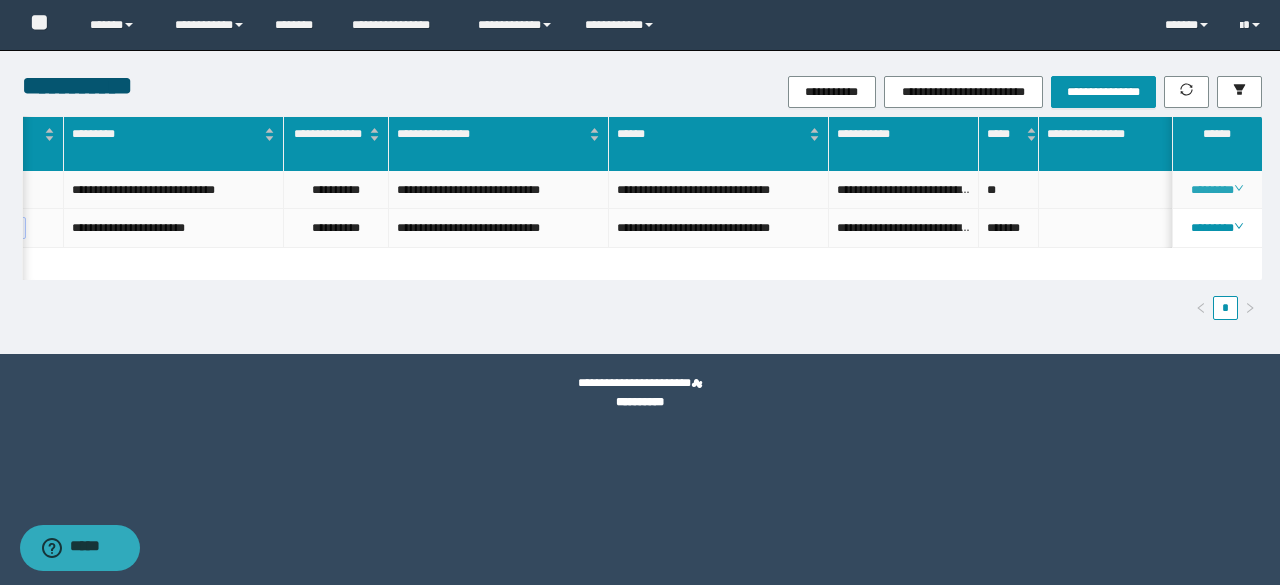 click on "********" at bounding box center (1216, 190) 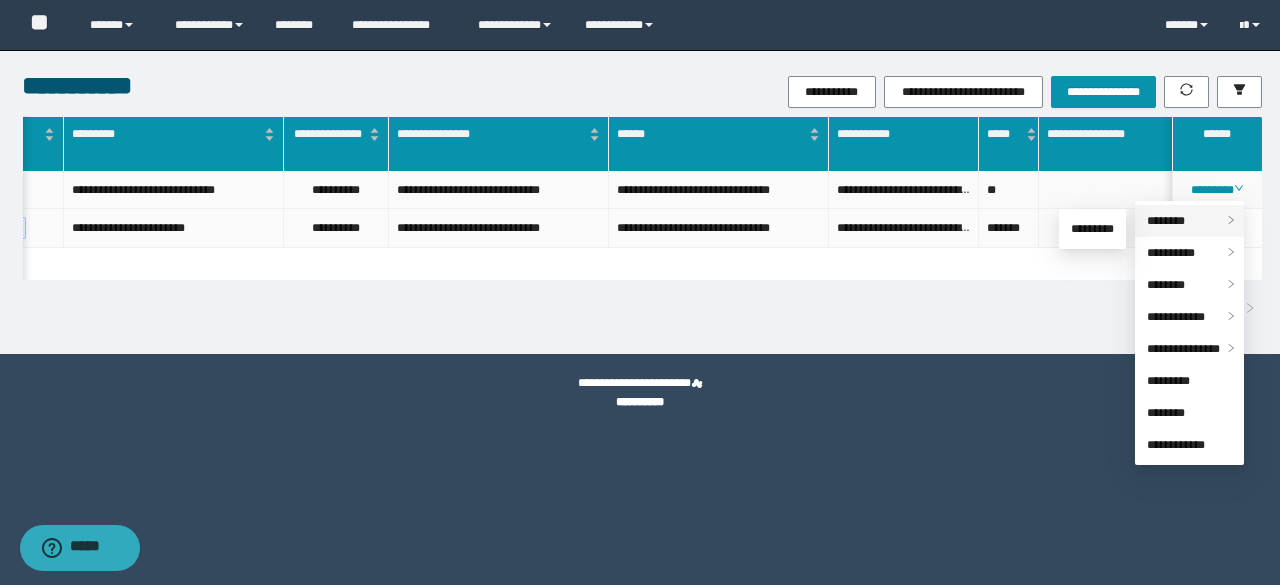 click on "********" at bounding box center [1166, 221] 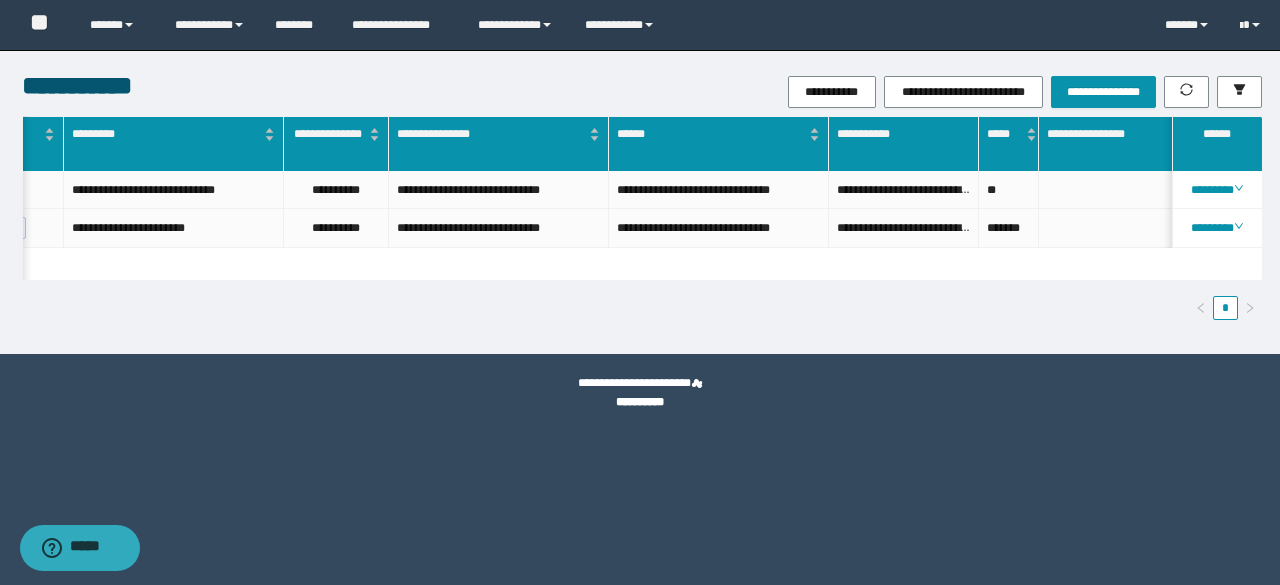 click on "**********" at bounding box center [640, 202] 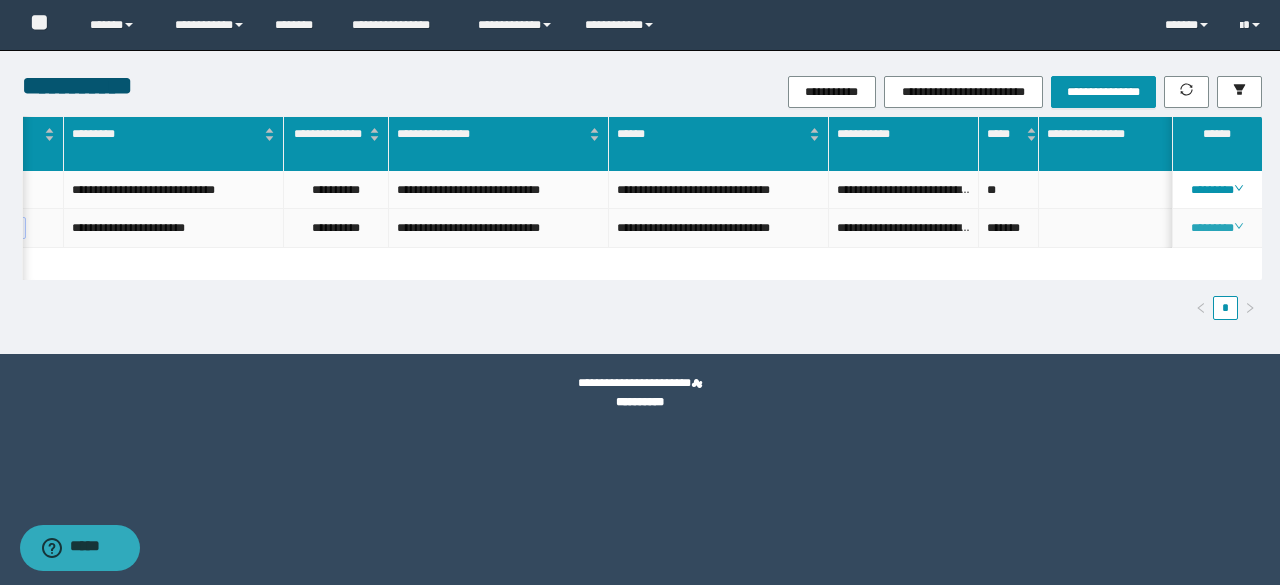 click on "********" at bounding box center [1216, 228] 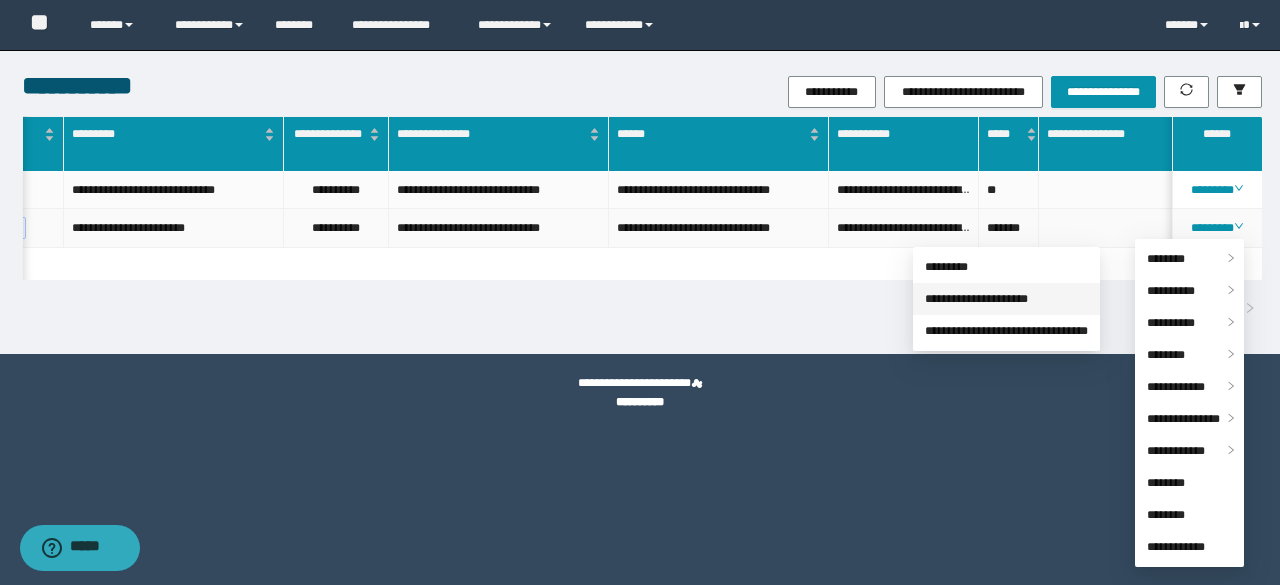 click on "**********" at bounding box center (976, 299) 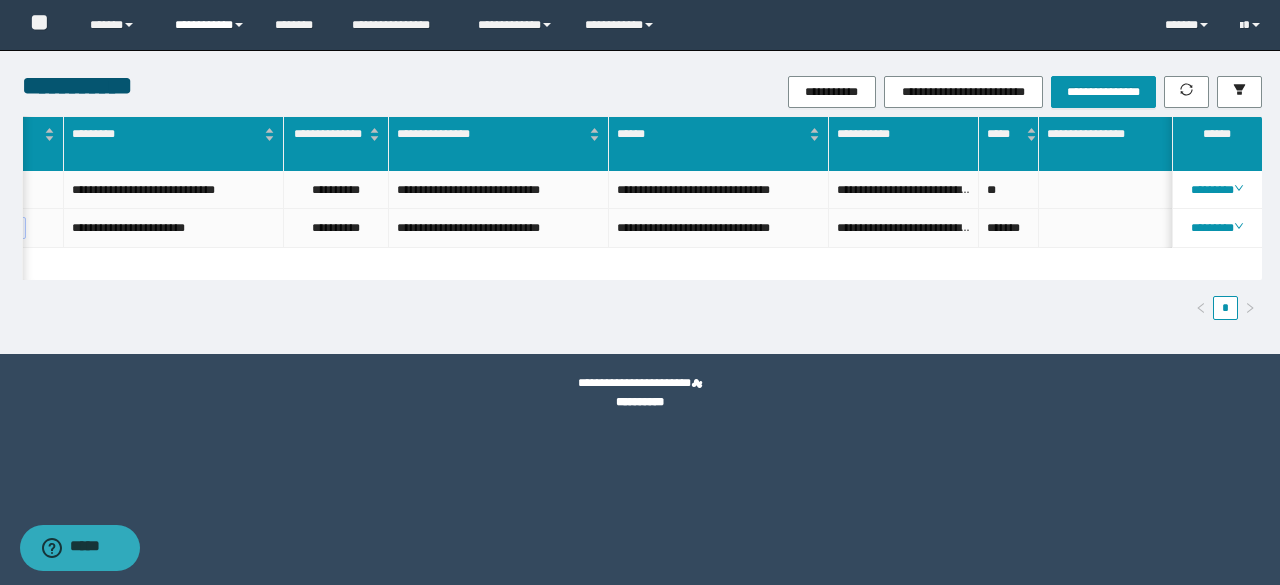 click on "**********" at bounding box center [210, 25] 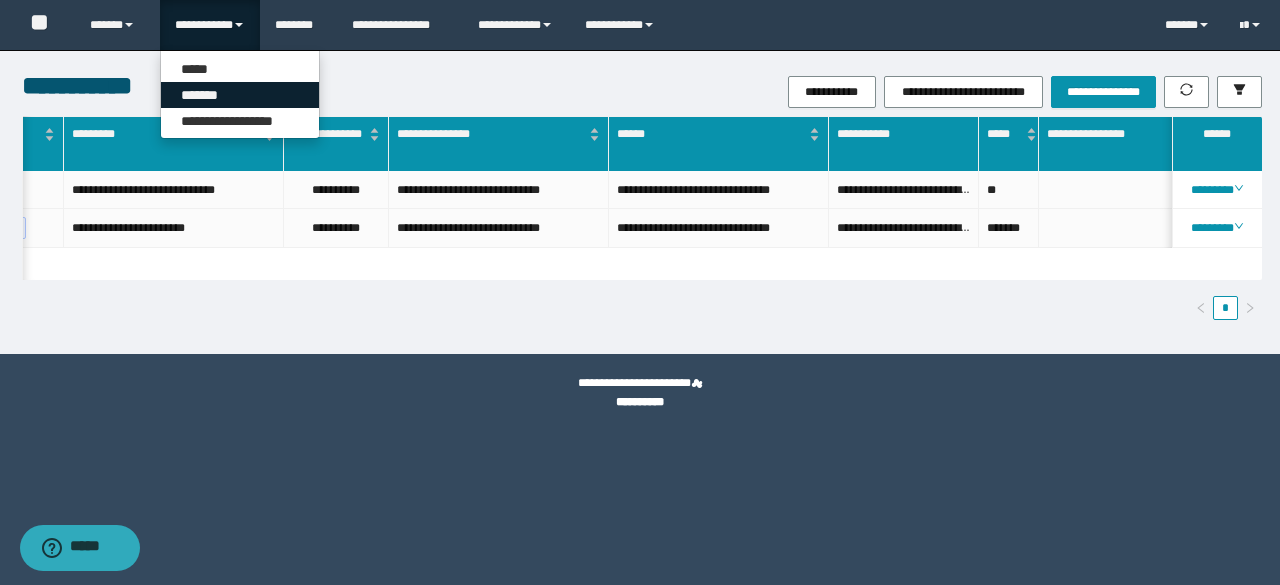 click on "*******" at bounding box center (240, 95) 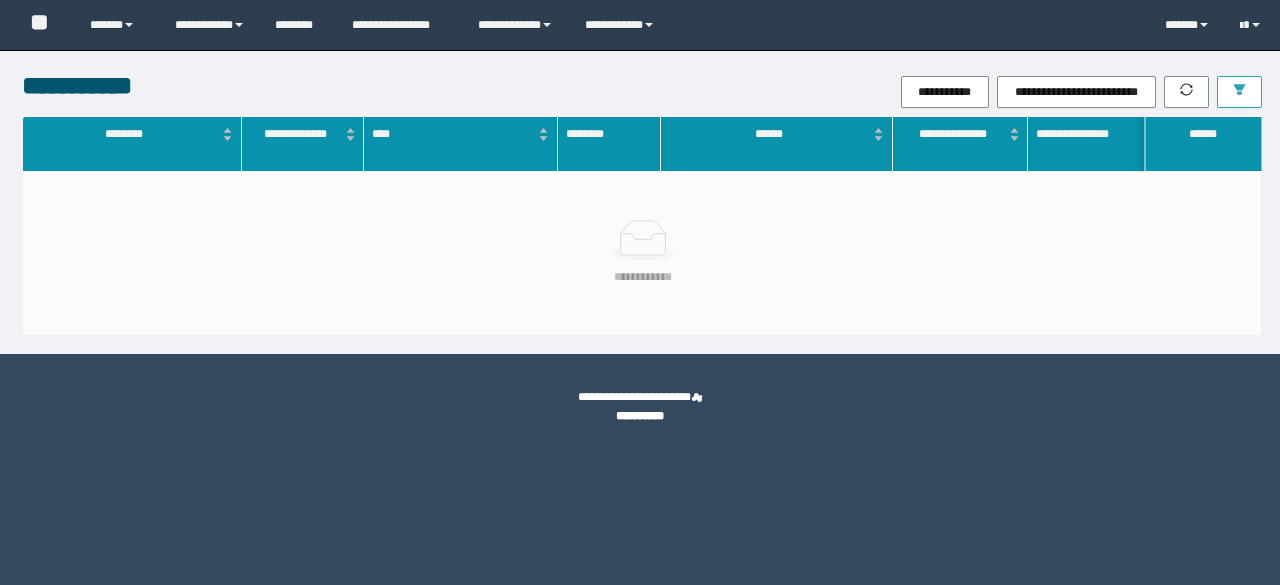 scroll, scrollTop: 0, scrollLeft: 0, axis: both 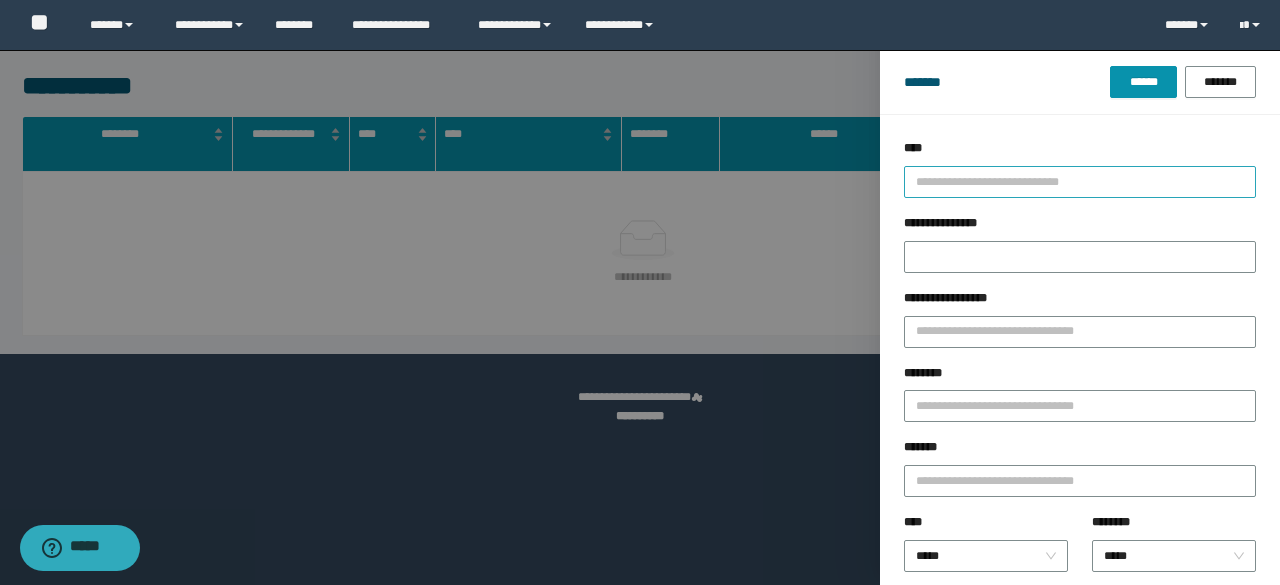 click at bounding box center (1071, 181) 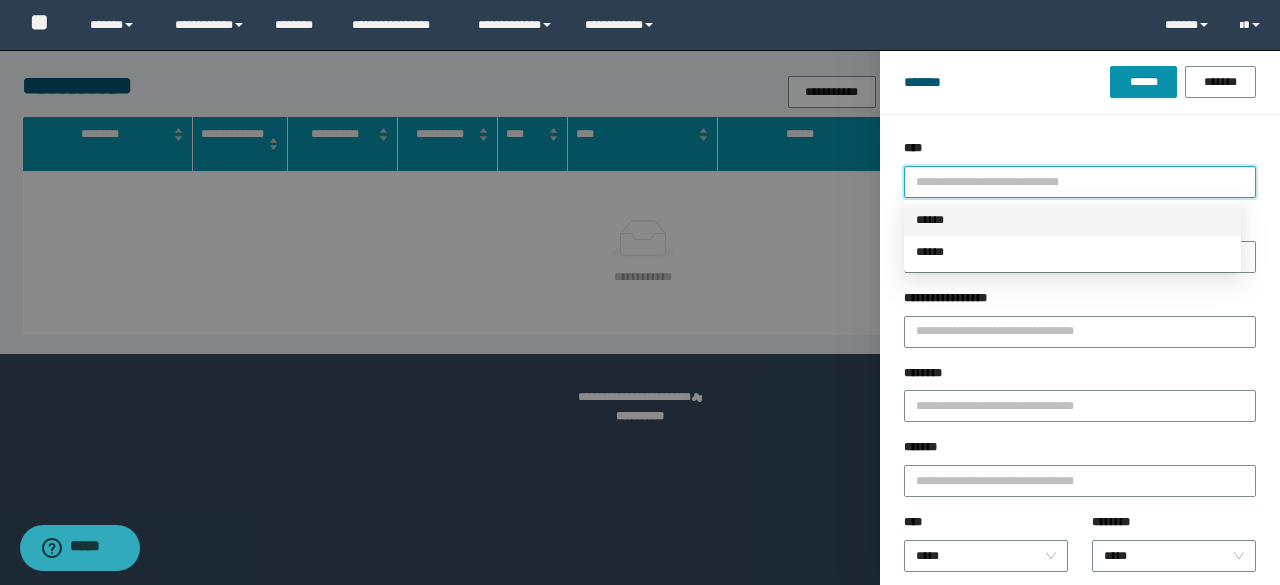 click on "******" at bounding box center [1072, 220] 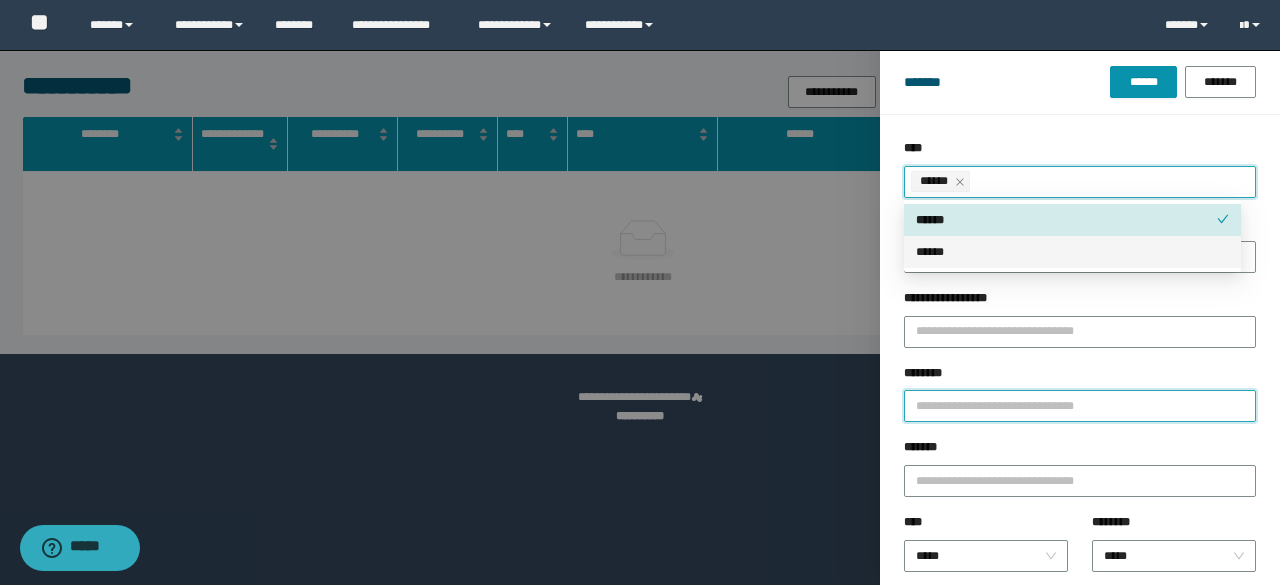 click on "********" at bounding box center [1080, 406] 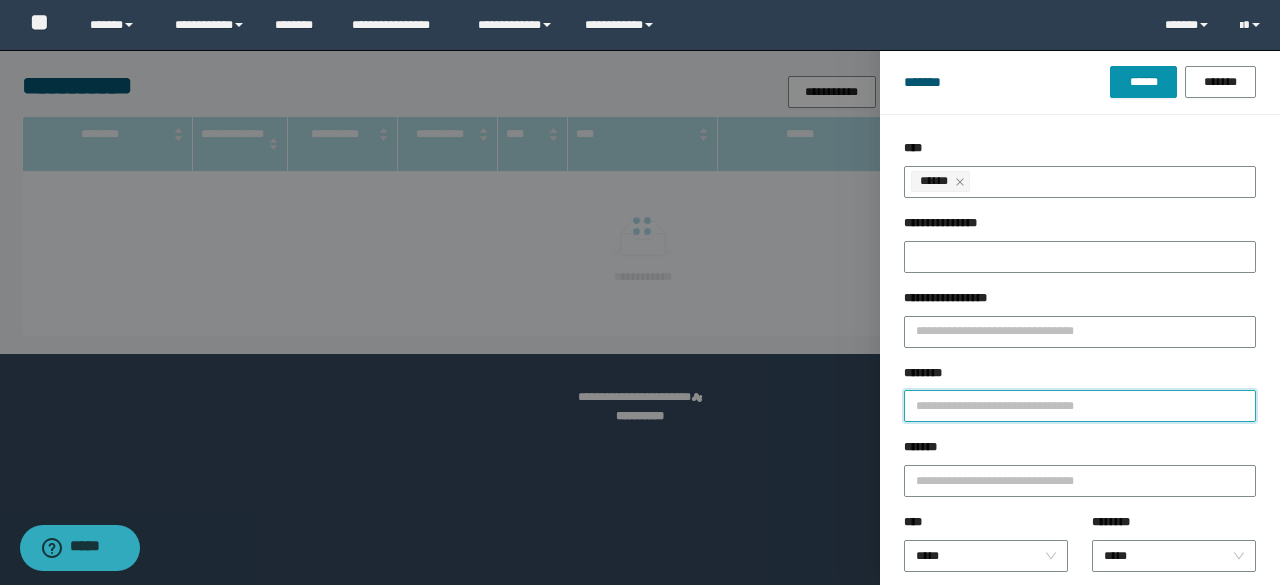 paste on "********" 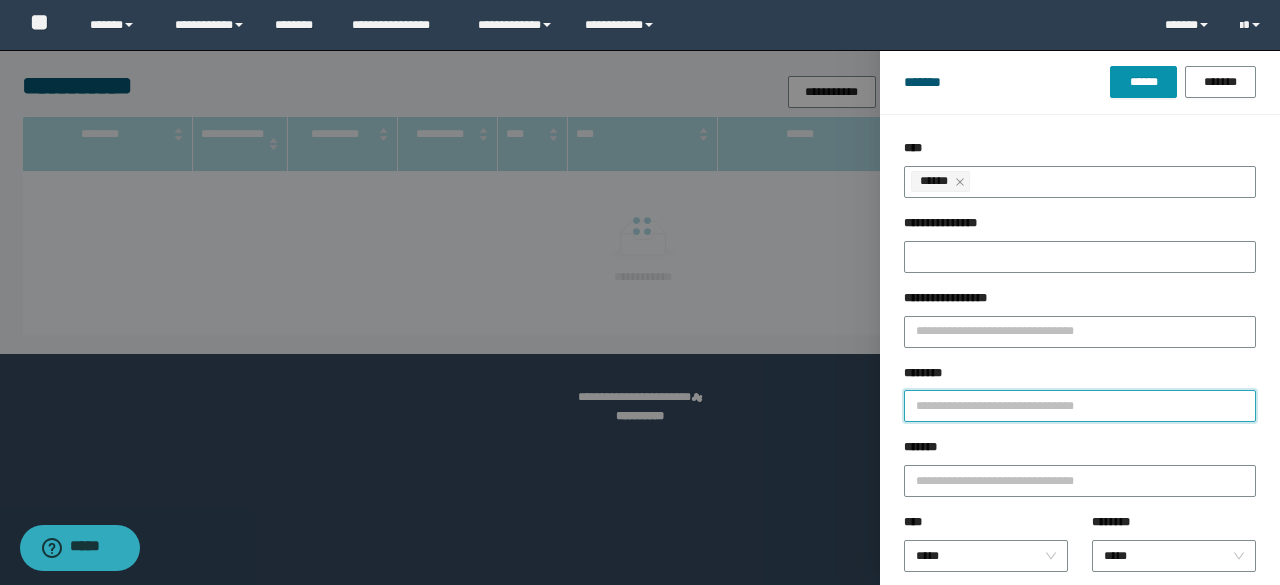 type on "********" 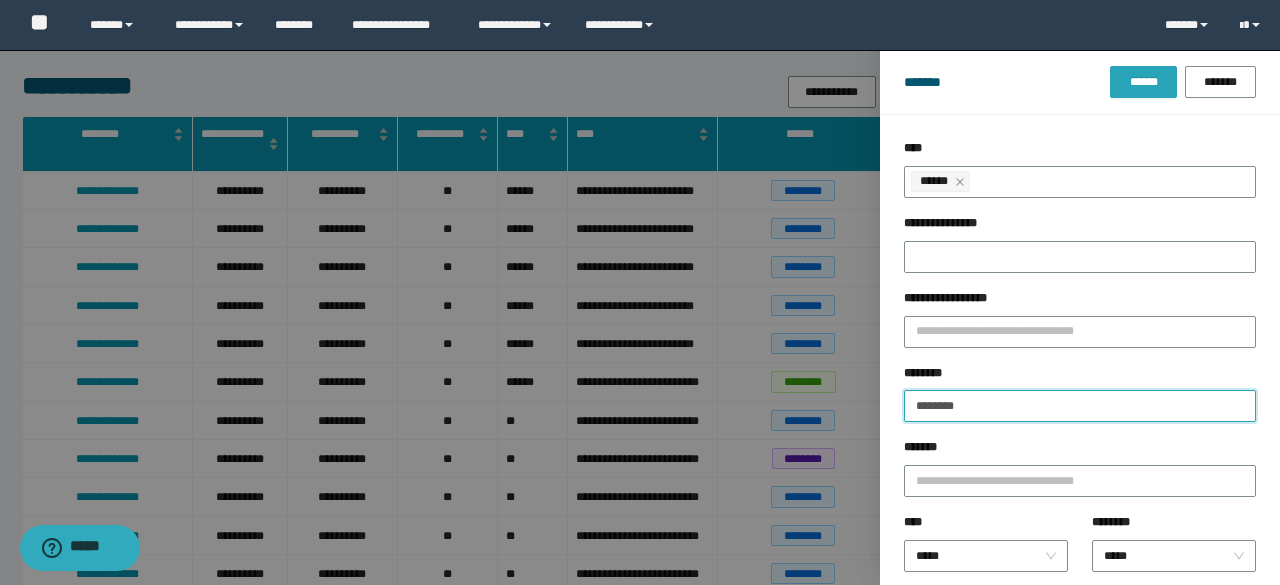 type on "********" 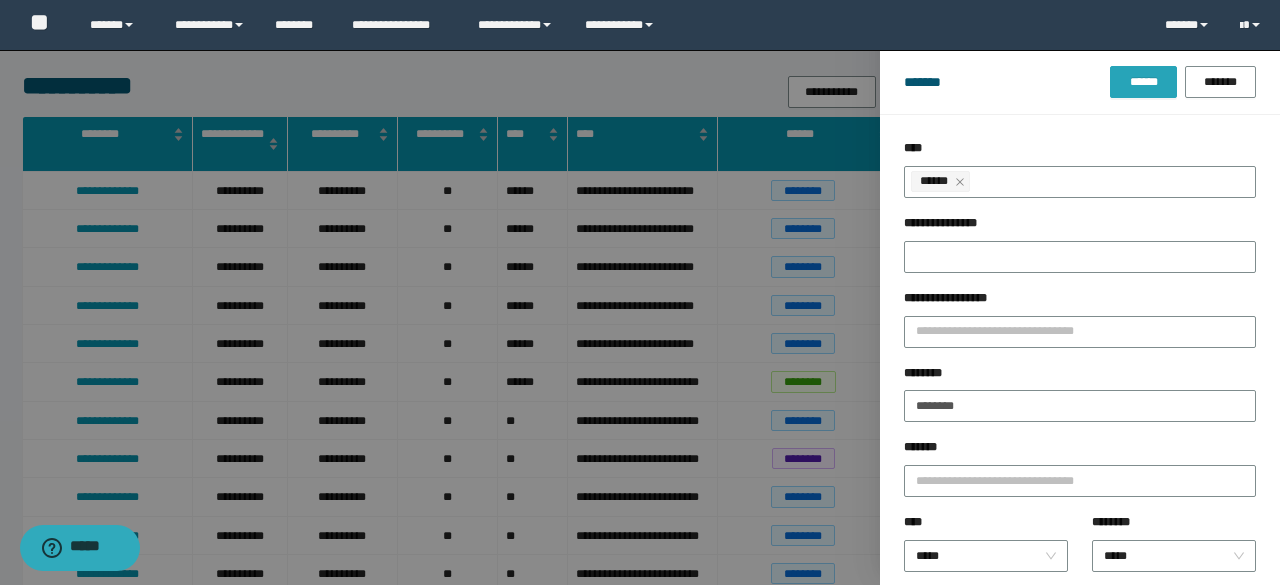 click on "******" at bounding box center [1143, 82] 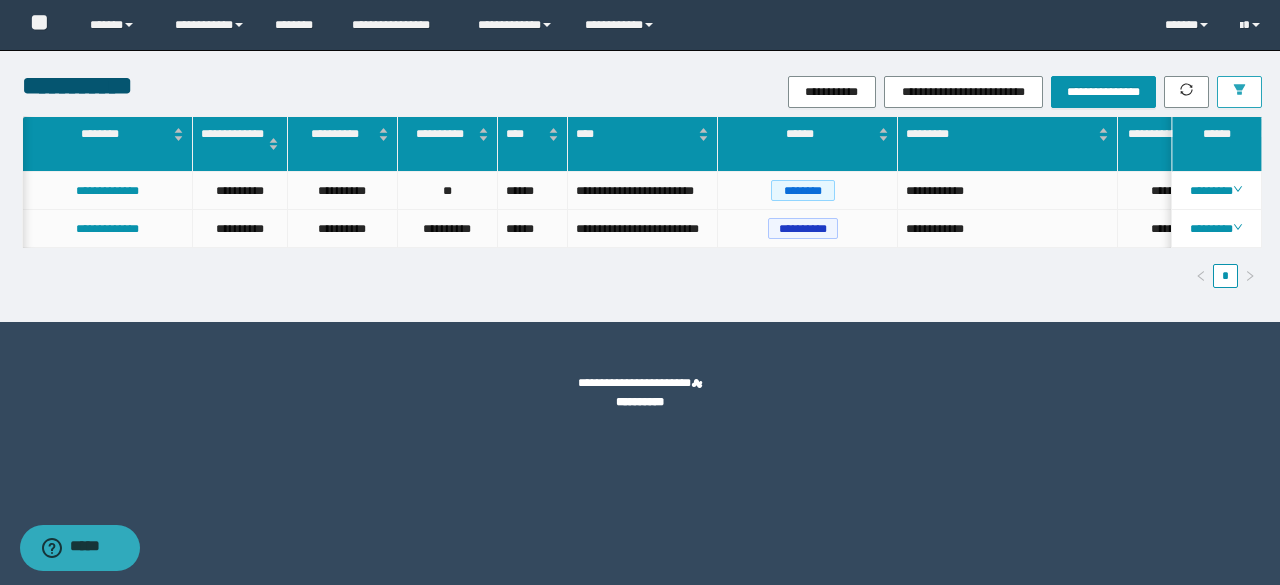scroll, scrollTop: 0, scrollLeft: 271, axis: horizontal 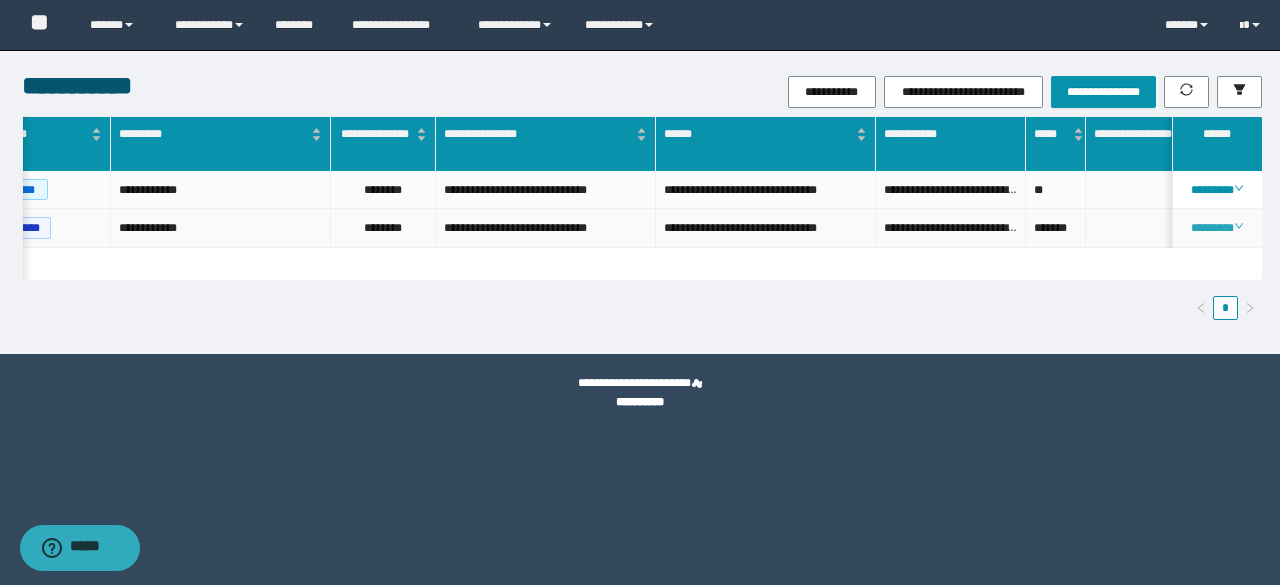 click on "********" at bounding box center [1216, 228] 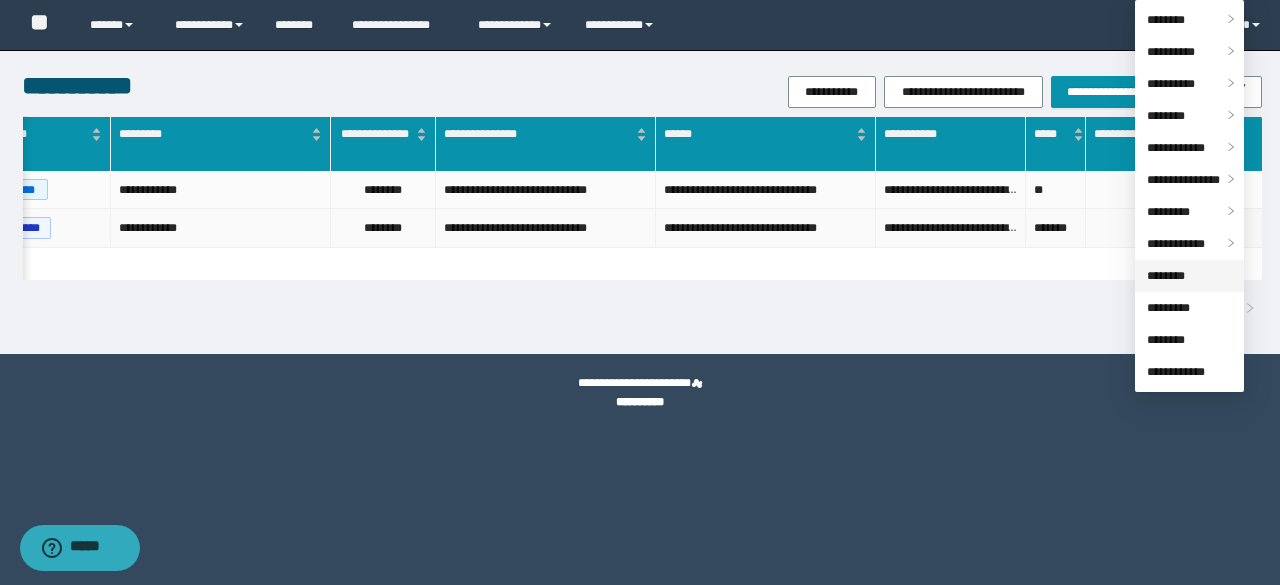click on "********" at bounding box center (1166, 276) 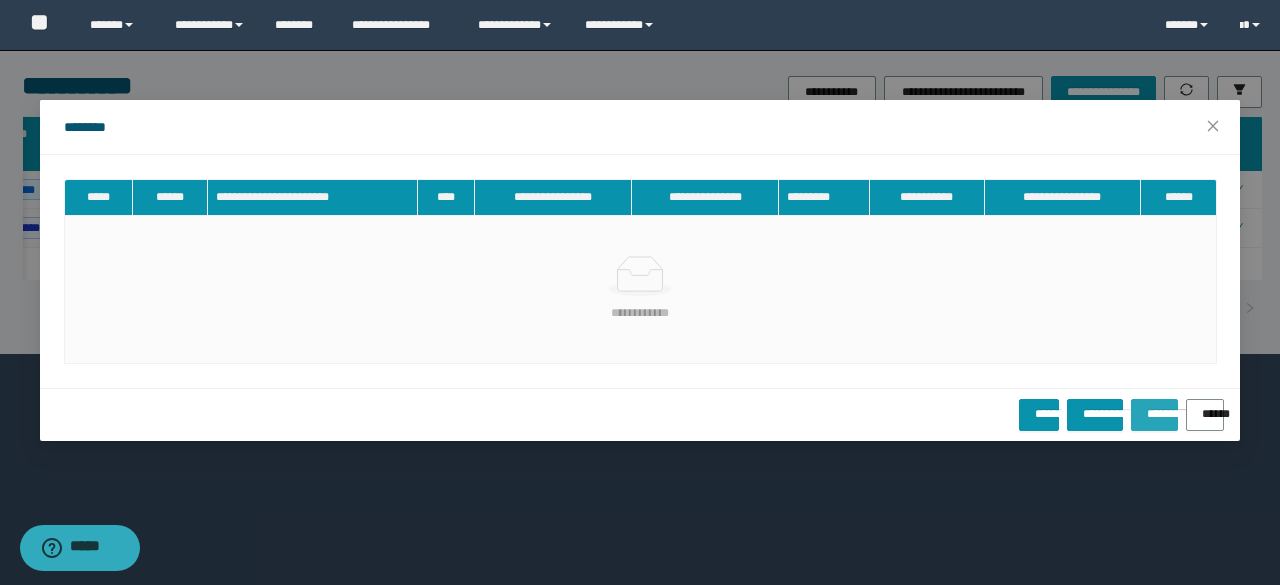 click on "**********" at bounding box center [1154, 407] 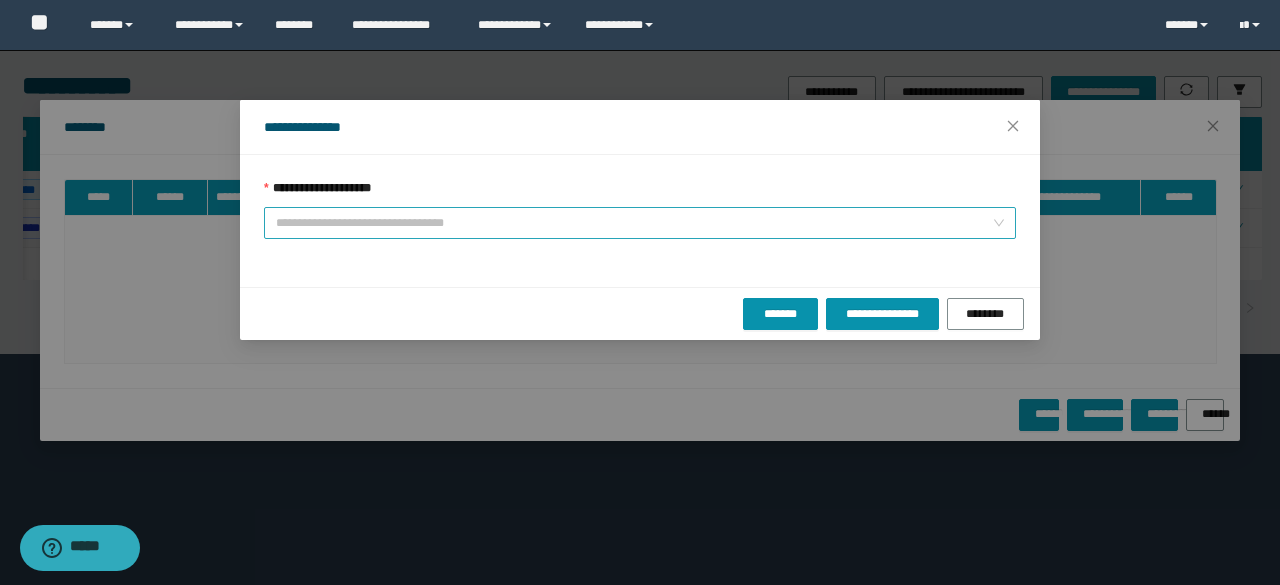 click on "**********" at bounding box center [634, 223] 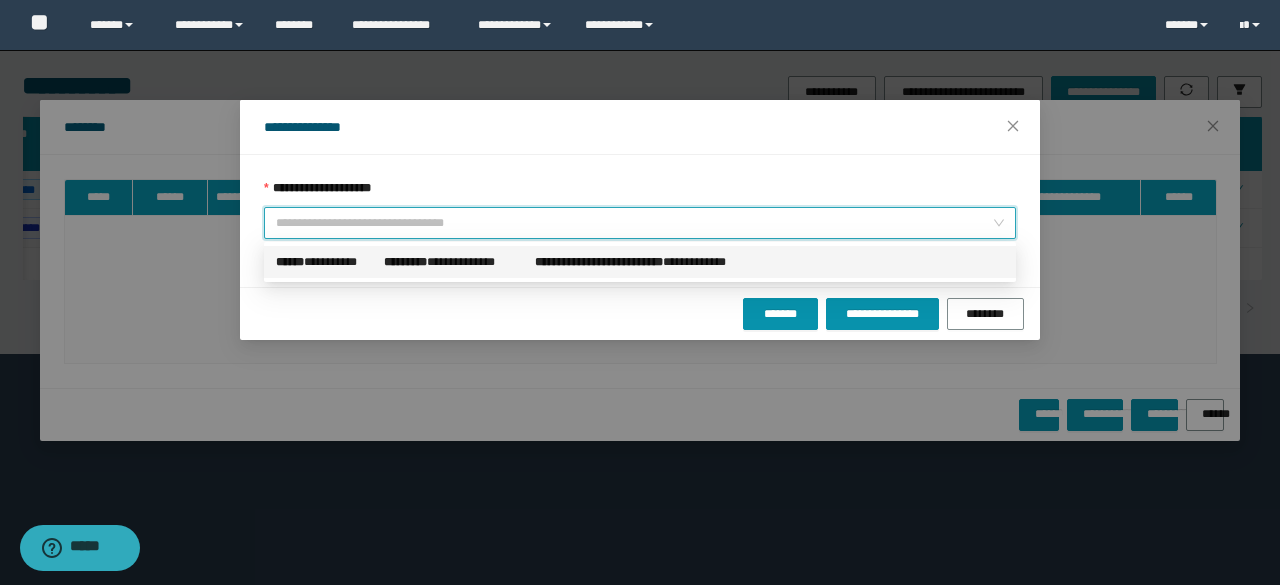 click on "*********" at bounding box center (405, 262) 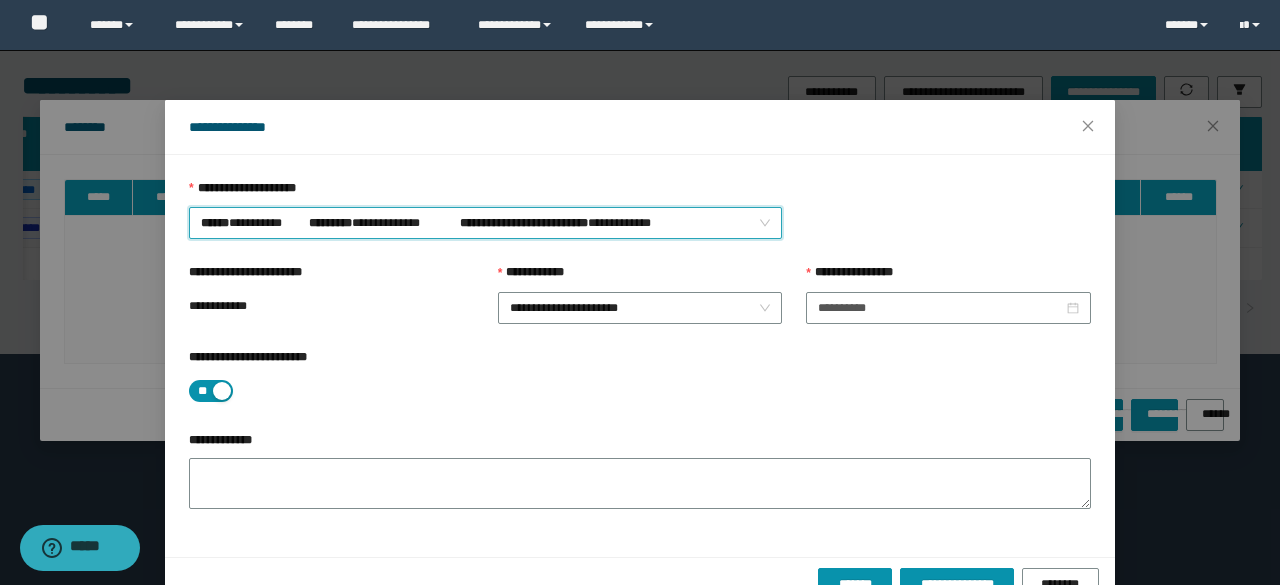 type on "**********" 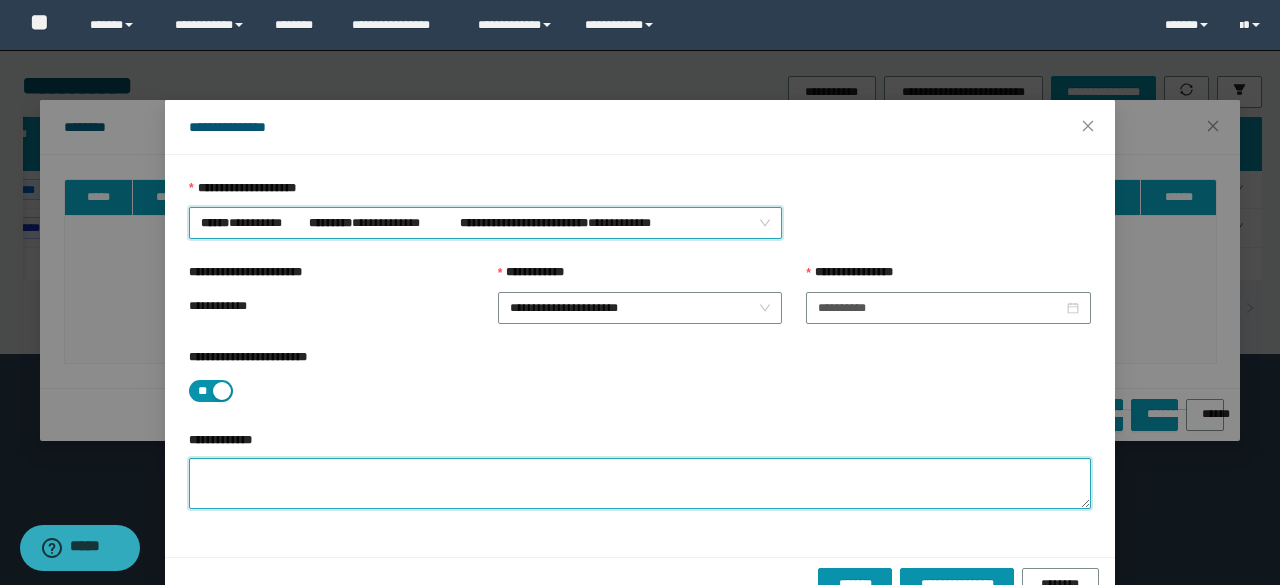 click on "**********" at bounding box center (640, 483) 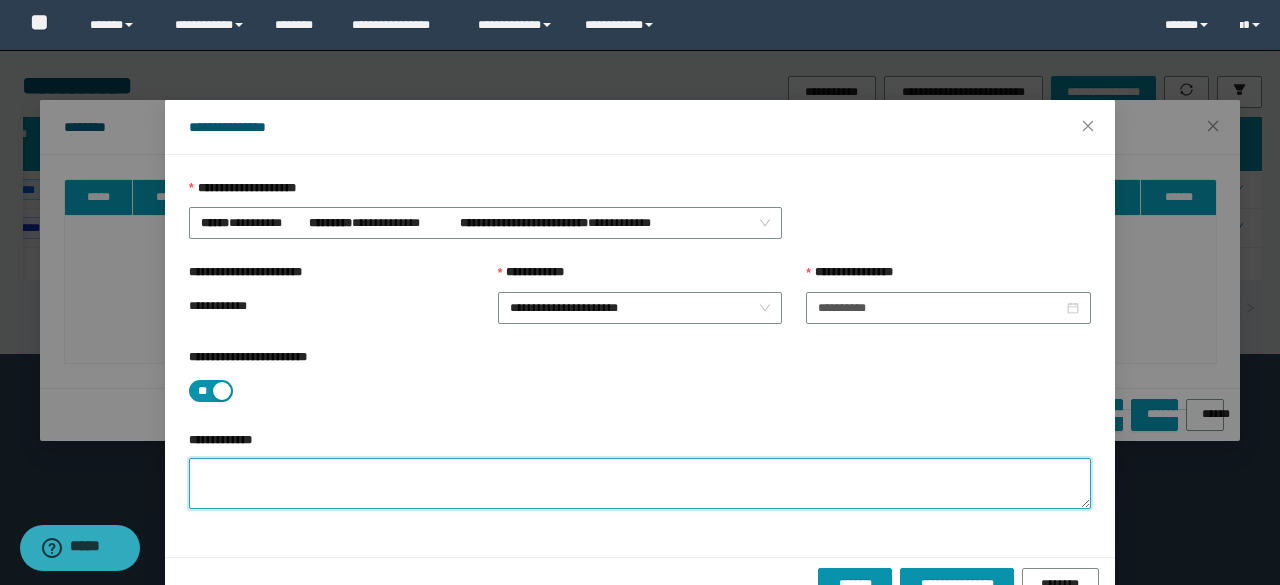 paste on "**********" 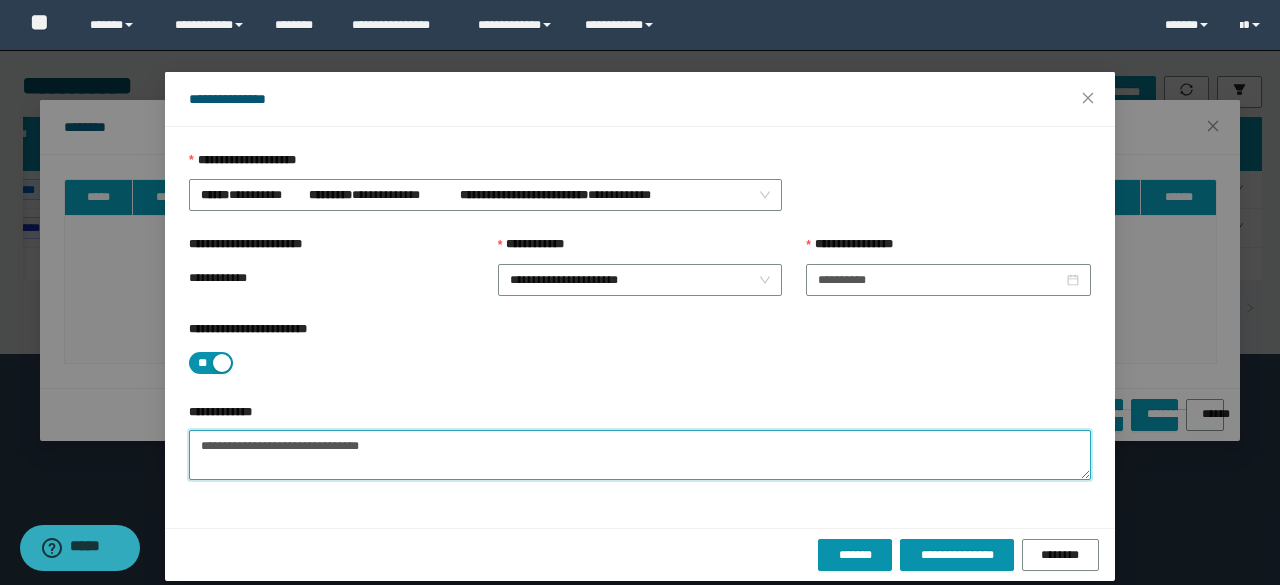 scroll, scrollTop: 44, scrollLeft: 0, axis: vertical 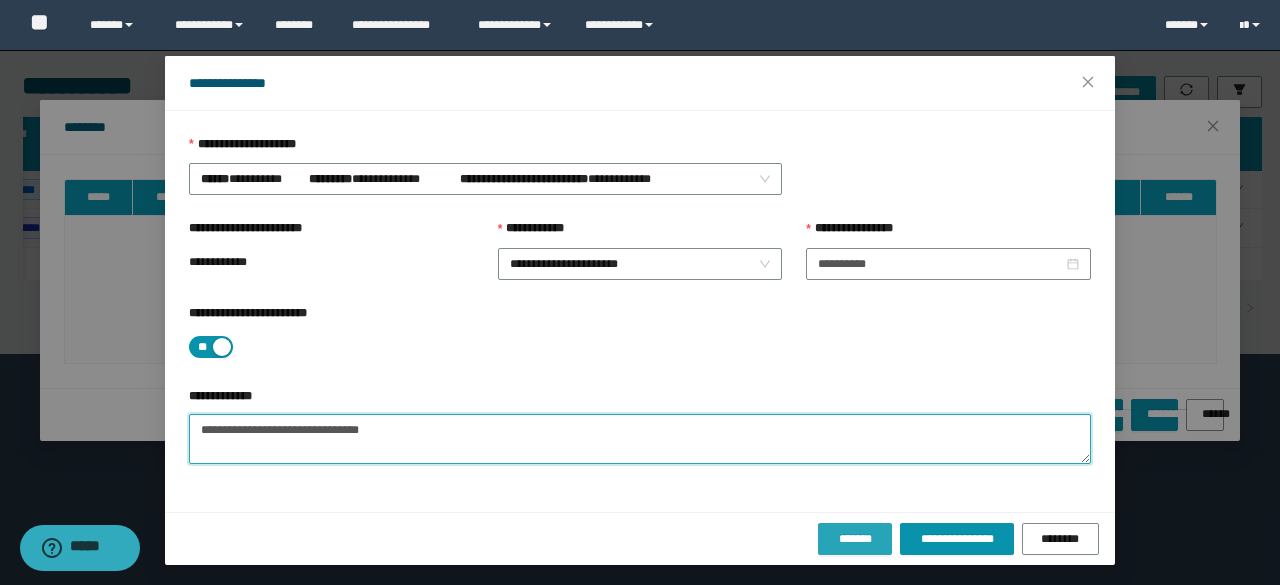 type on "**********" 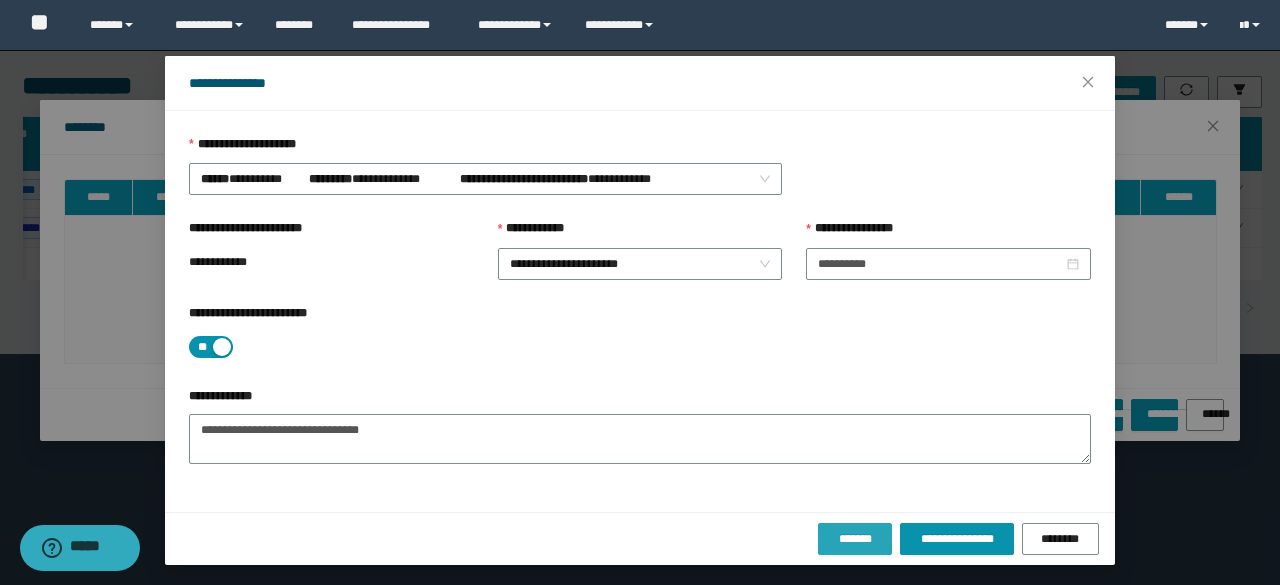 click on "*******" at bounding box center (855, 539) 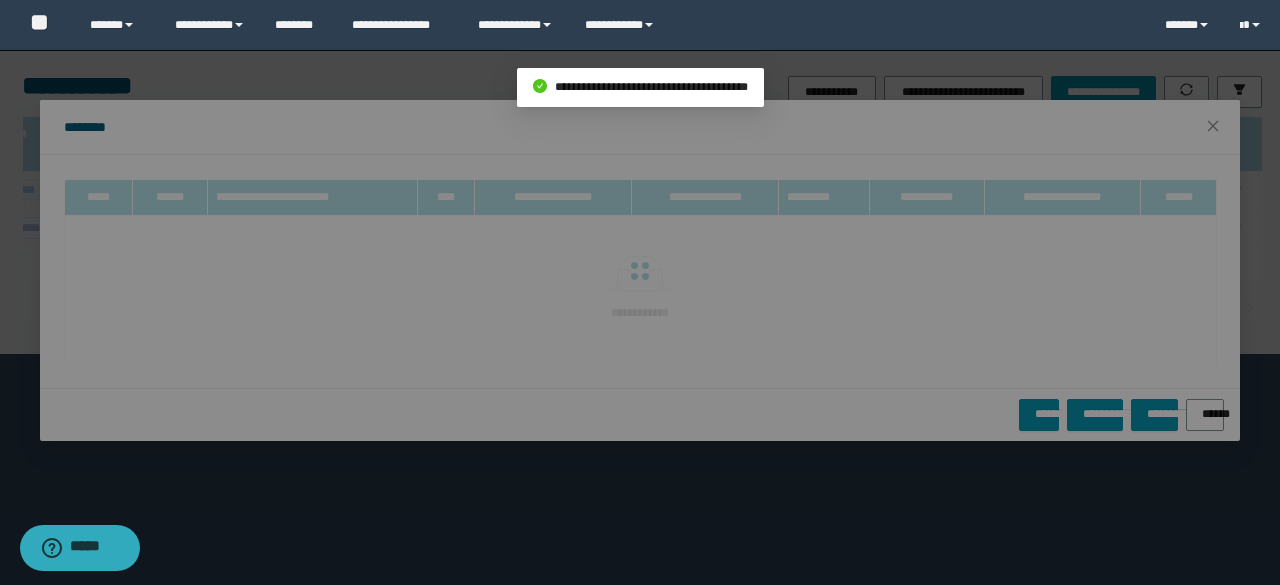 scroll, scrollTop: 0, scrollLeft: 0, axis: both 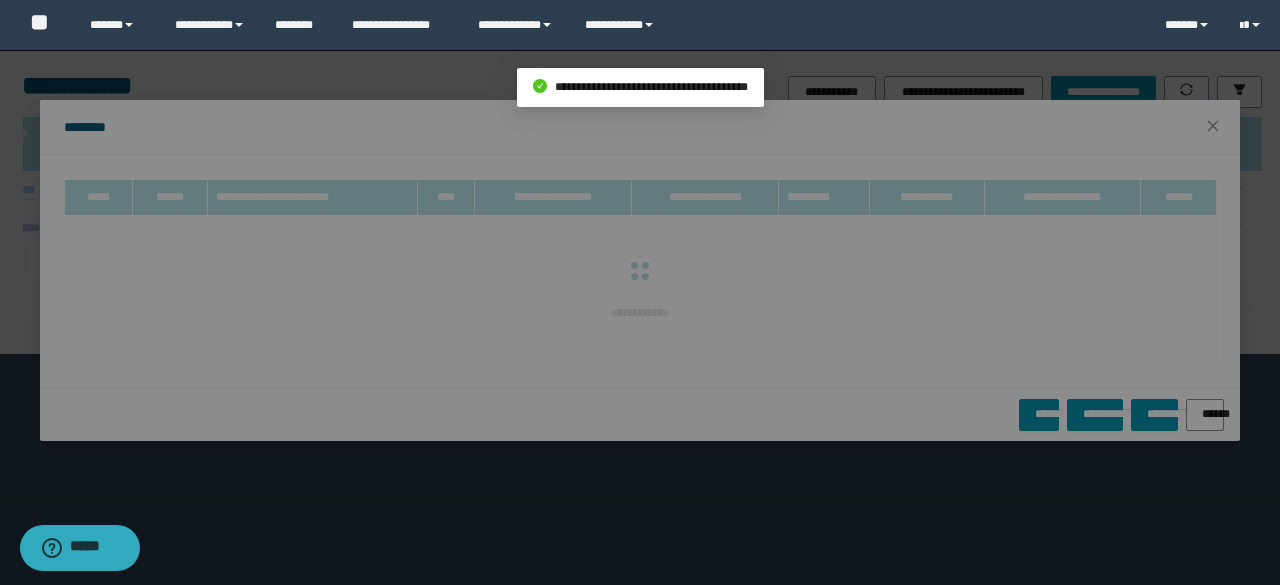 type on "**********" 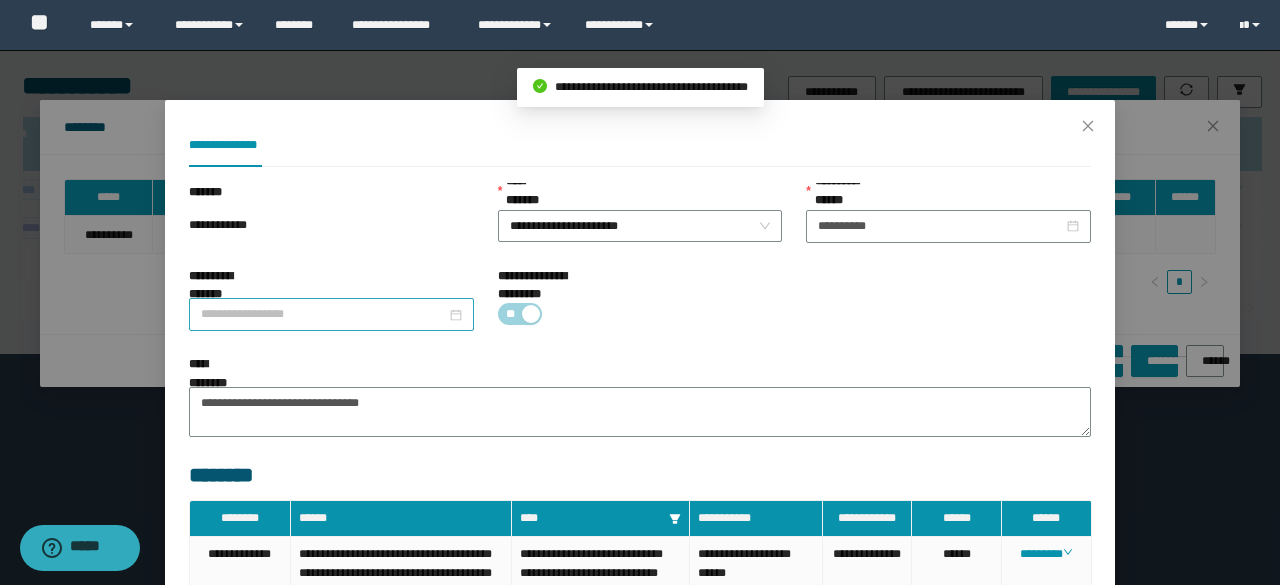 click on "**********" at bounding box center (323, 314) 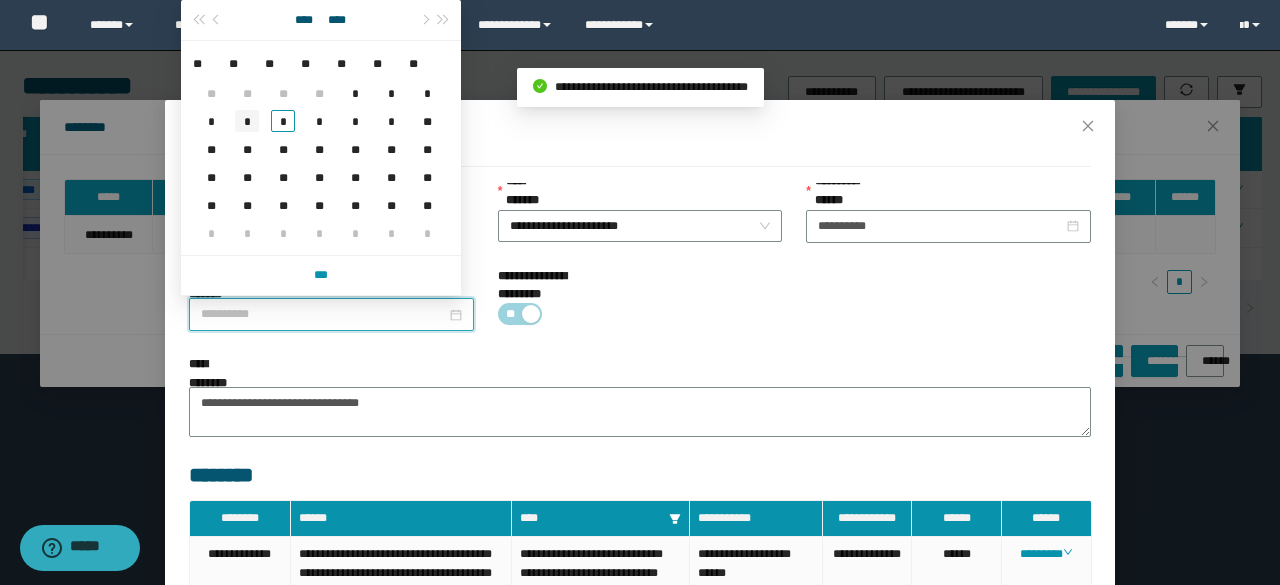 type on "**********" 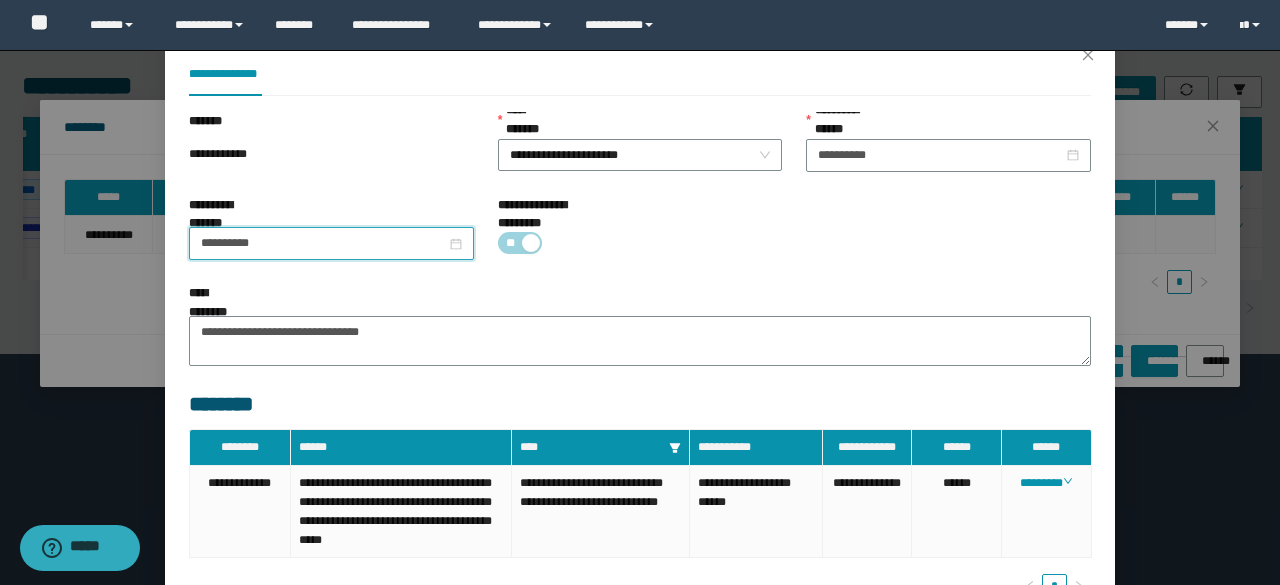 scroll, scrollTop: 200, scrollLeft: 0, axis: vertical 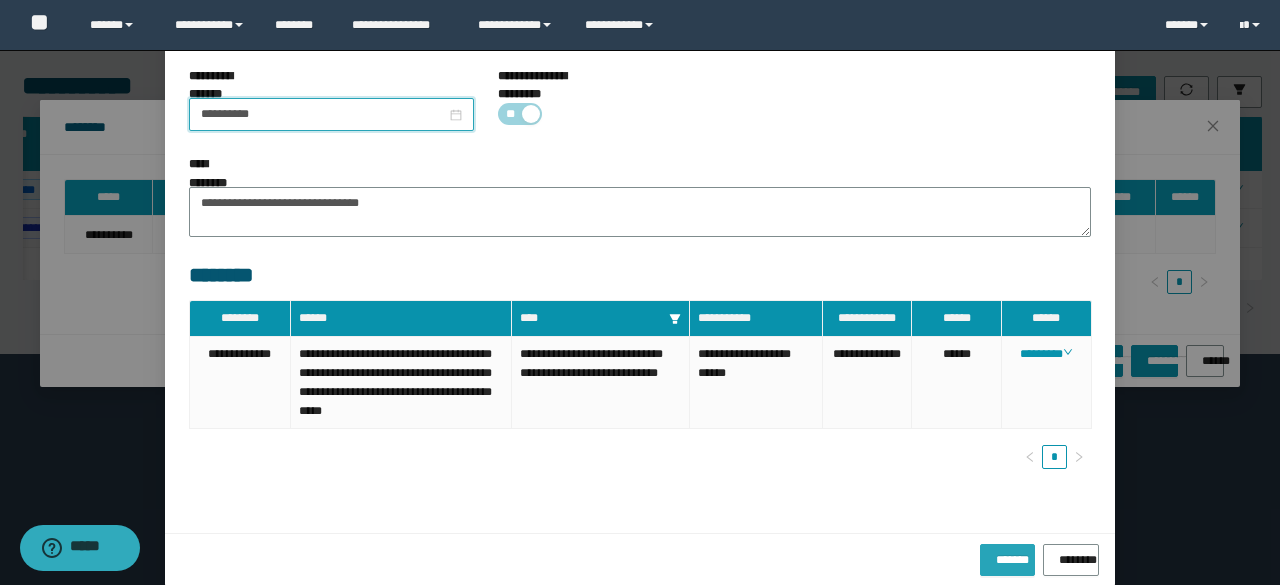 click on "*******" at bounding box center [1007, 556] 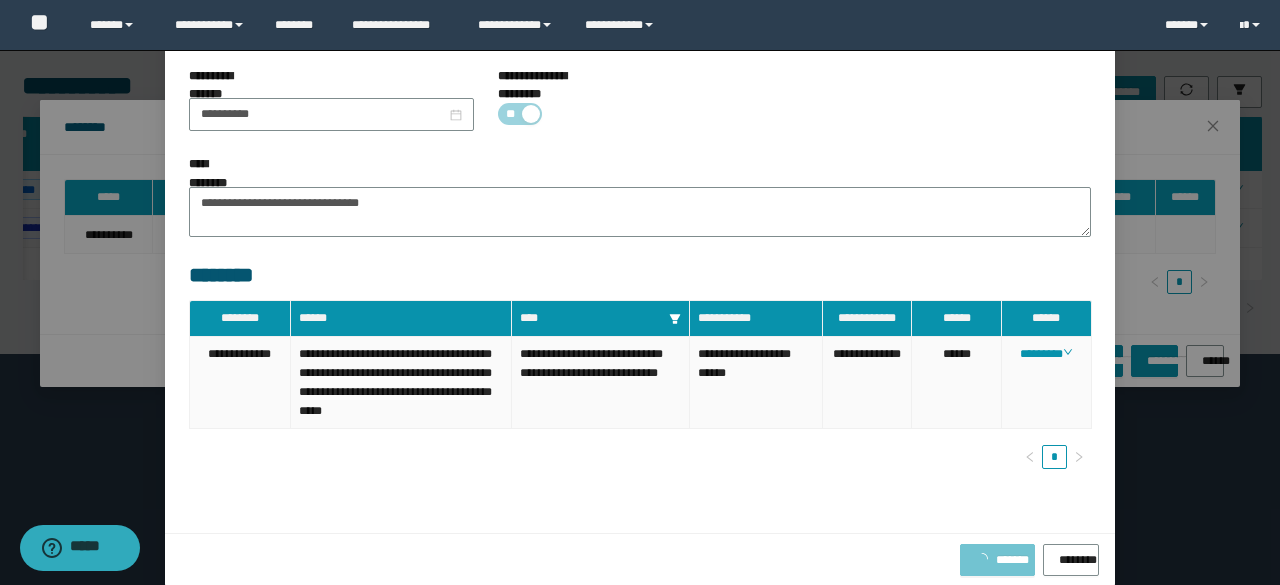 scroll, scrollTop: 0, scrollLeft: 0, axis: both 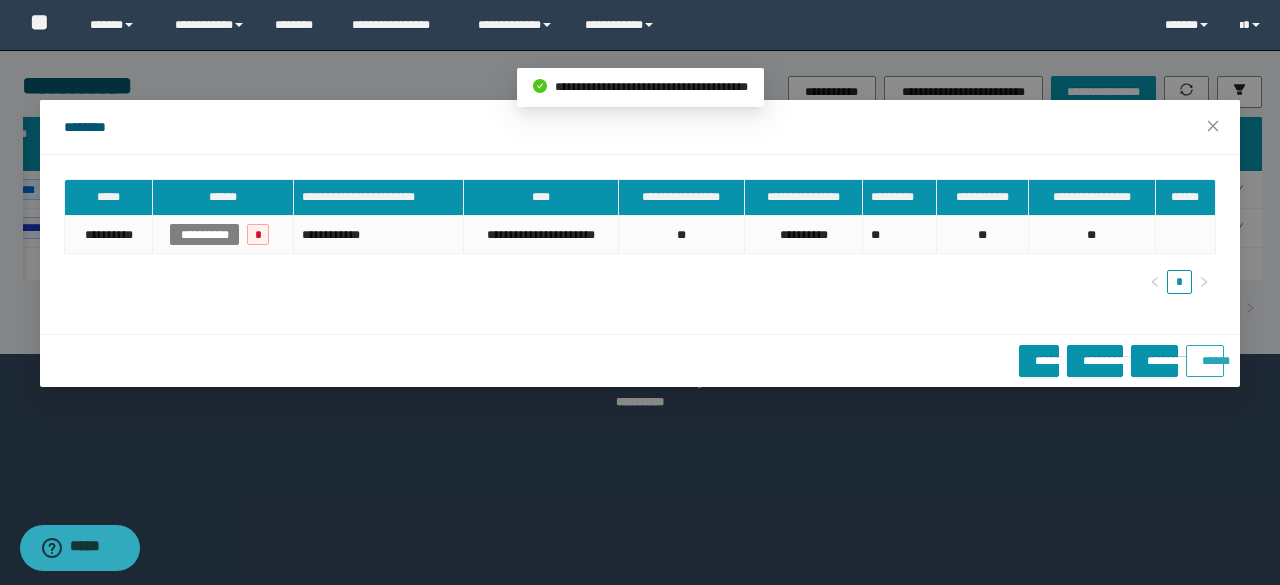 click on "******" at bounding box center (1205, 354) 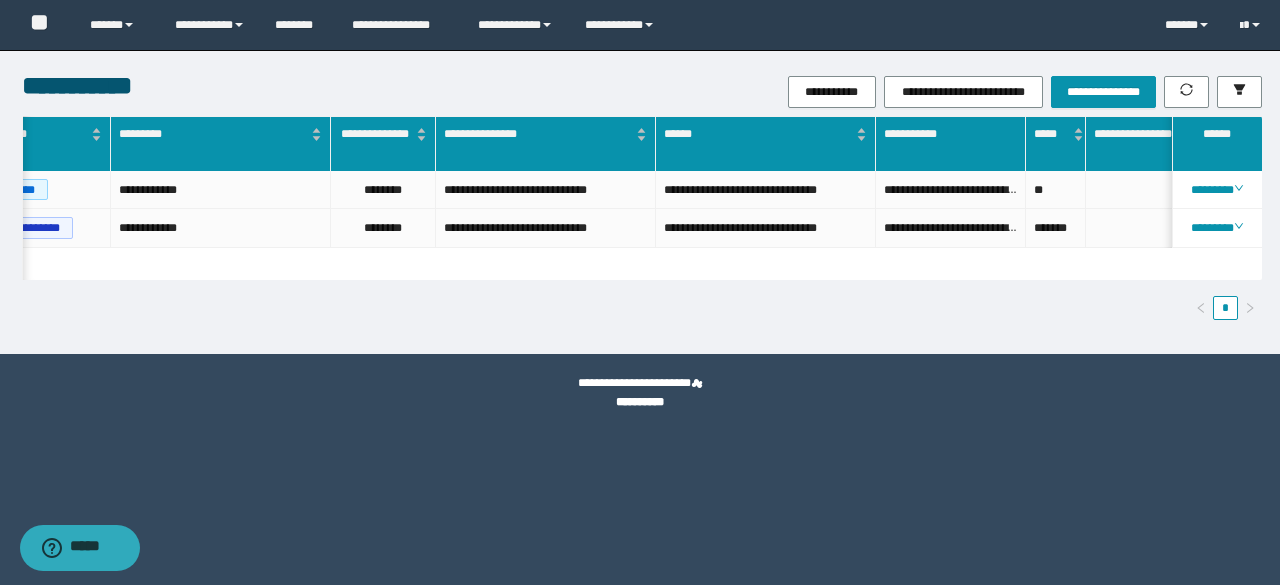 scroll, scrollTop: 0, scrollLeft: 795, axis: horizontal 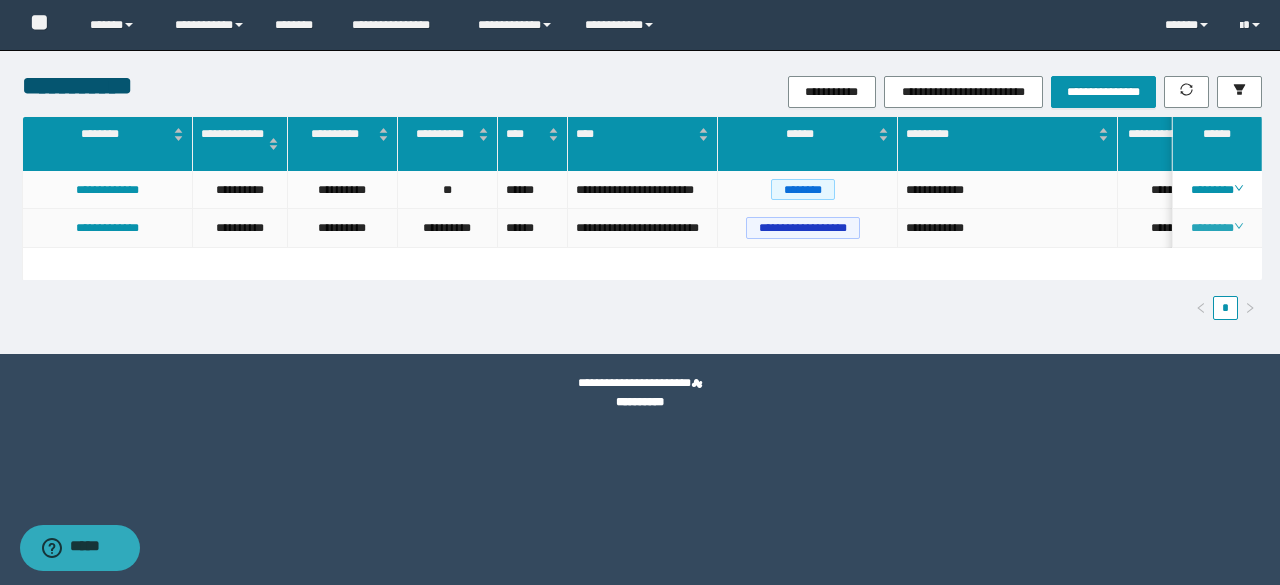 click on "********" at bounding box center (1216, 228) 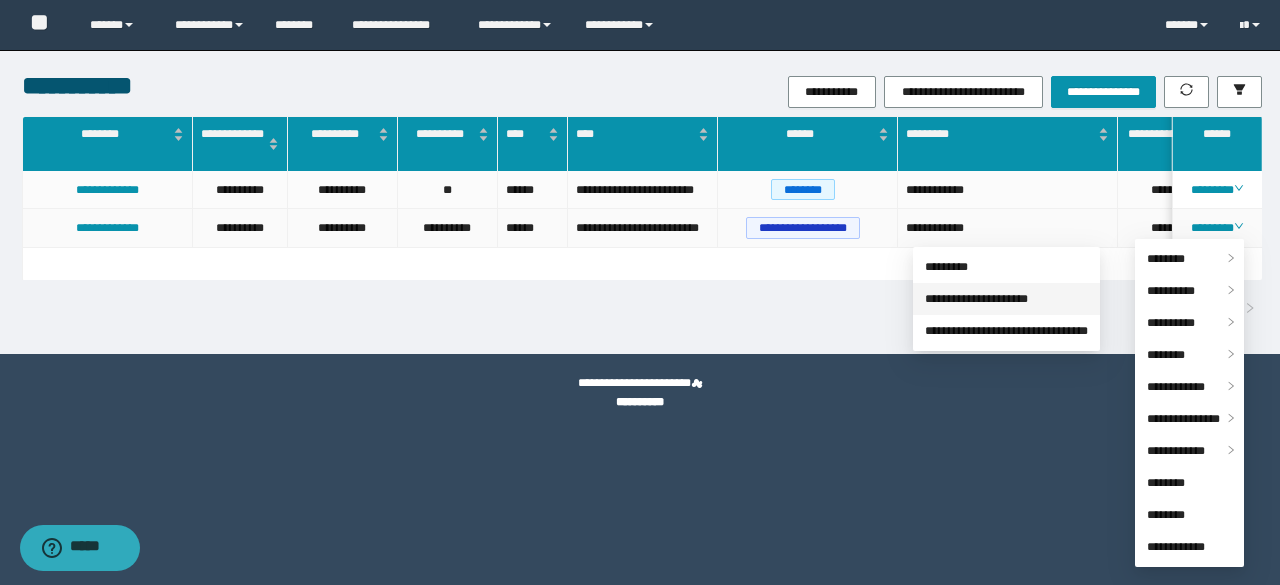 click on "**********" at bounding box center (976, 299) 